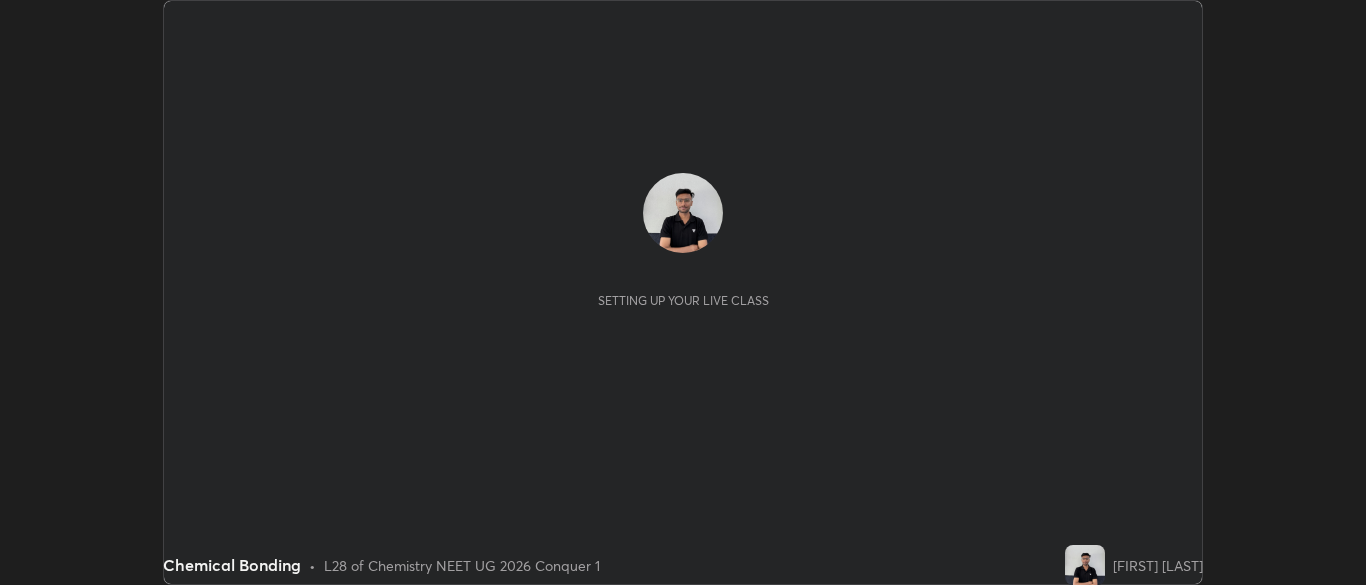 scroll, scrollTop: 0, scrollLeft: 0, axis: both 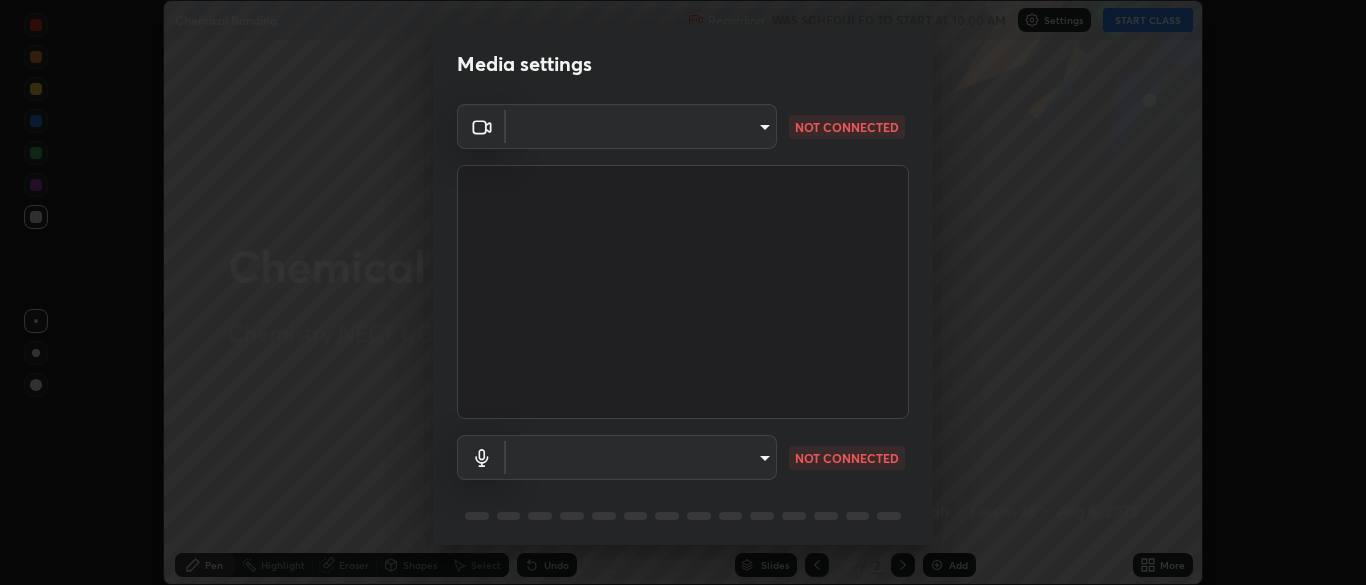 type on "[HASH]" 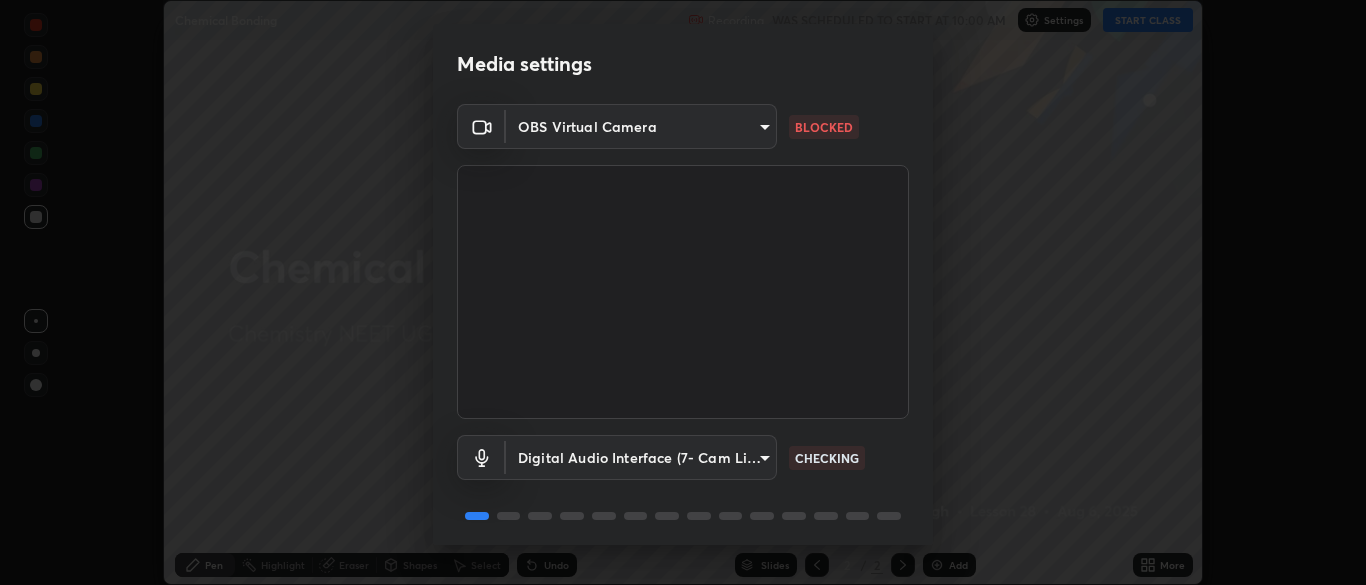 click on "Erase all Chemical Bonding Recording WAS SCHEDULED TO START AT  10:00 AM Settings START CLASS Setting up your live class Chemical Bonding • L28 of Chemistry NEET UG 2026 Conquer 1 [FIRST] [LAST] Pen Highlight Eraser Shapes Select Undo Slides 2 / 2 Add More No doubts shared Encourage your learners to ask a doubt for better clarity Report an issue Reason for reporting Buffering Chat not working Audio - Video sync issue Educator video quality low ​ Attach an image Report Media settings OBS Virtual Camera [HASH] BLOCKED Digital Audio Interface (7- Cam Link 4K) [HASH] CHECKING 1 / 5 Next" at bounding box center (683, 292) 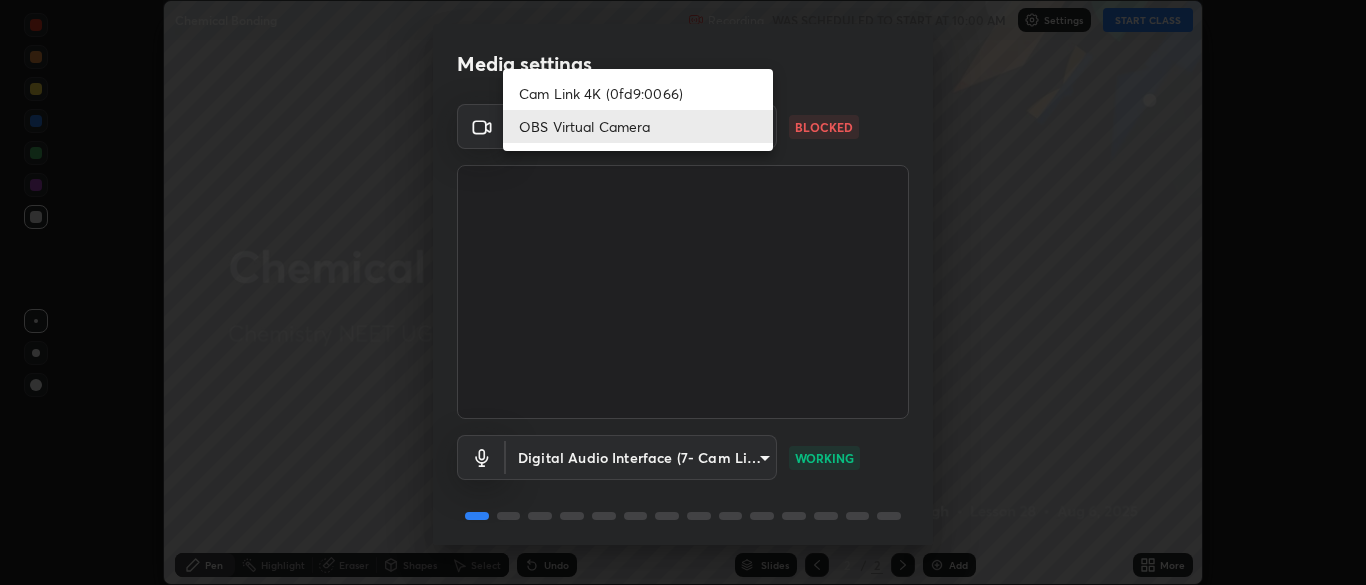 click on "Cam Link 4K (0fd9:0066)" at bounding box center [638, 93] 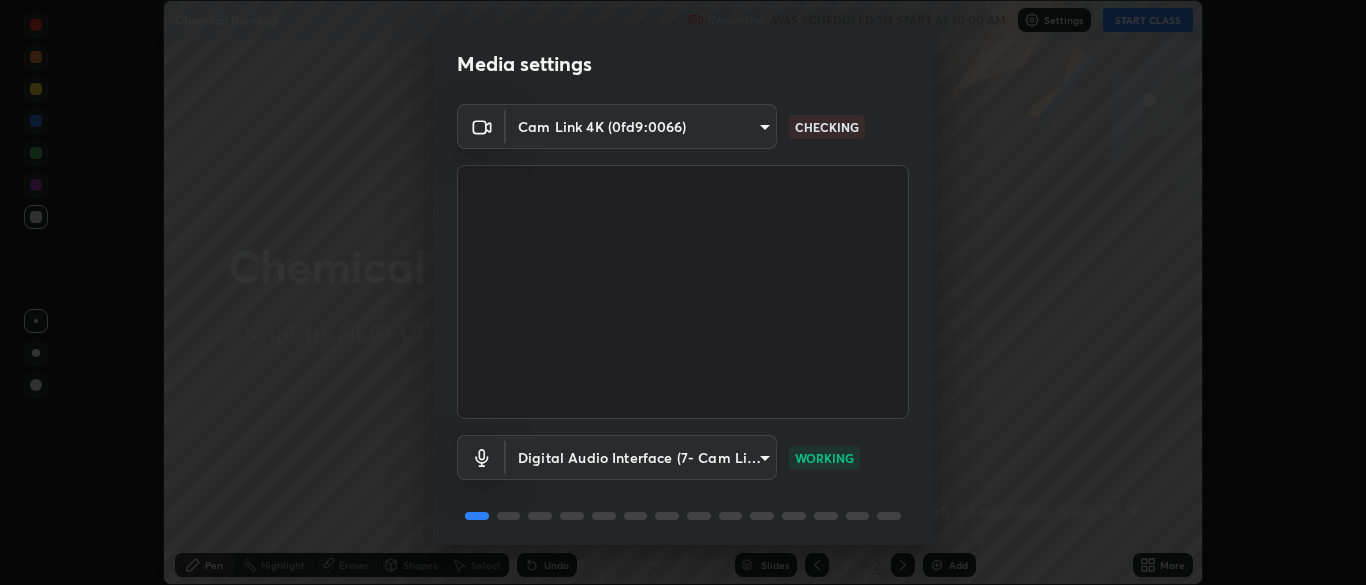 scroll, scrollTop: 71, scrollLeft: 0, axis: vertical 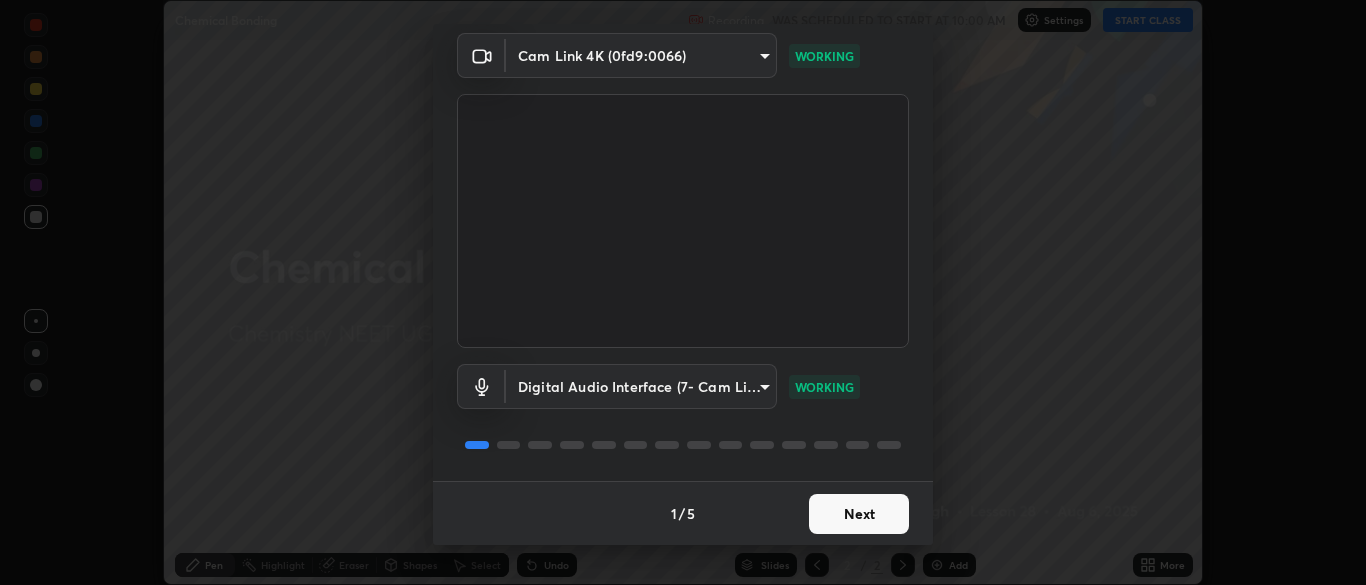 click on "Next" at bounding box center [859, 514] 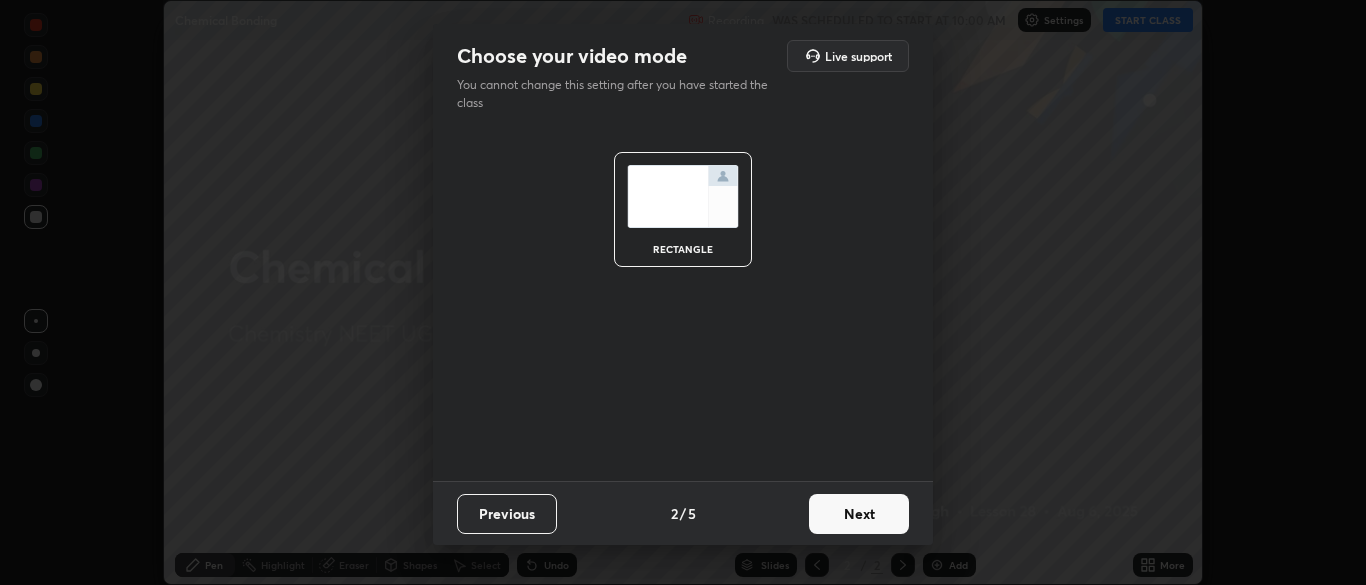 click on "Next" at bounding box center [859, 514] 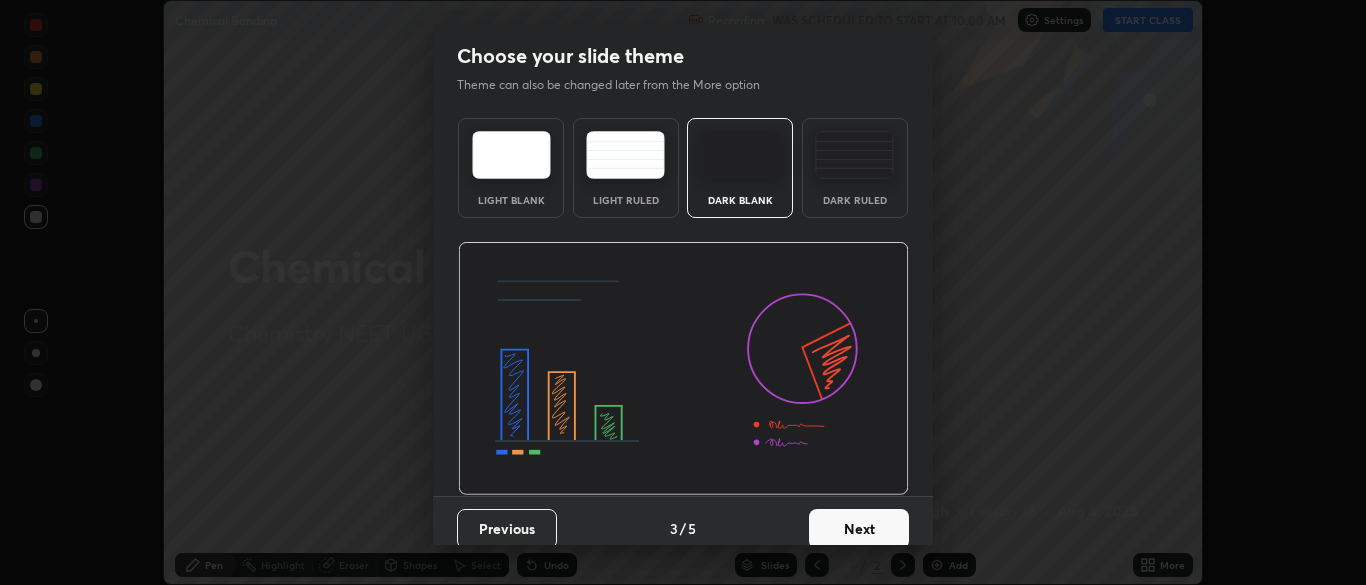 click on "Dark Ruled" at bounding box center (855, 200) 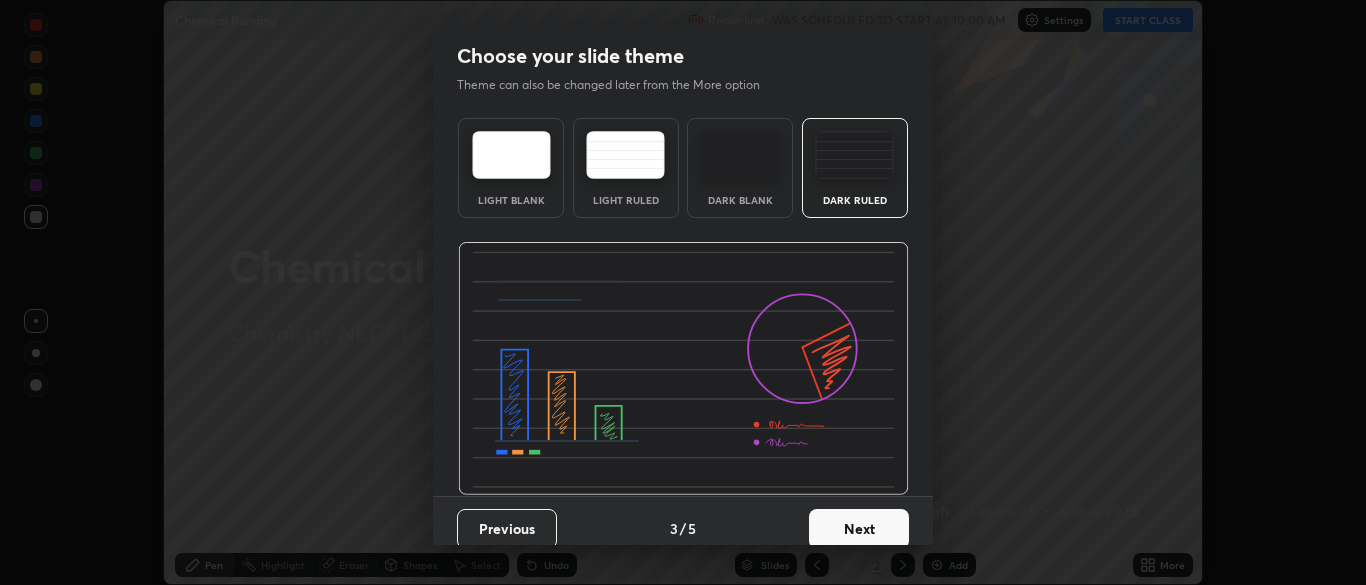 click on "Next" at bounding box center (859, 529) 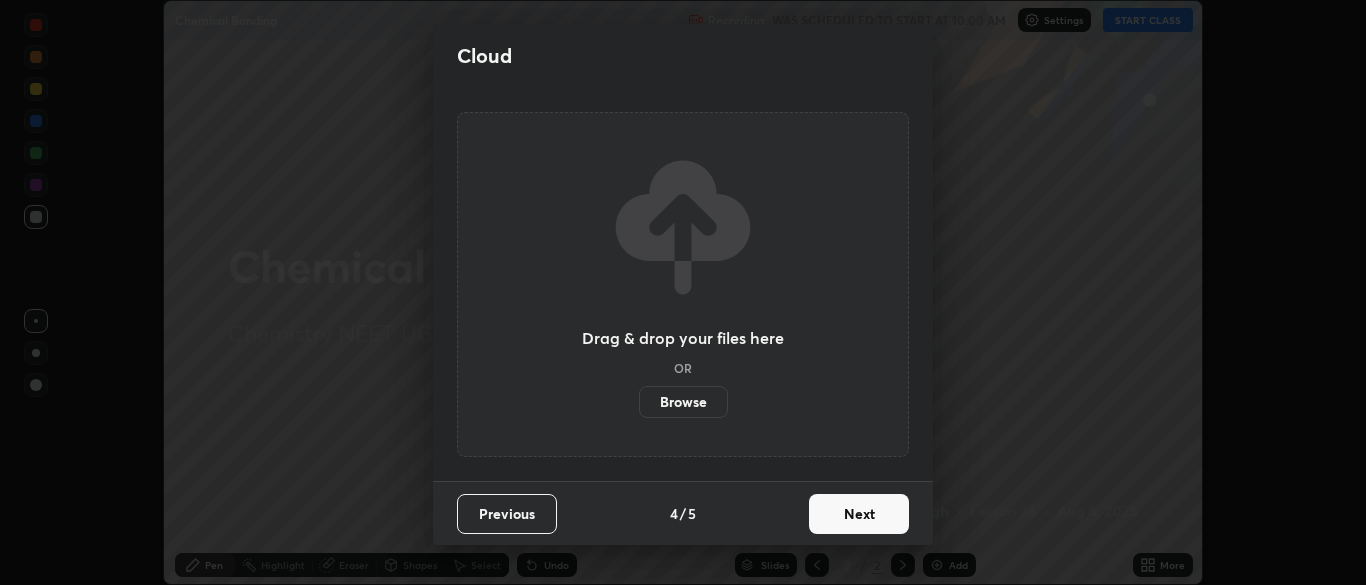 click on "Next" at bounding box center (859, 514) 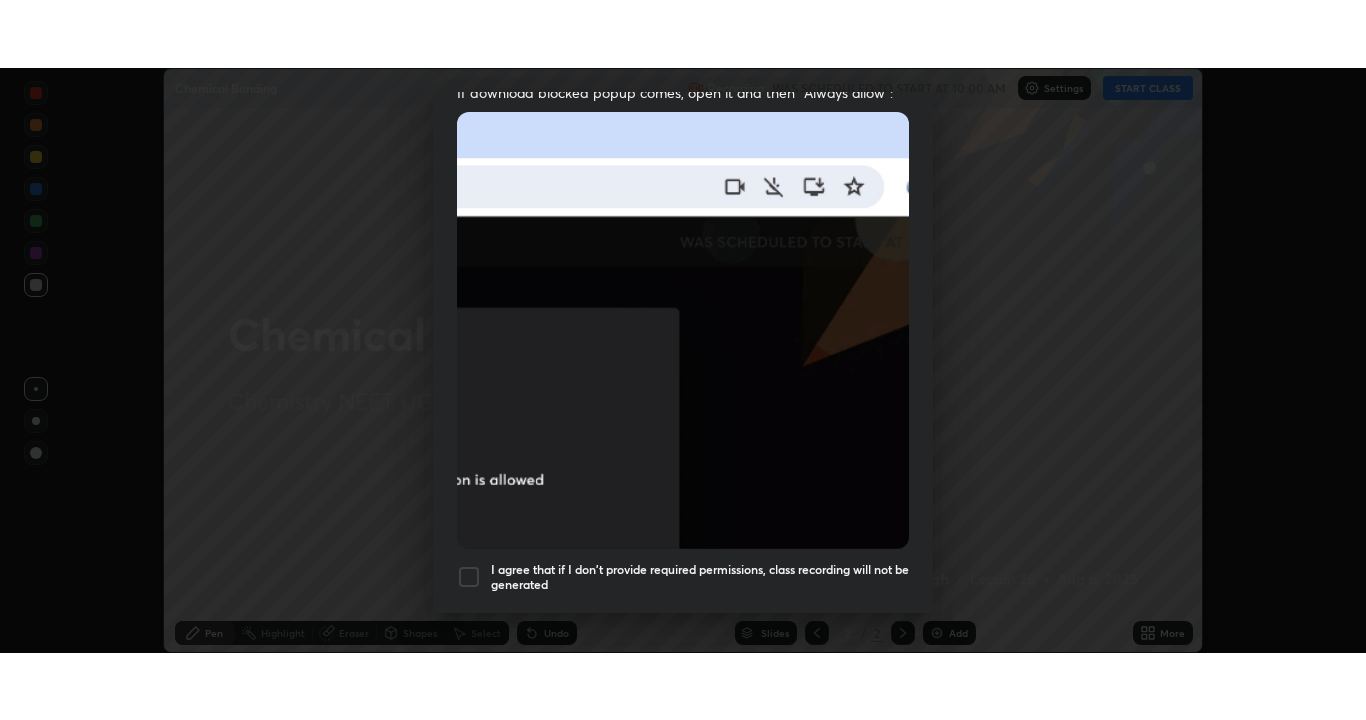 scroll, scrollTop: 479, scrollLeft: 0, axis: vertical 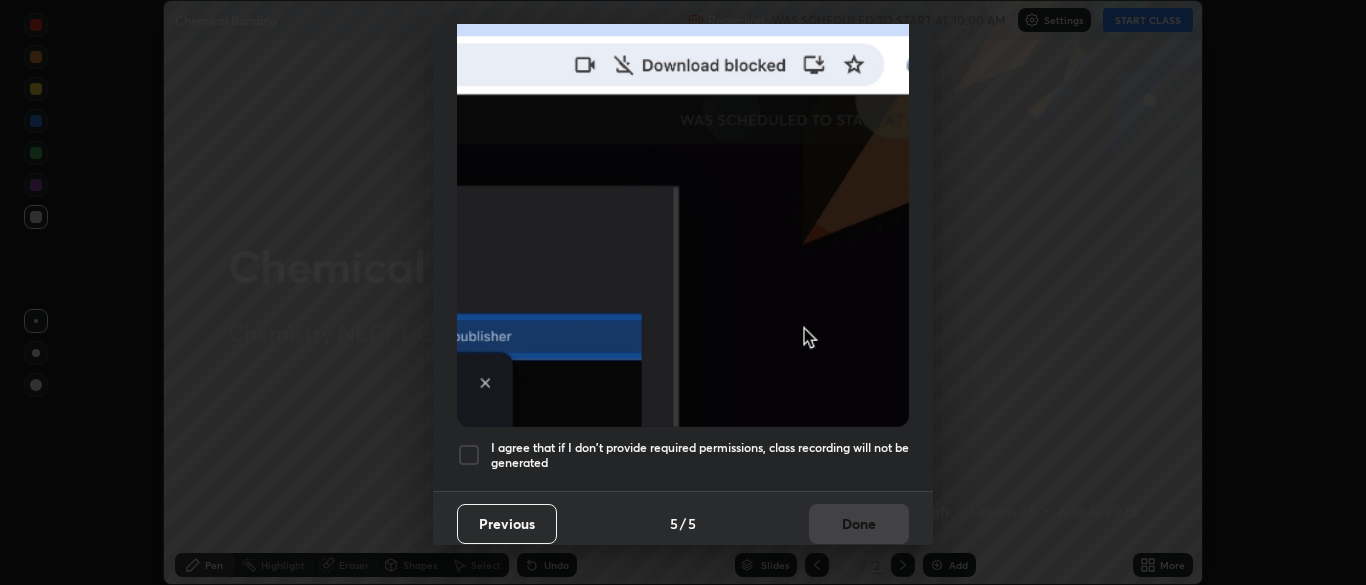 click at bounding box center (469, 455) 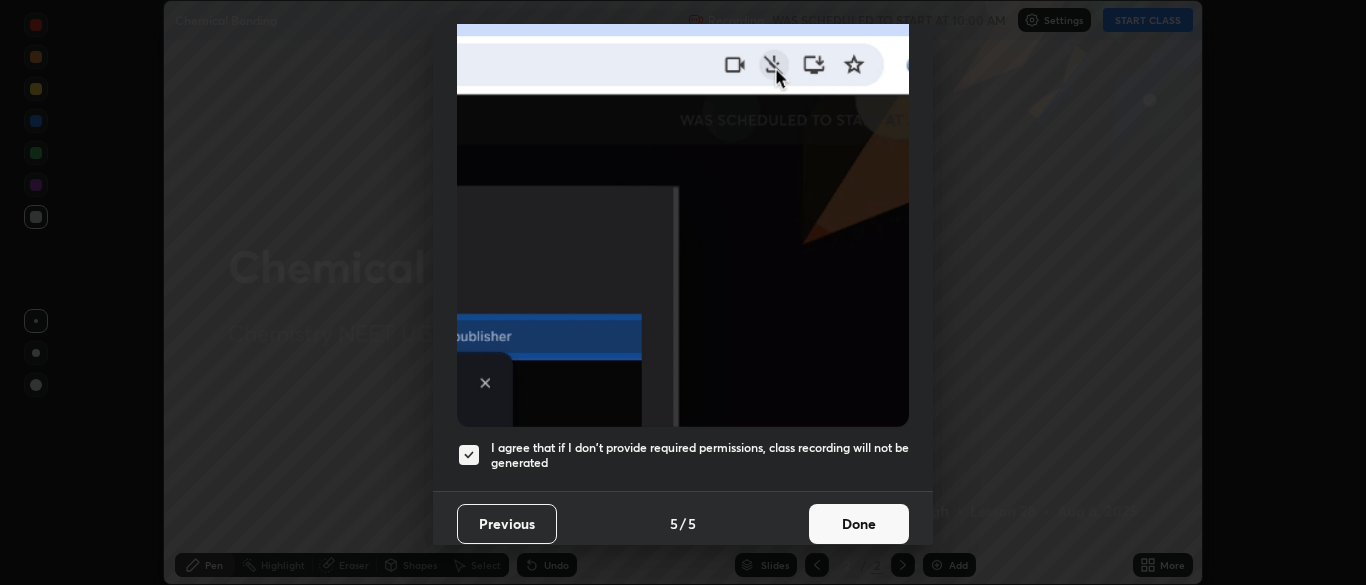 click on "Done" at bounding box center [859, 524] 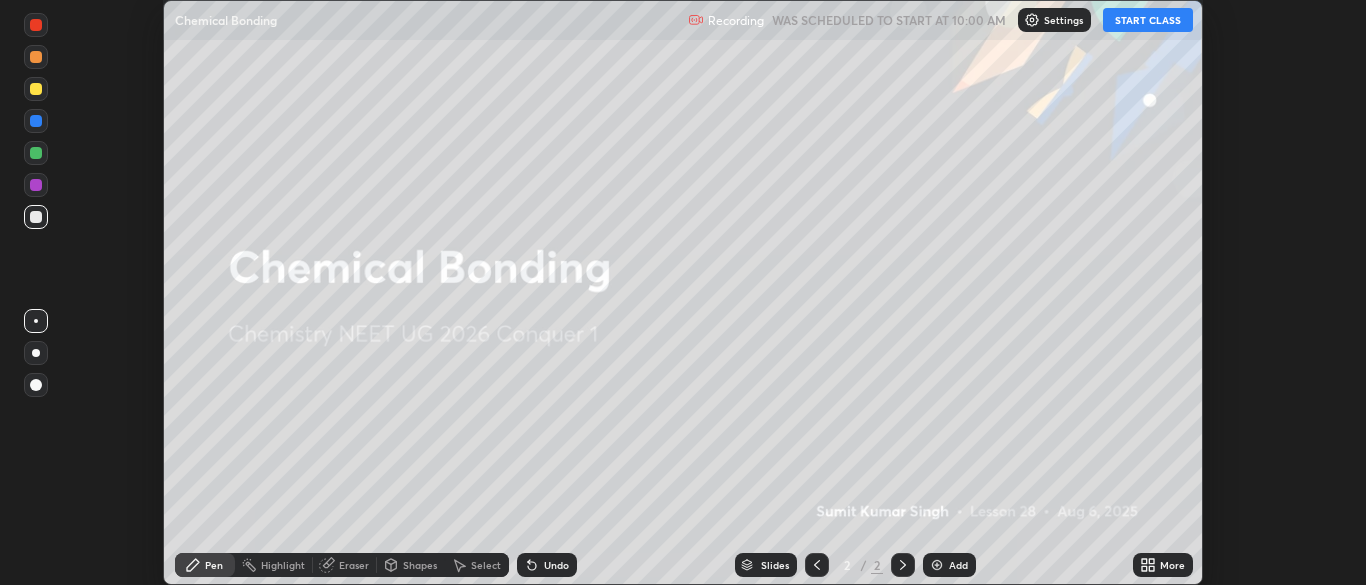 click on "More" at bounding box center (1163, 565) 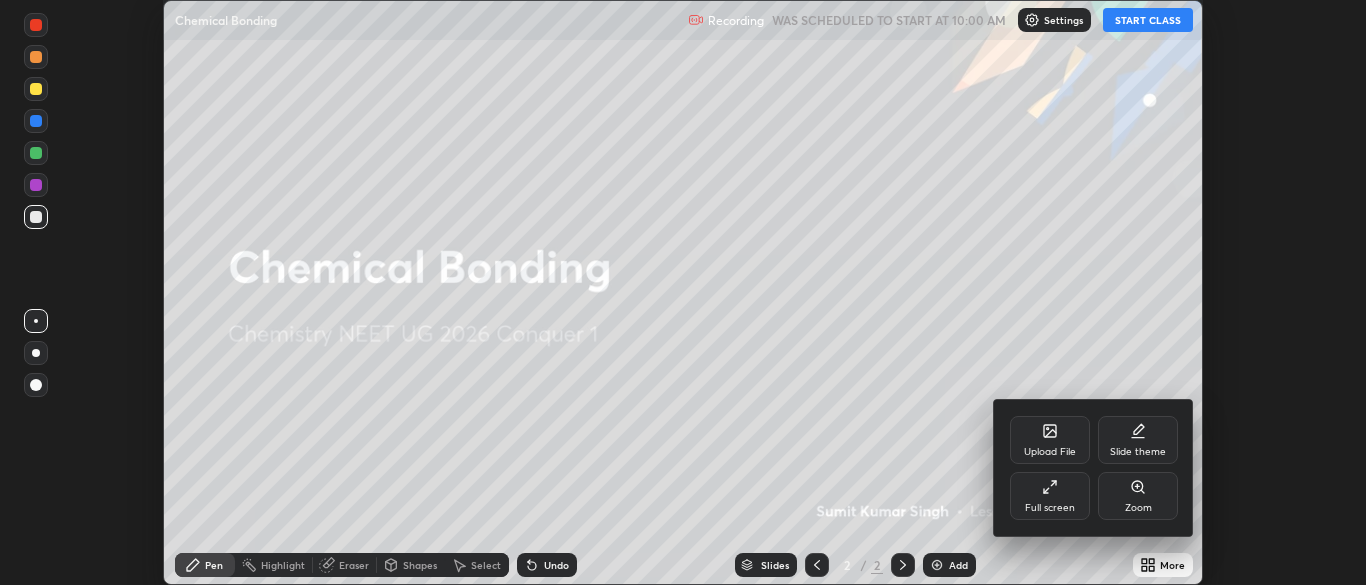 click on "Full screen" at bounding box center [1050, 496] 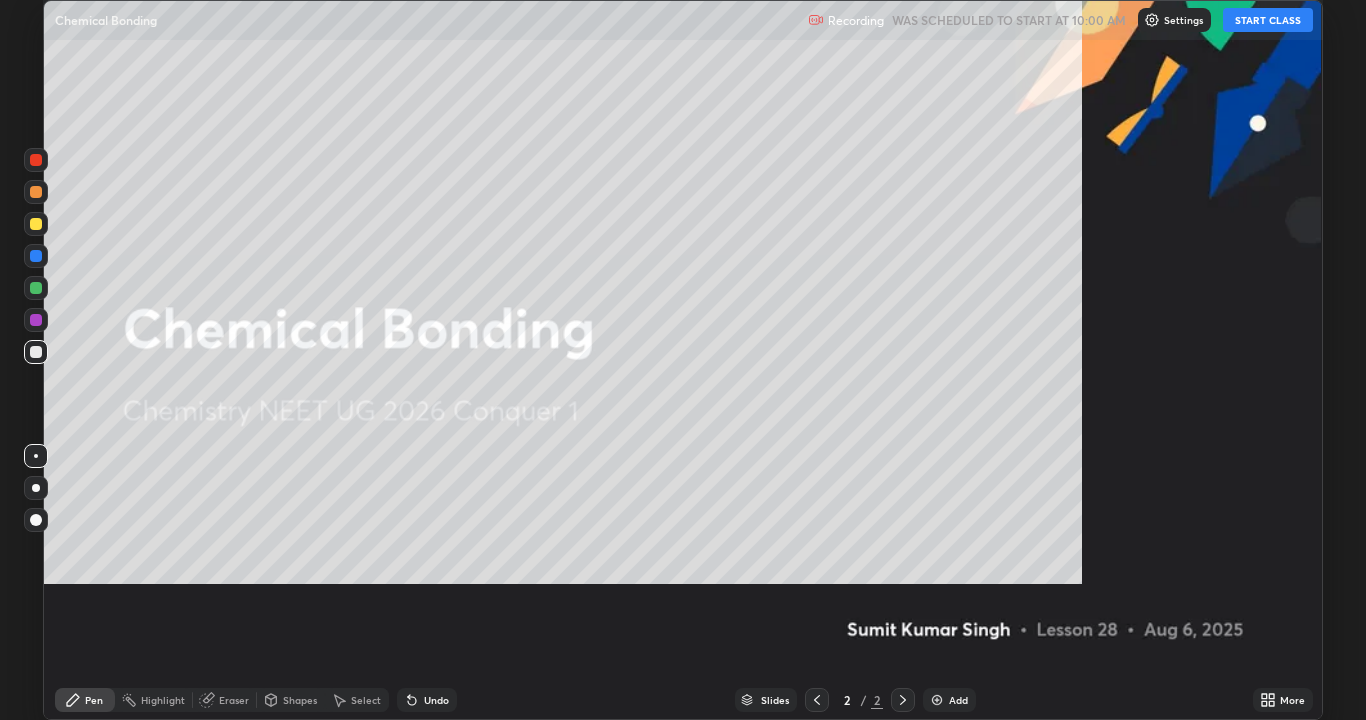 scroll, scrollTop: 99280, scrollLeft: 98634, axis: both 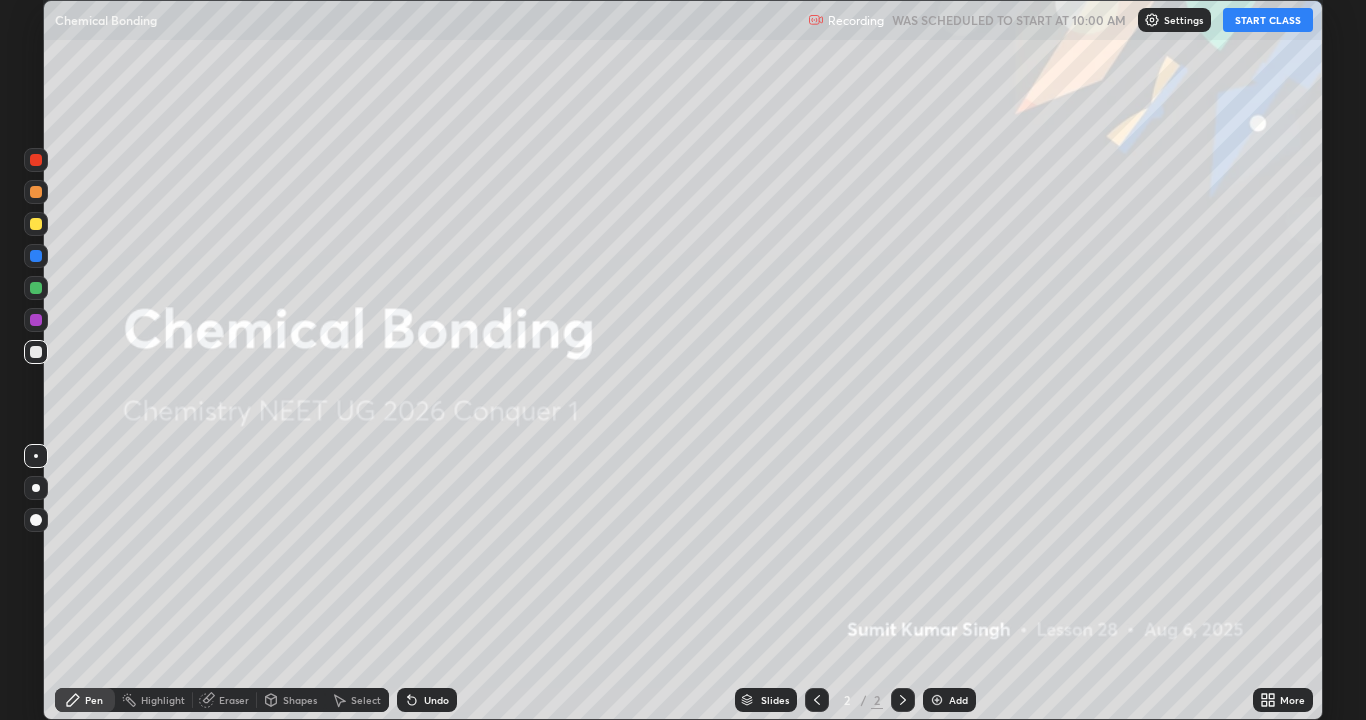 click on "START CLASS" at bounding box center [1268, 20] 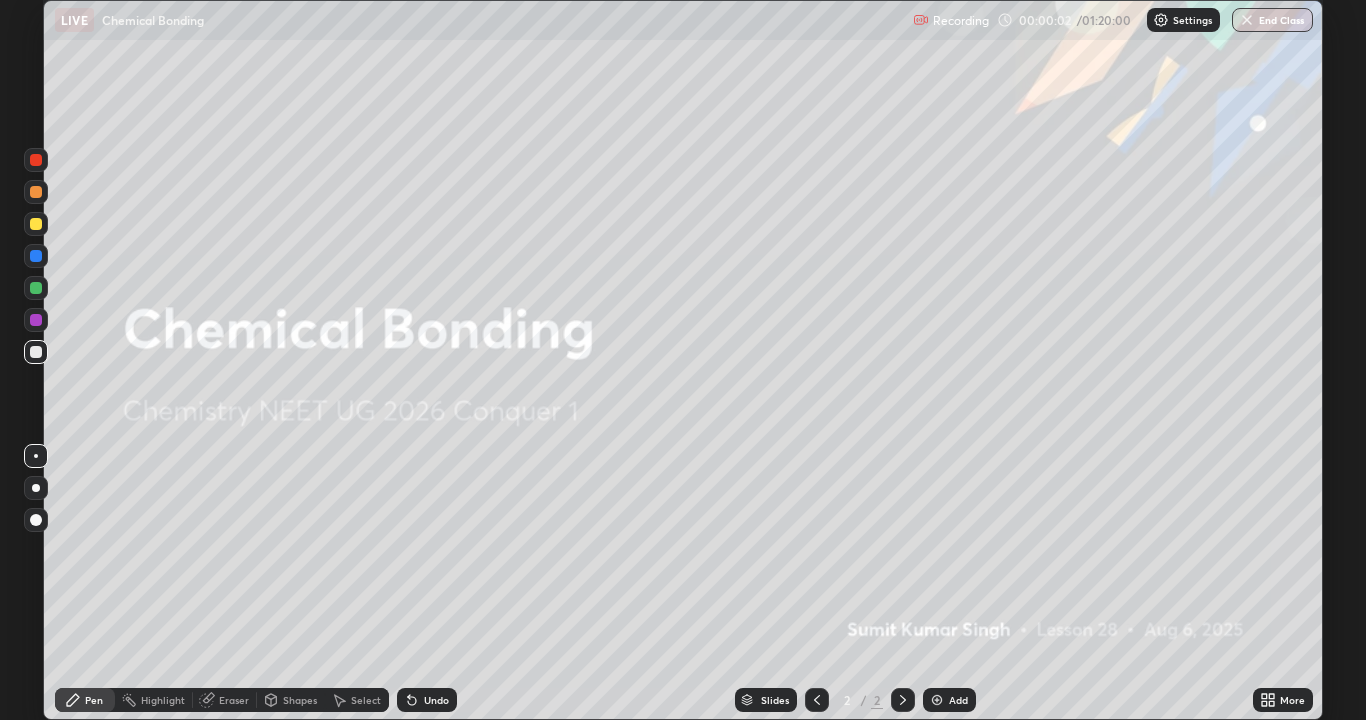 click at bounding box center [937, 700] 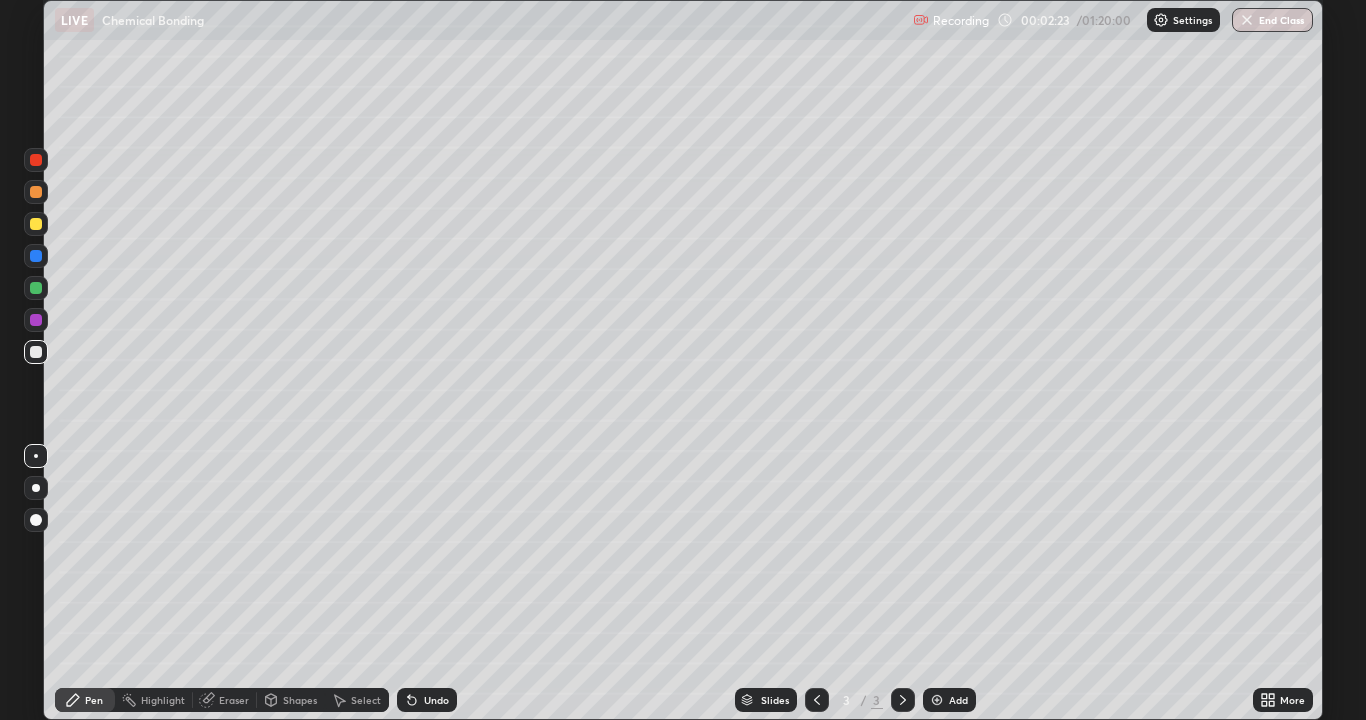 click at bounding box center (36, 520) 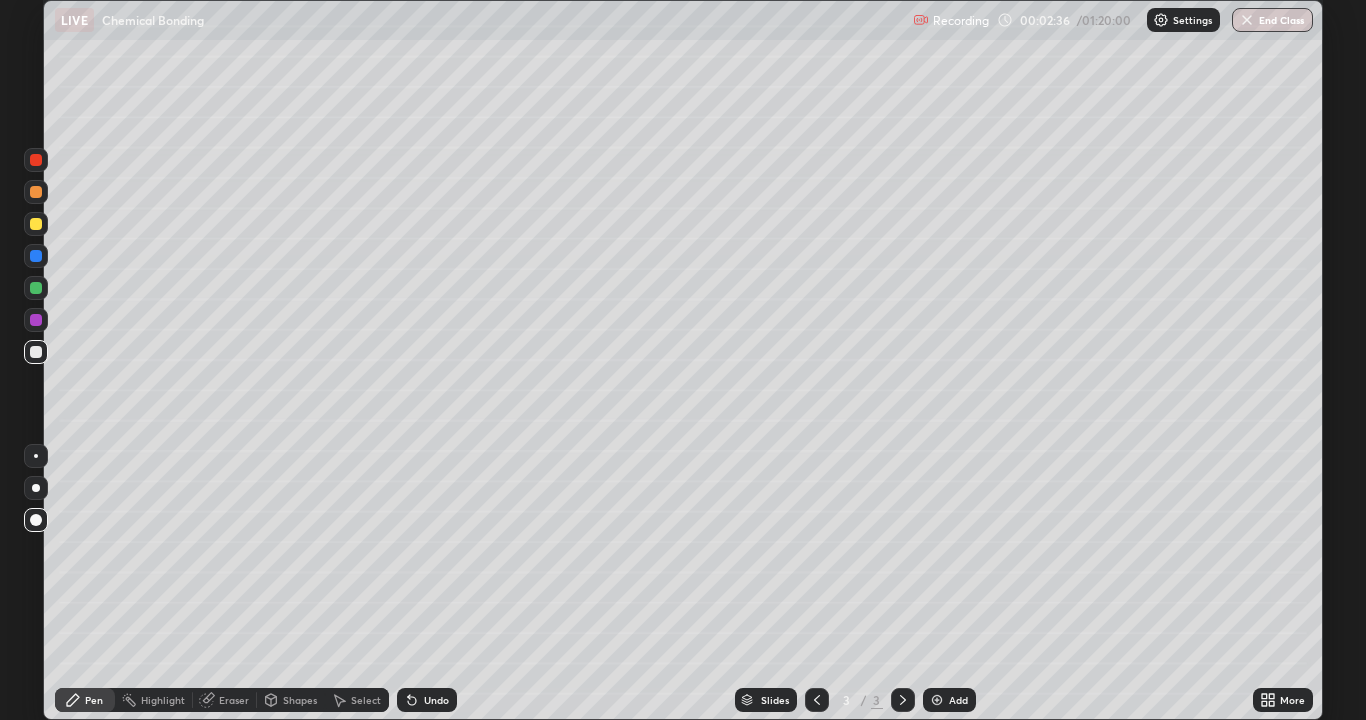 click on "Shapes" at bounding box center (300, 700) 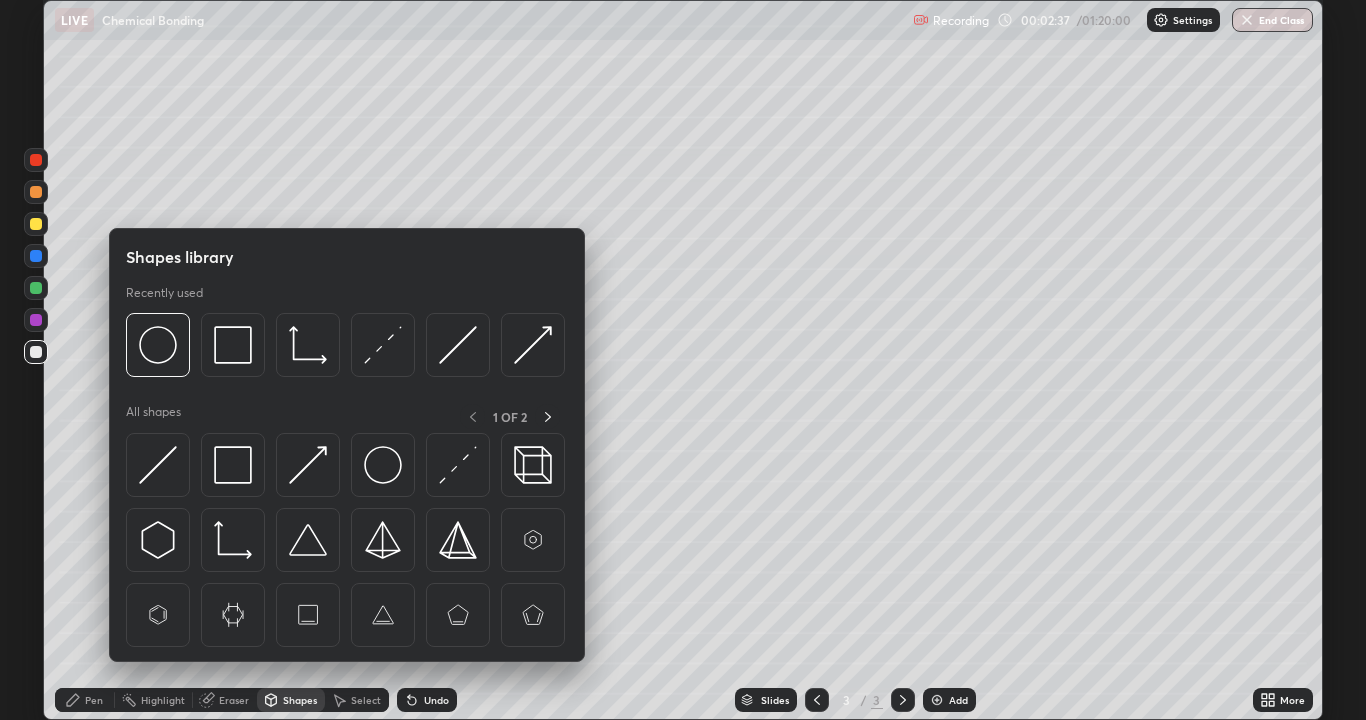 click at bounding box center (233, 465) 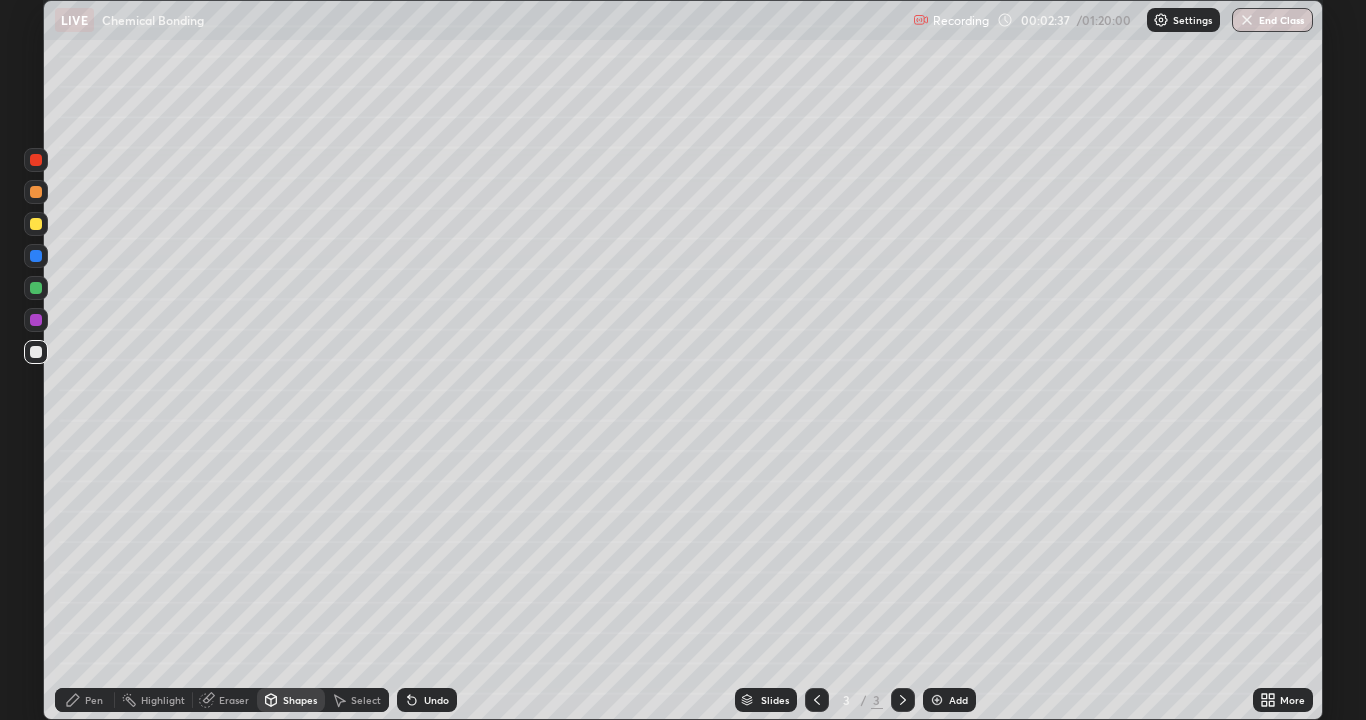 click at bounding box center [36, 320] 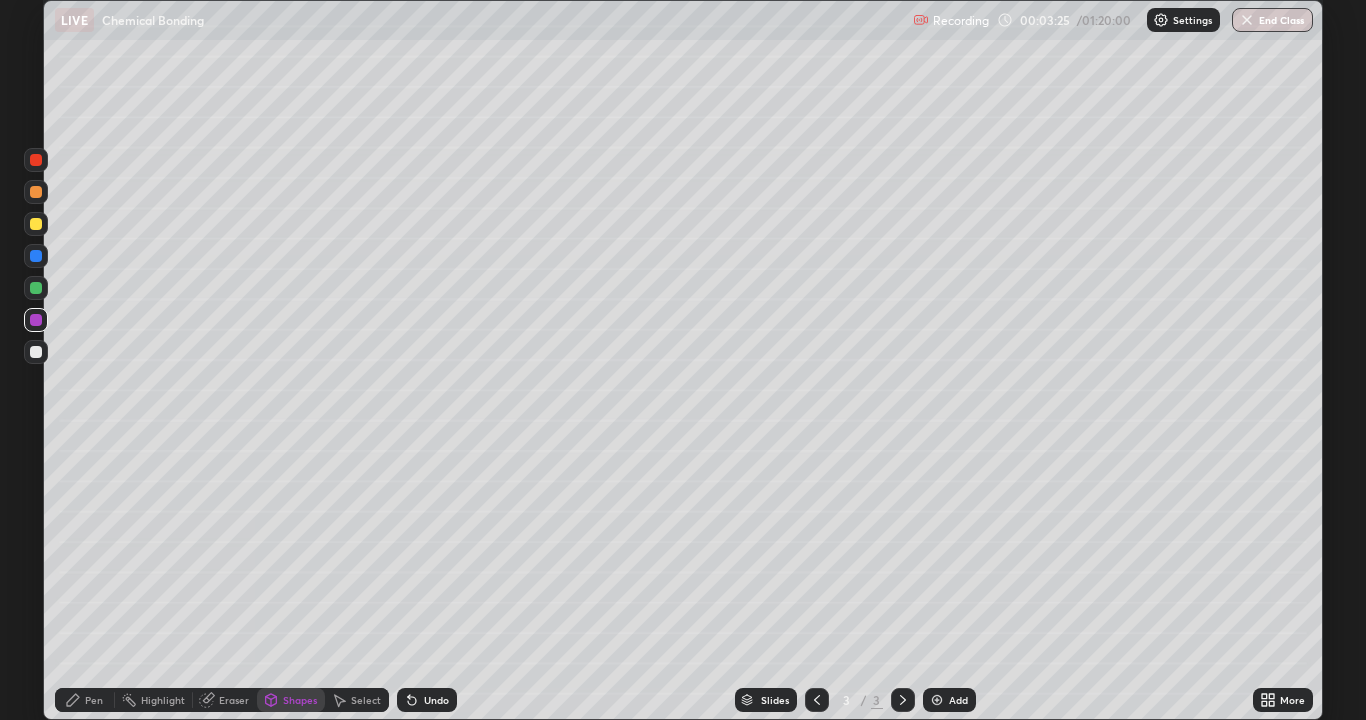 click on "Pen" at bounding box center (94, 700) 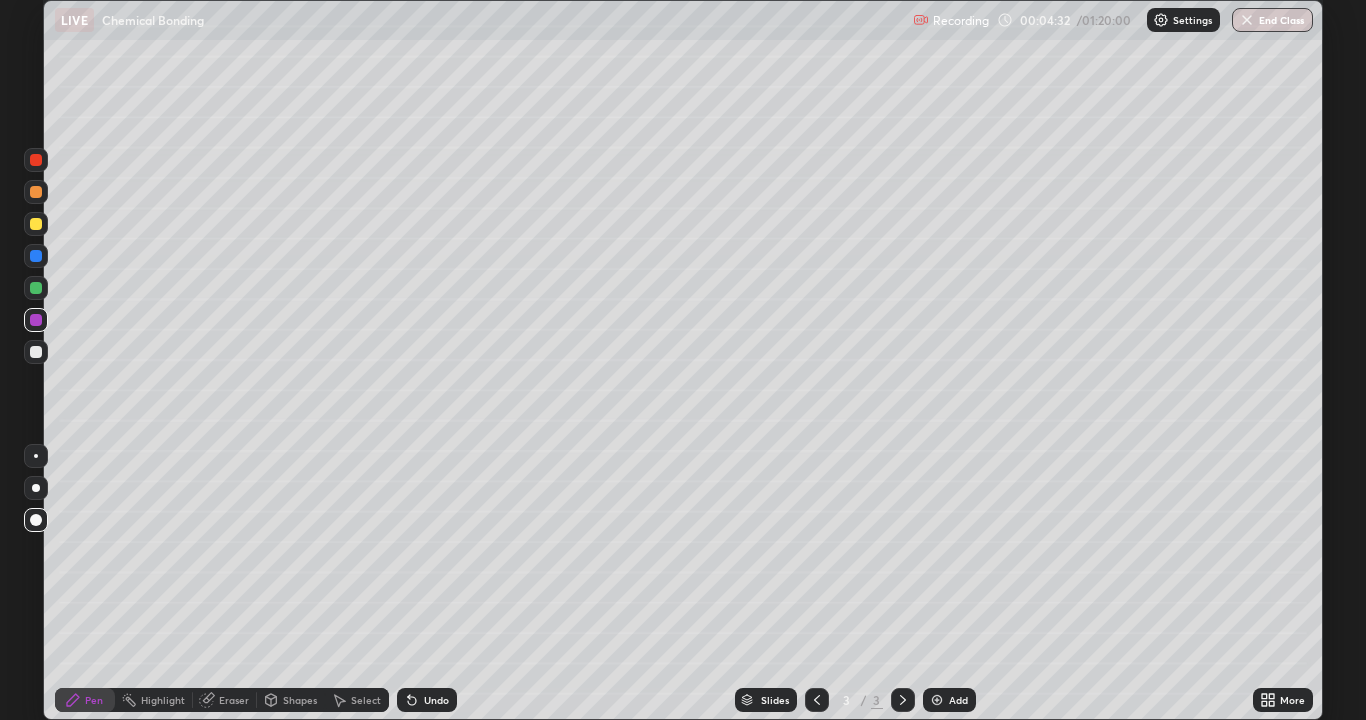 click at bounding box center [36, 352] 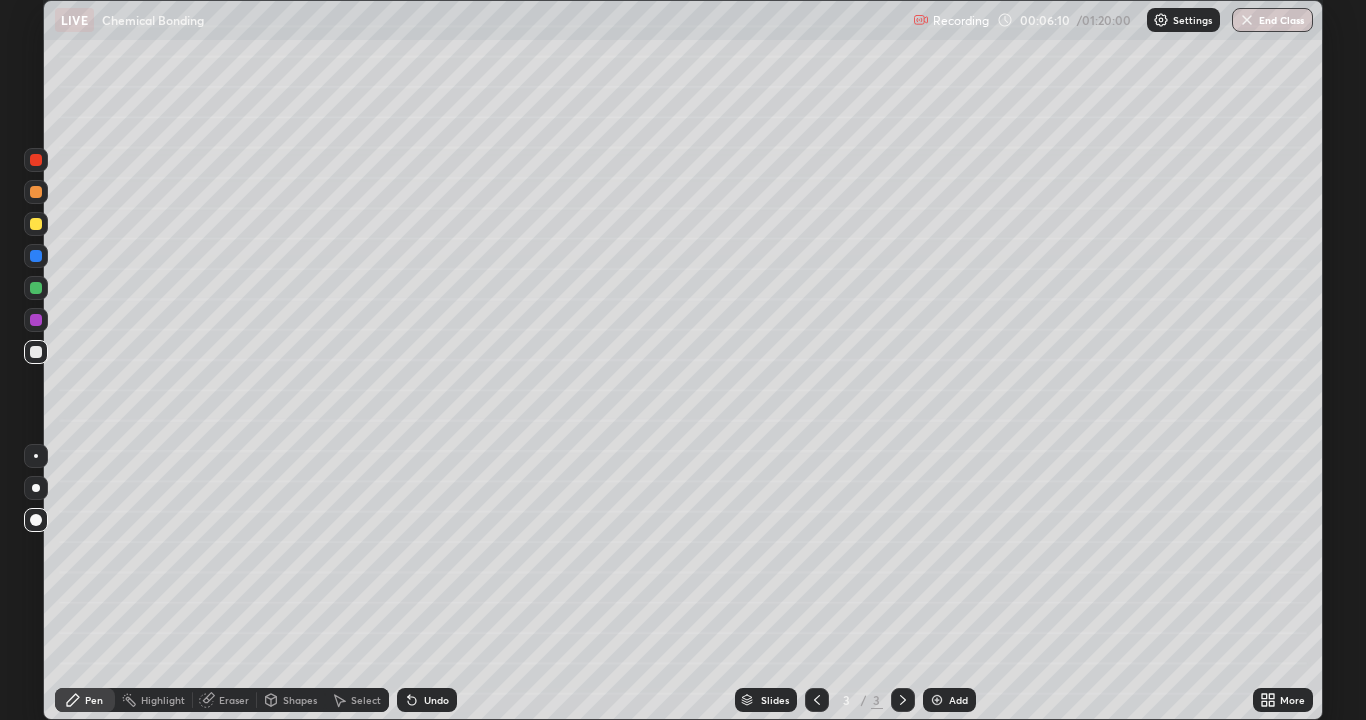 click at bounding box center [937, 700] 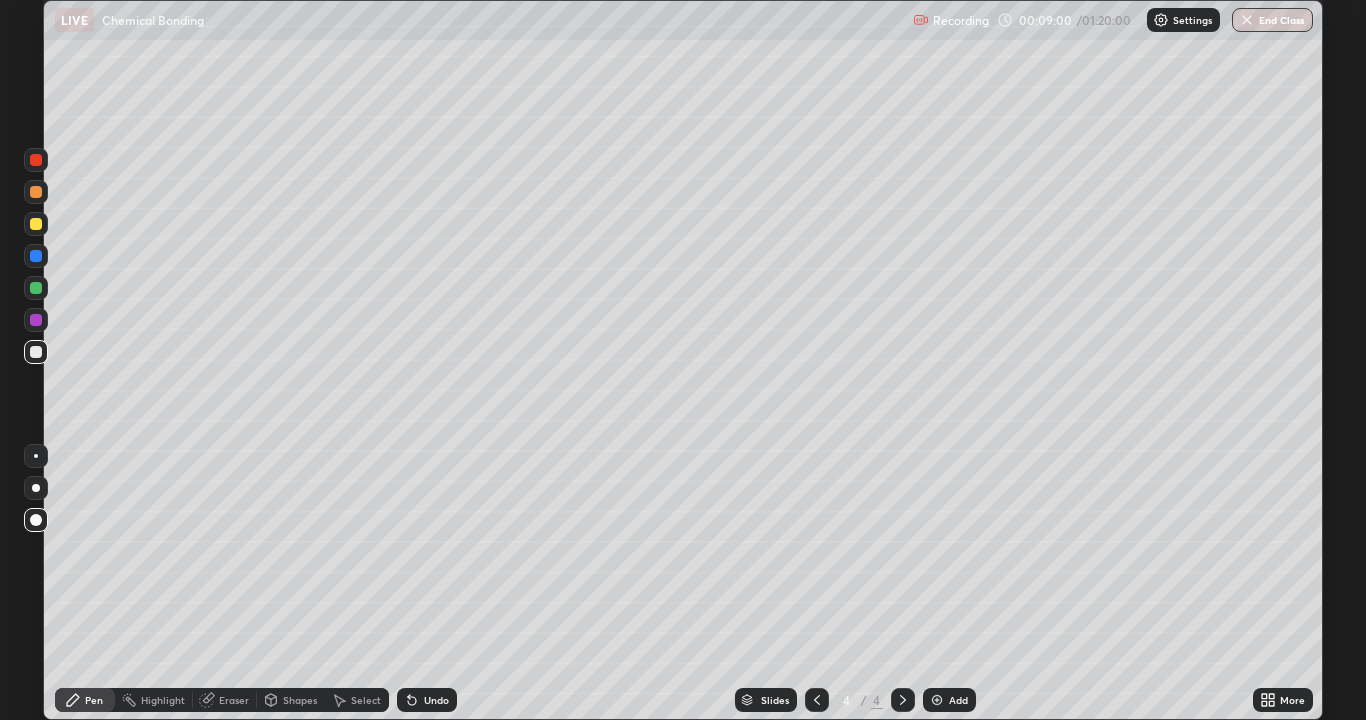 click at bounding box center [937, 700] 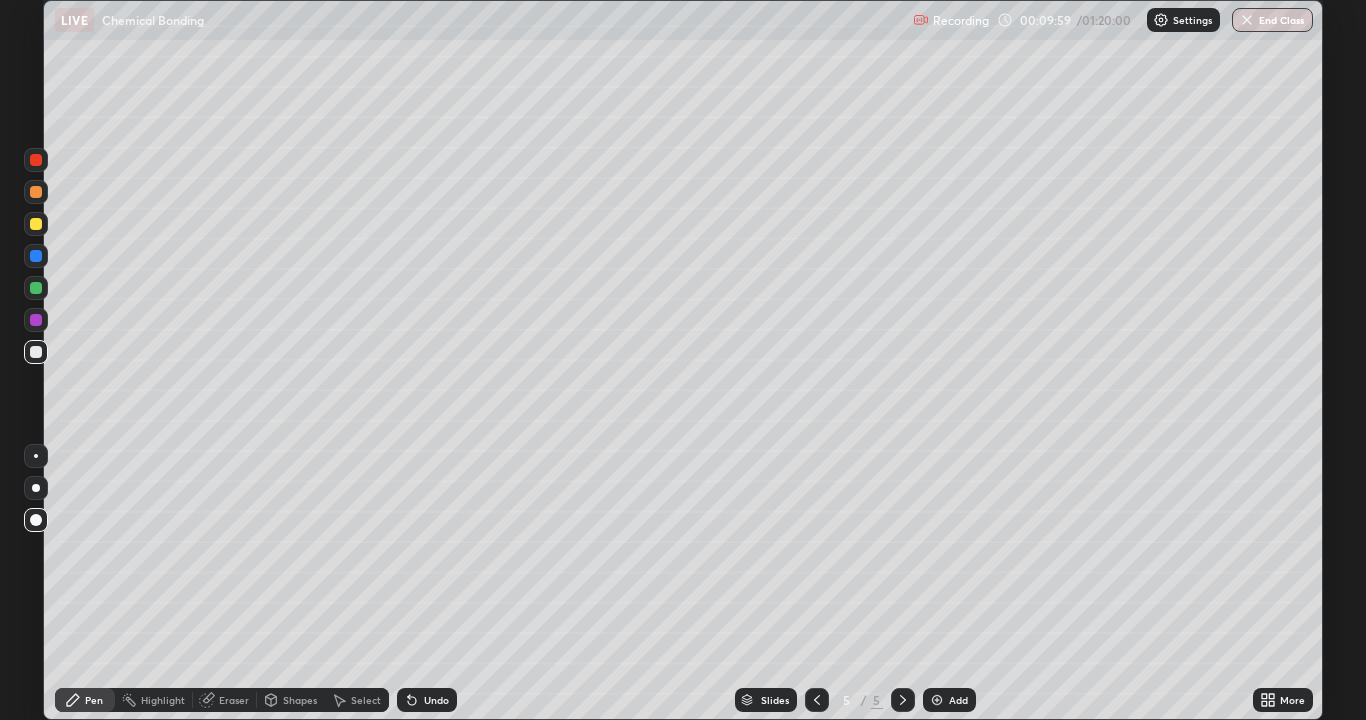 click on "Erase all" at bounding box center [36, 360] 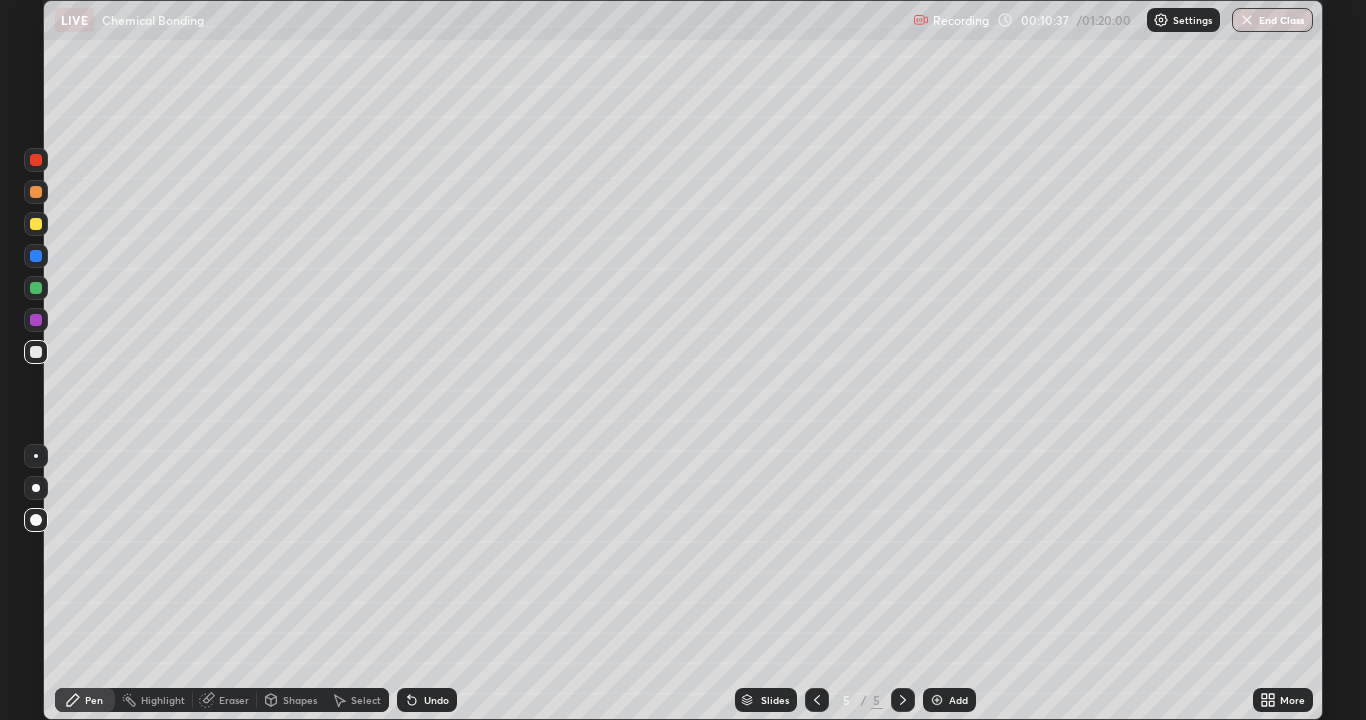 click at bounding box center (36, 320) 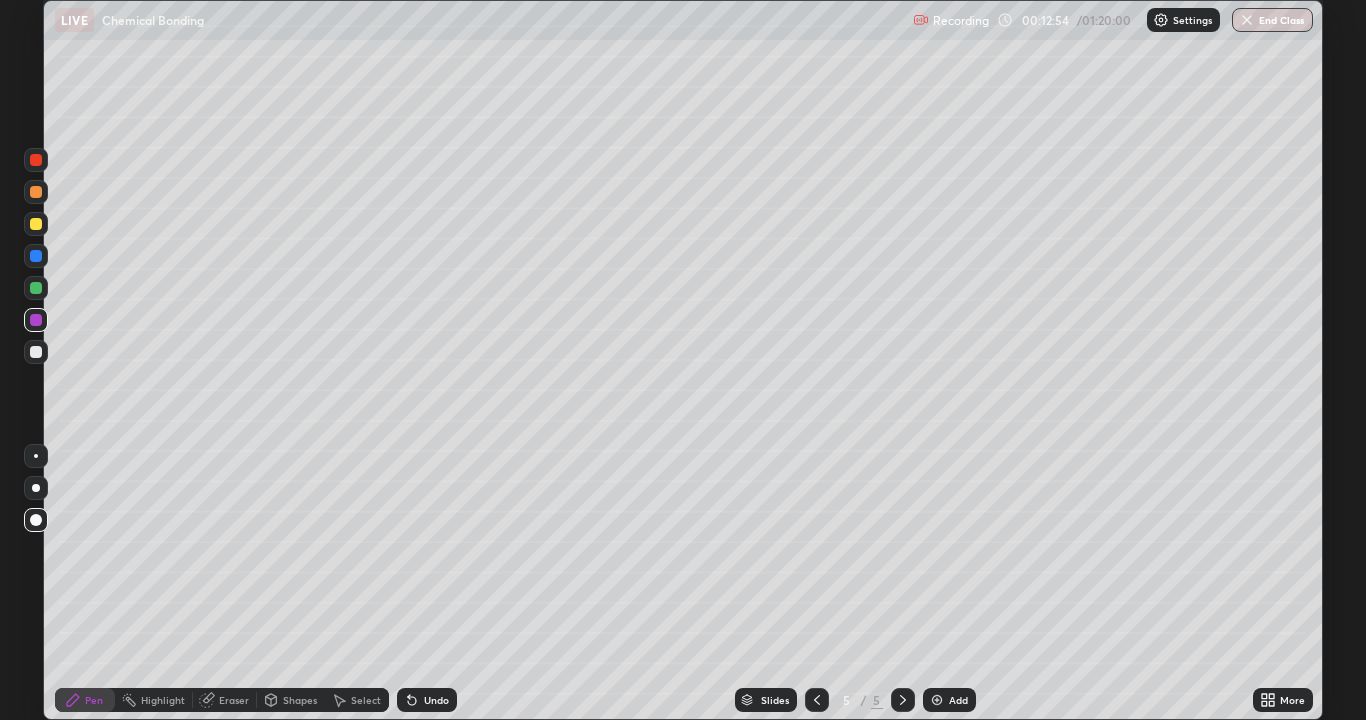 click at bounding box center [937, 700] 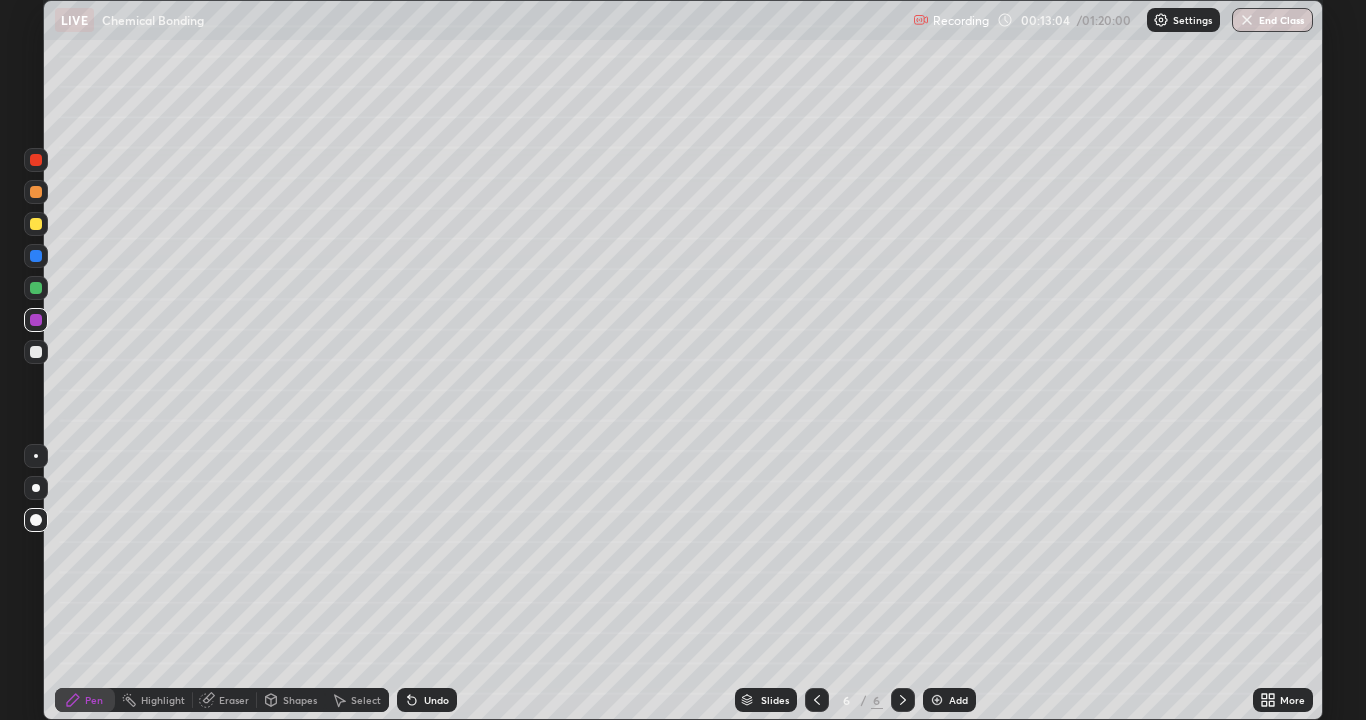 click at bounding box center [36, 352] 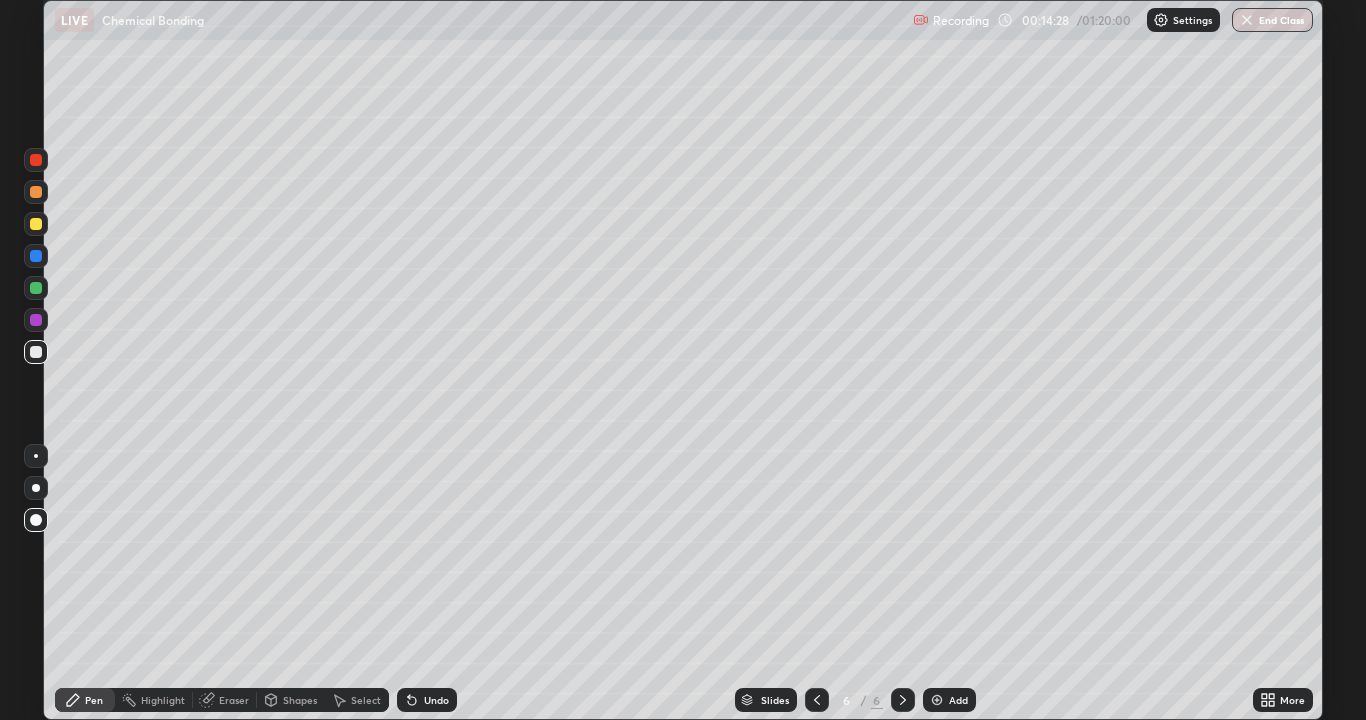 click at bounding box center [937, 700] 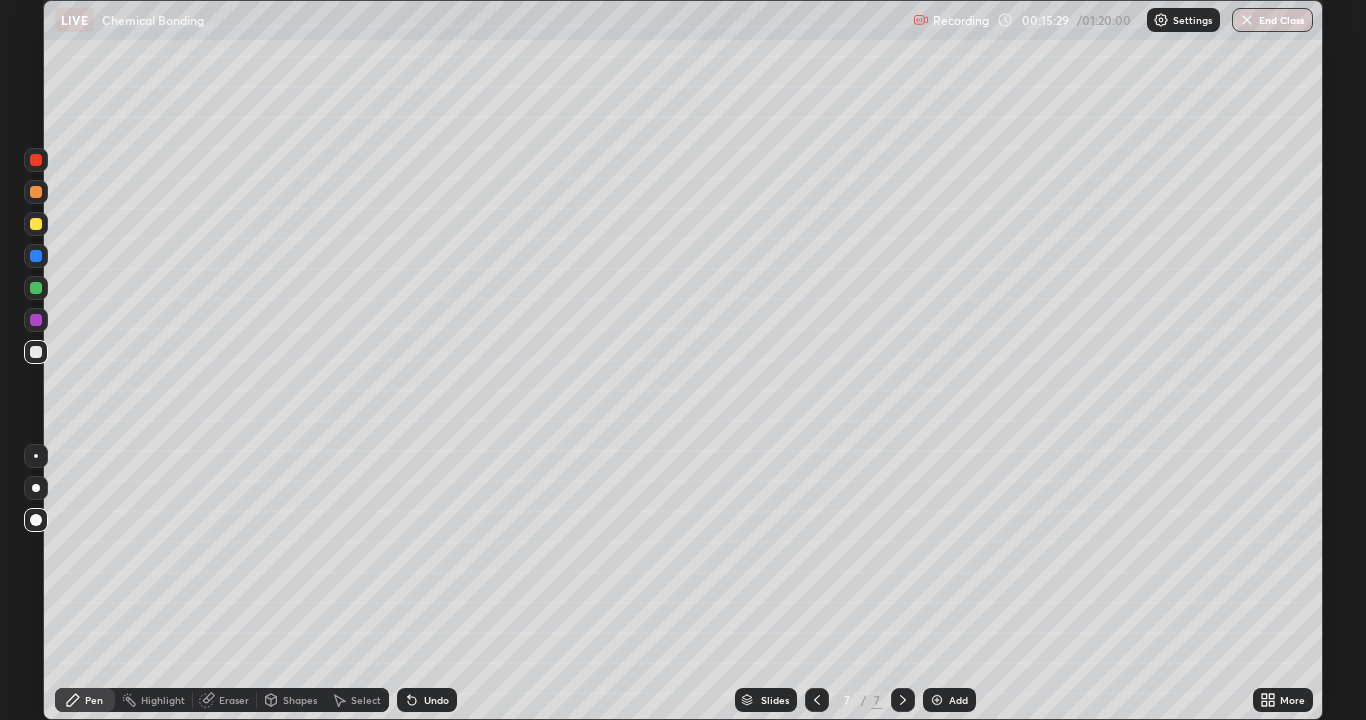 click on "Eraser" at bounding box center [234, 700] 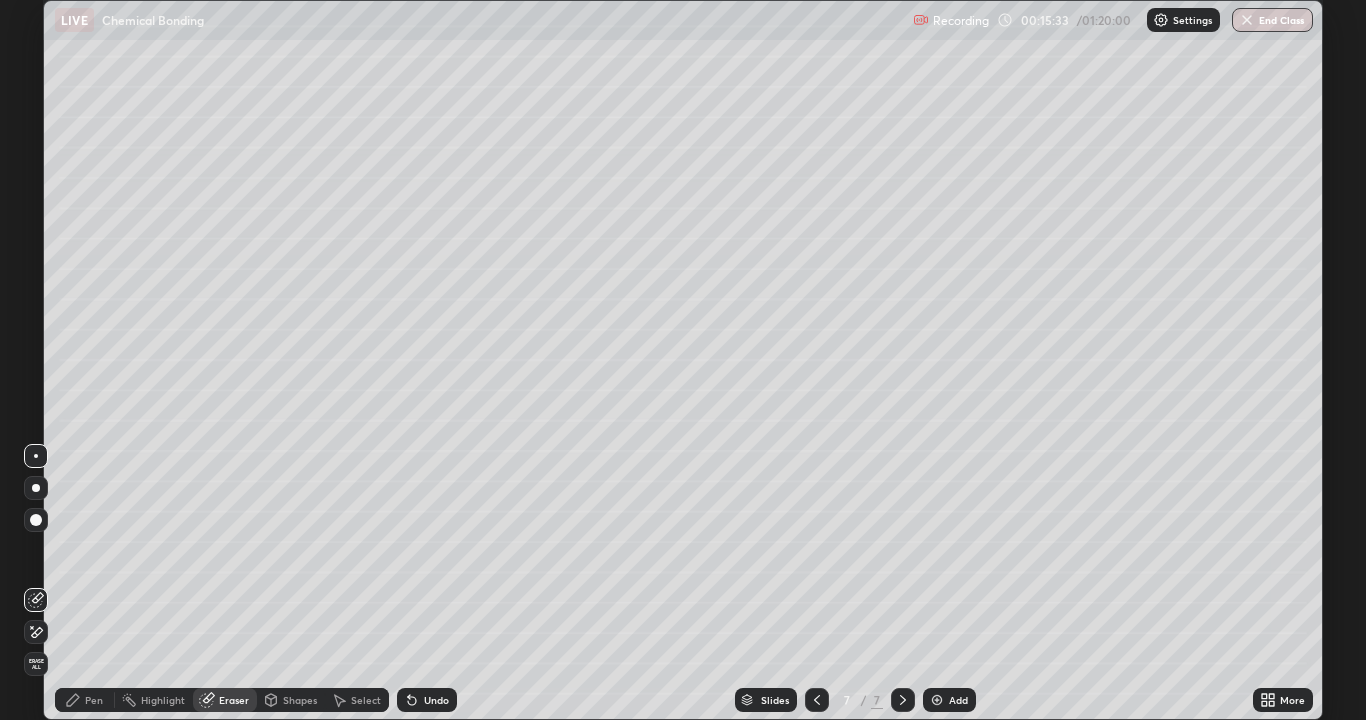 click on "Pen" at bounding box center [85, 700] 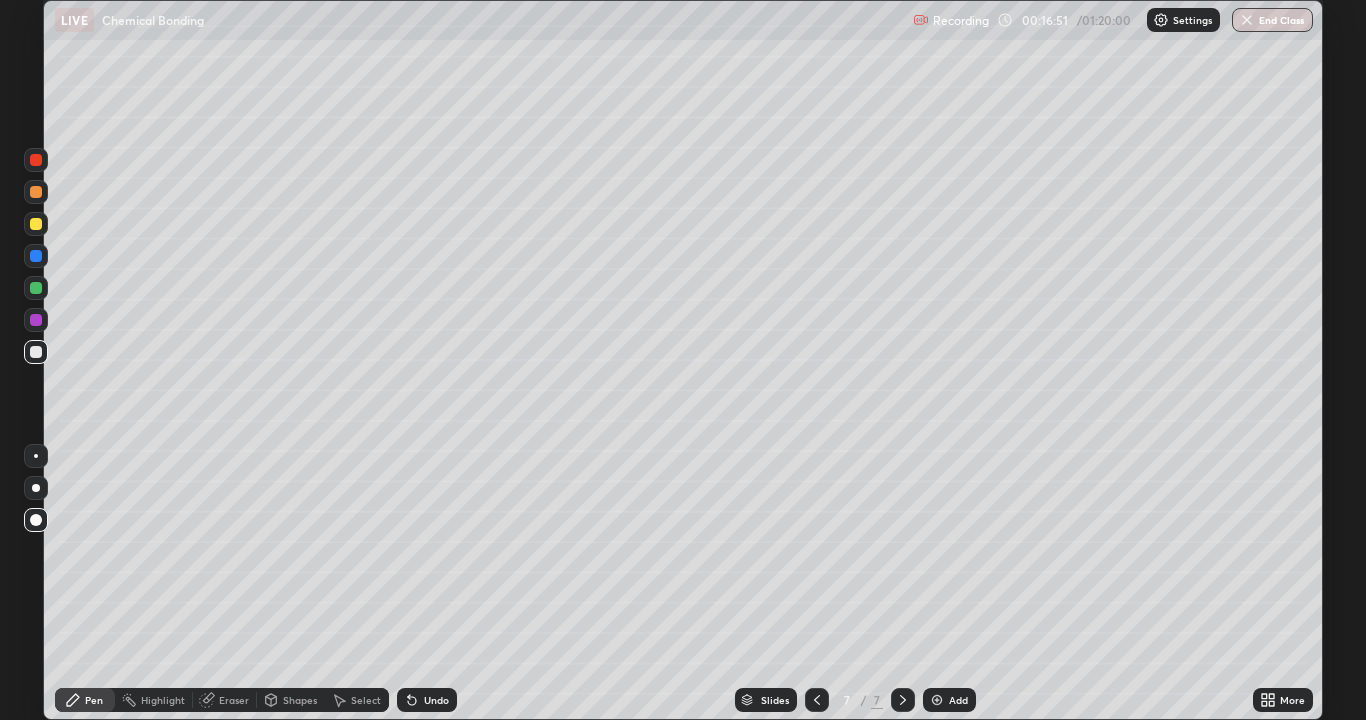 click 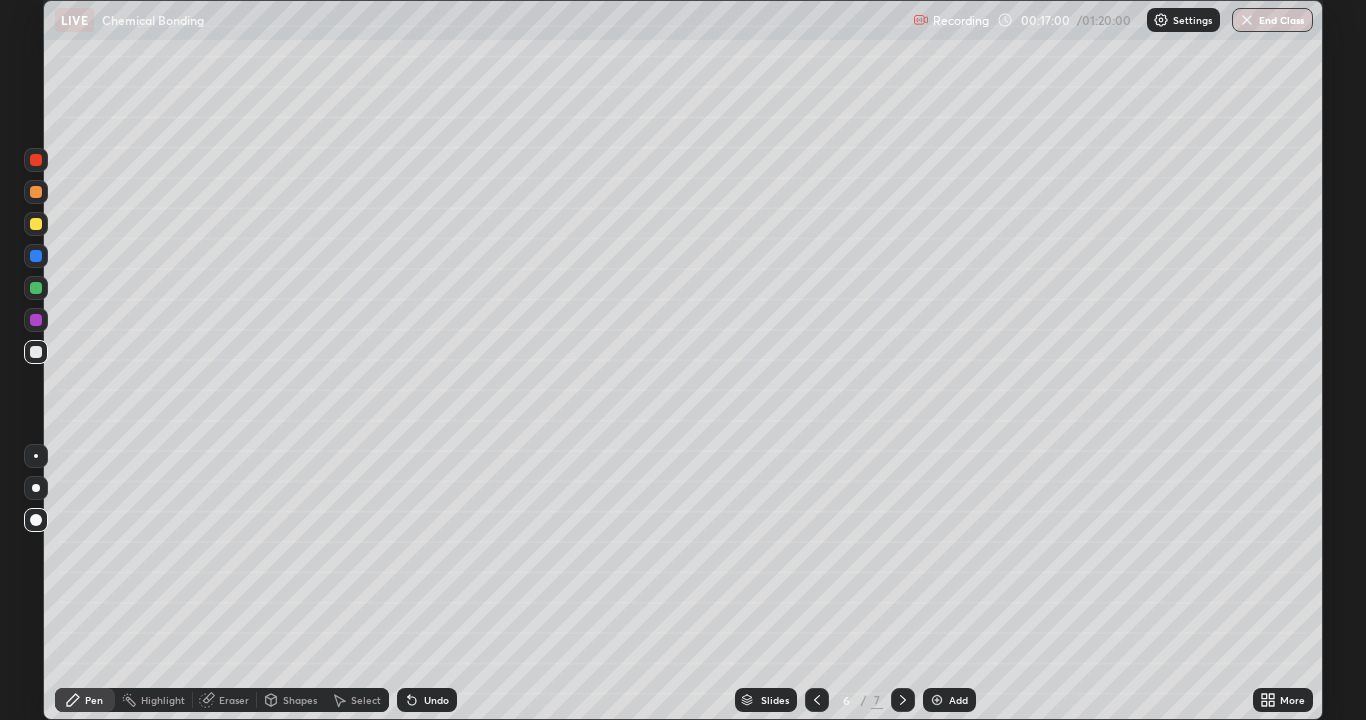 click at bounding box center [817, 700] 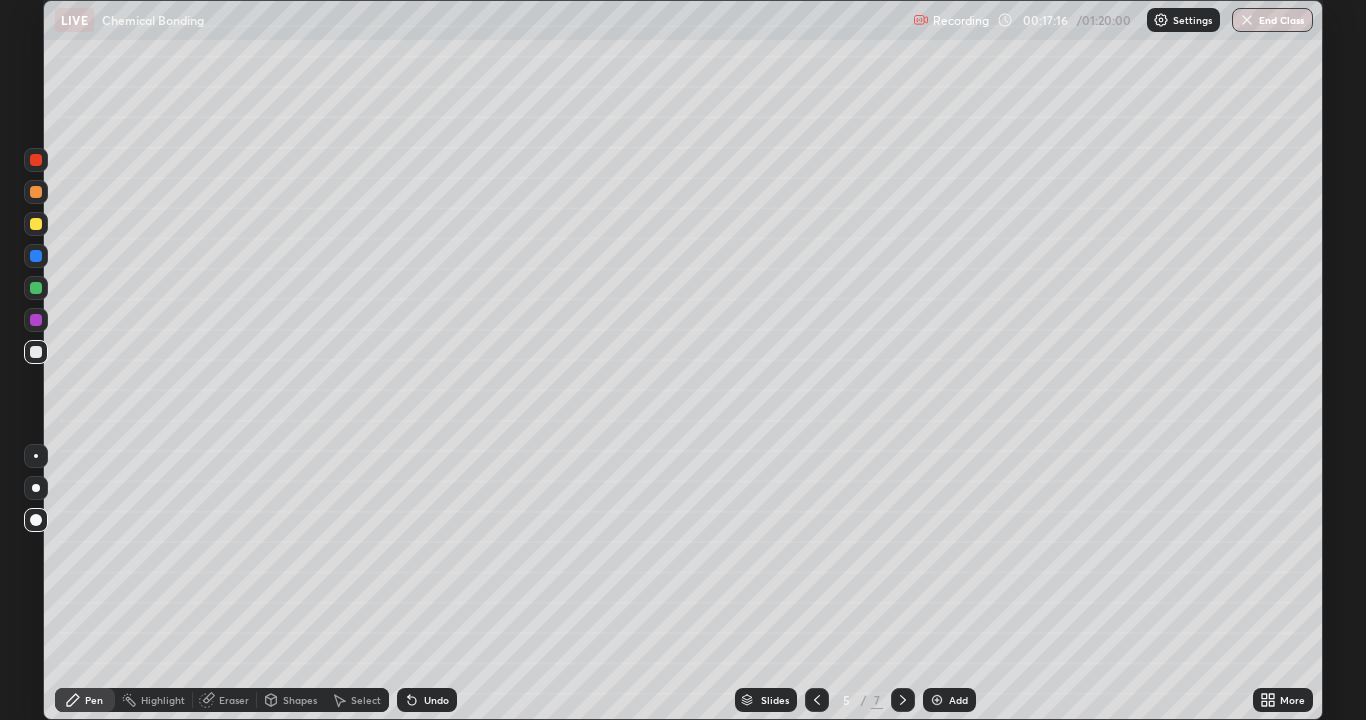 click 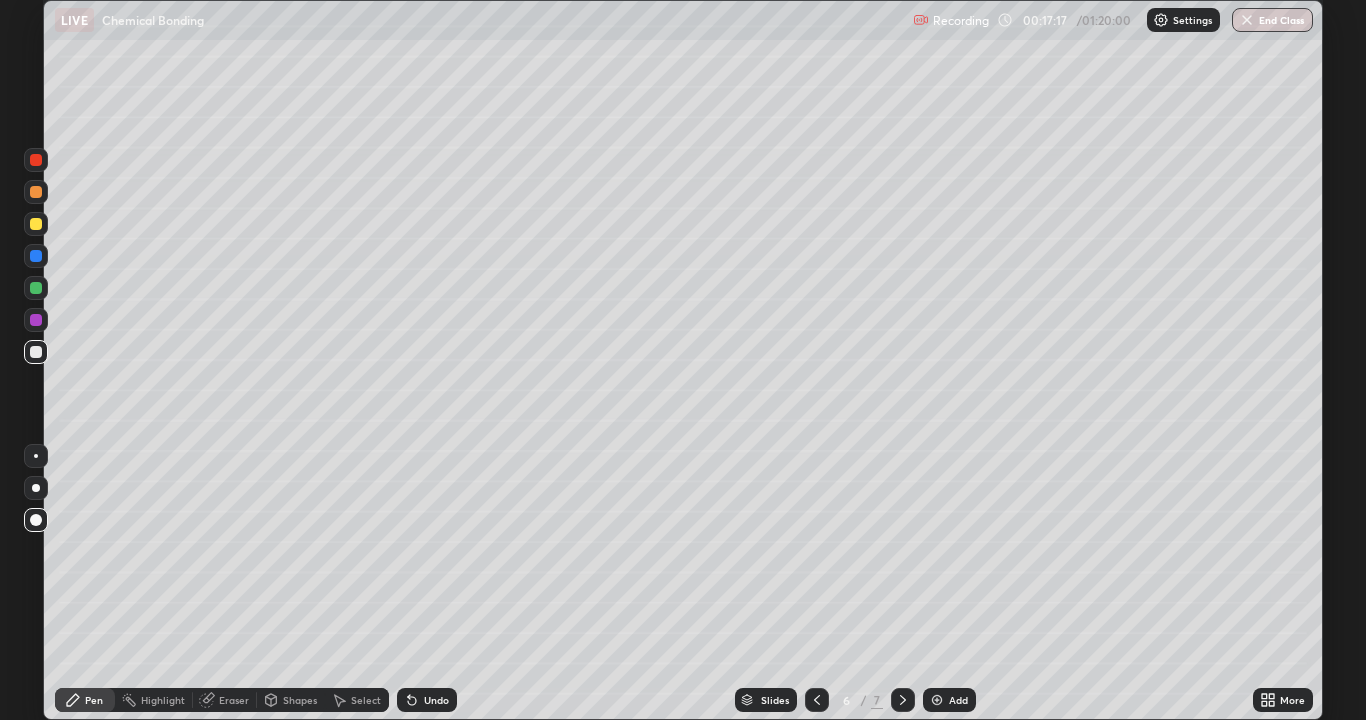 click 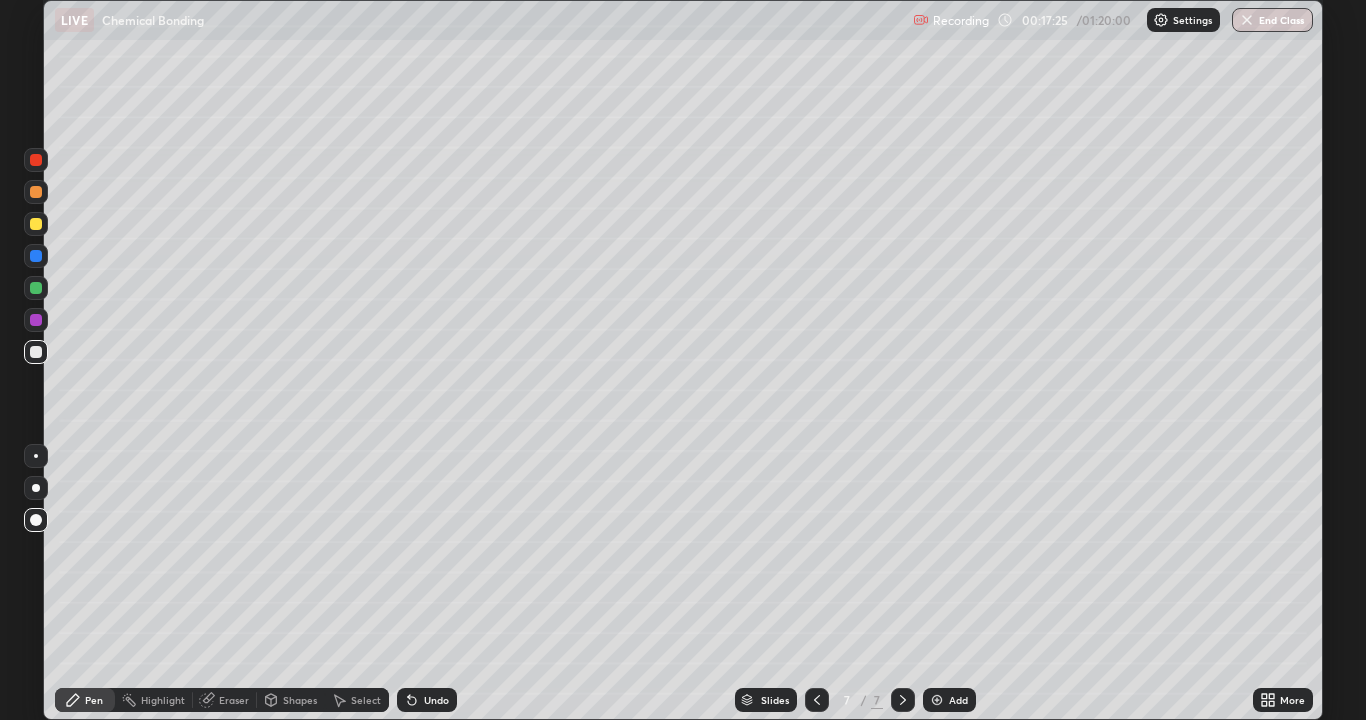 click at bounding box center (36, 320) 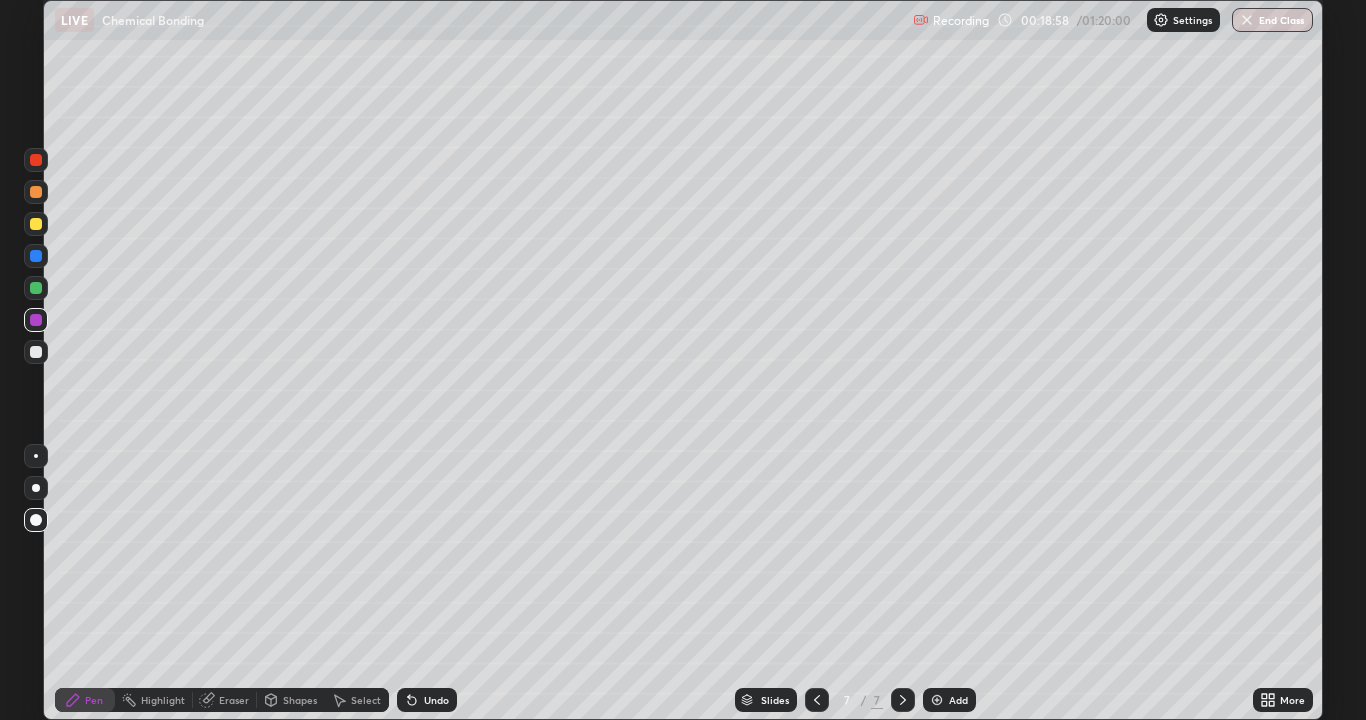 click at bounding box center [817, 700] 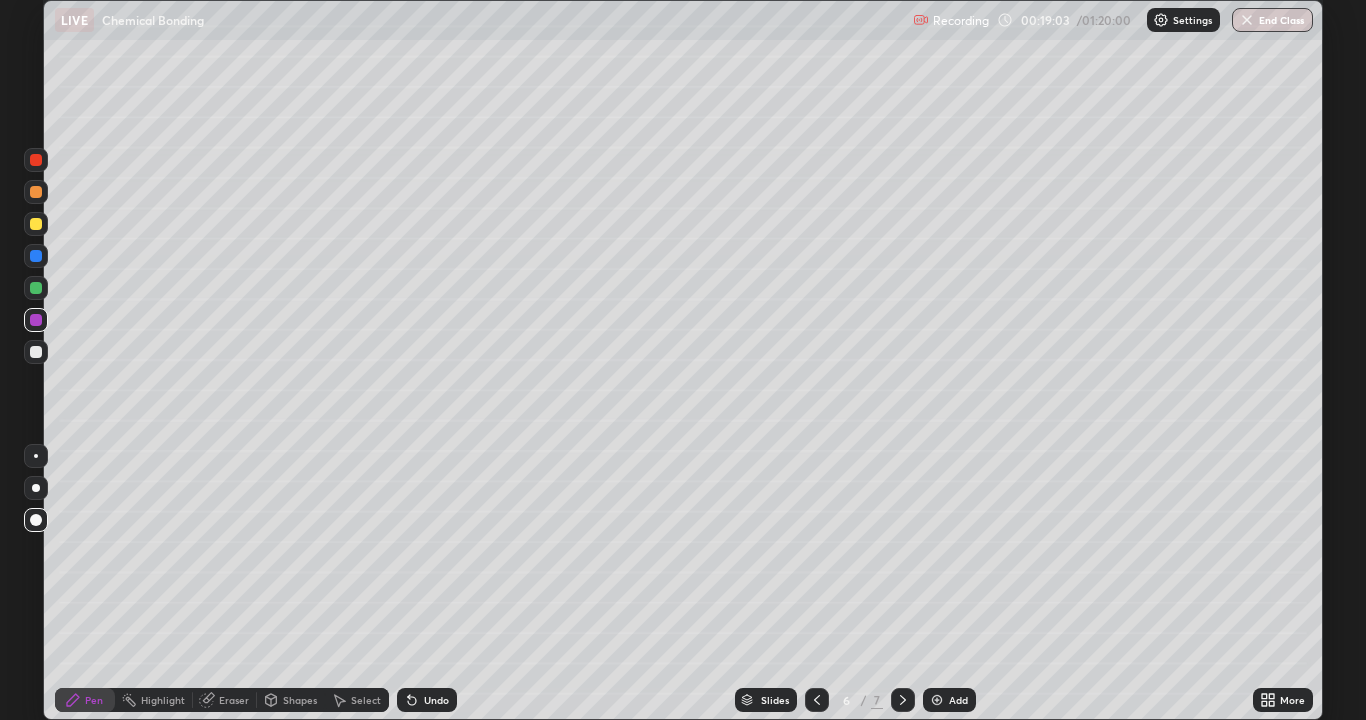 click 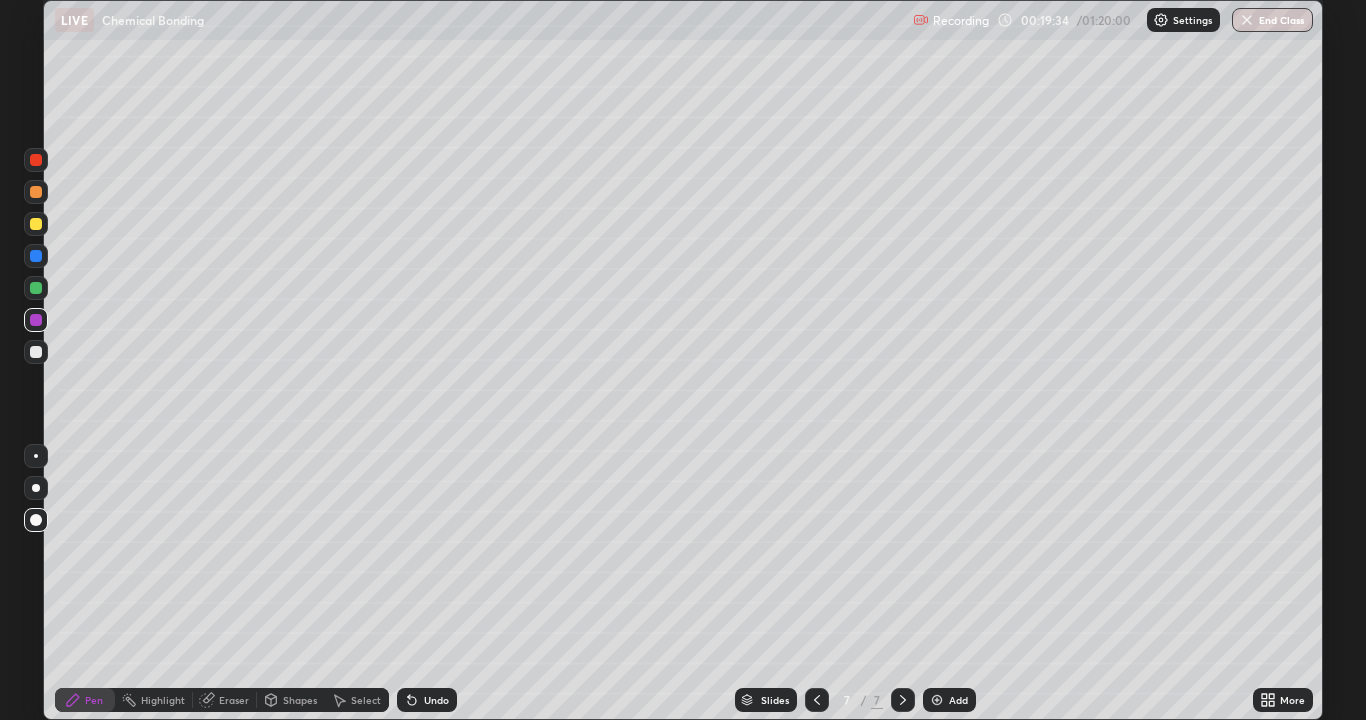 click at bounding box center [937, 700] 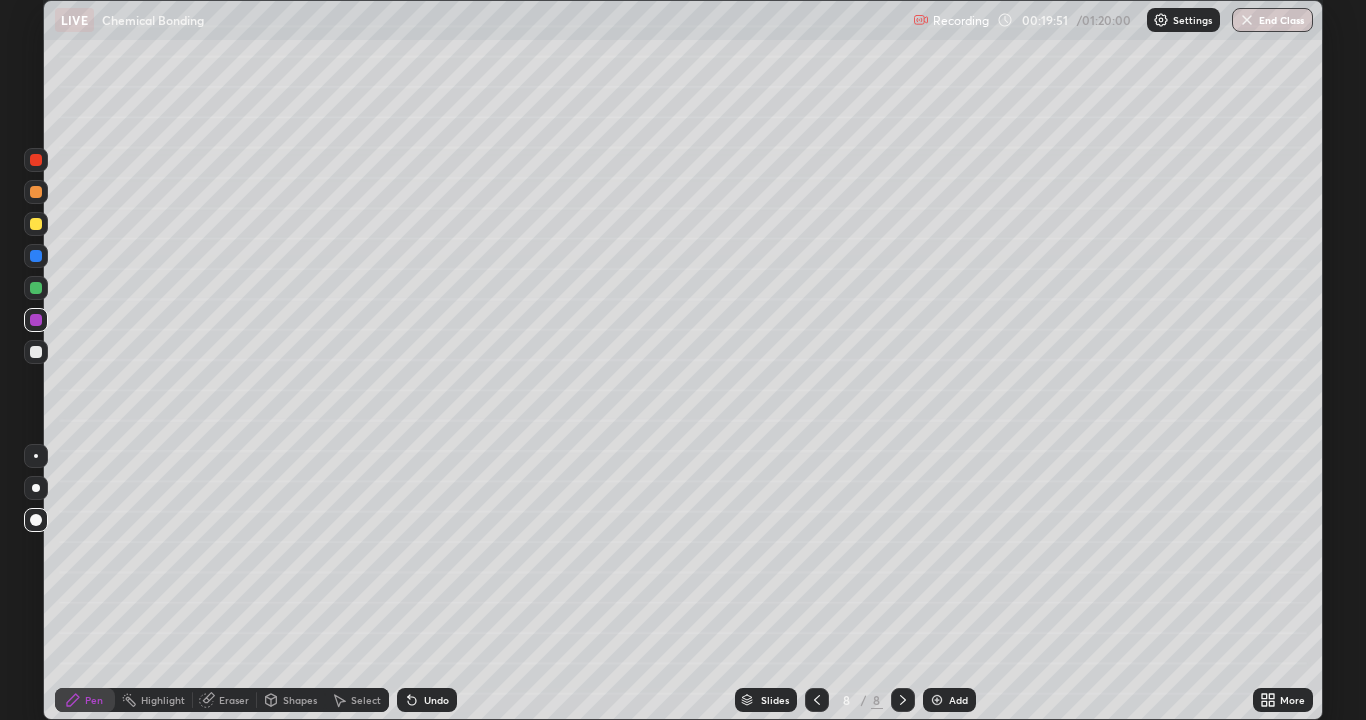 click 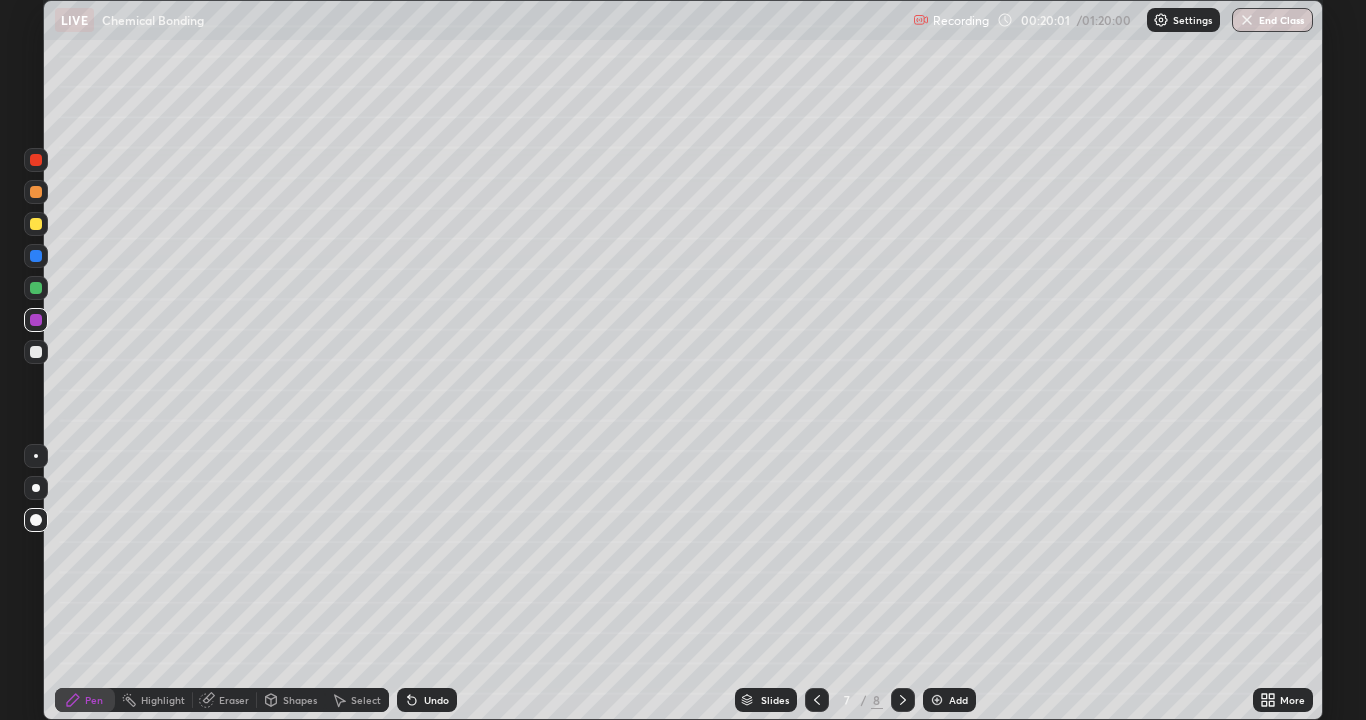 click 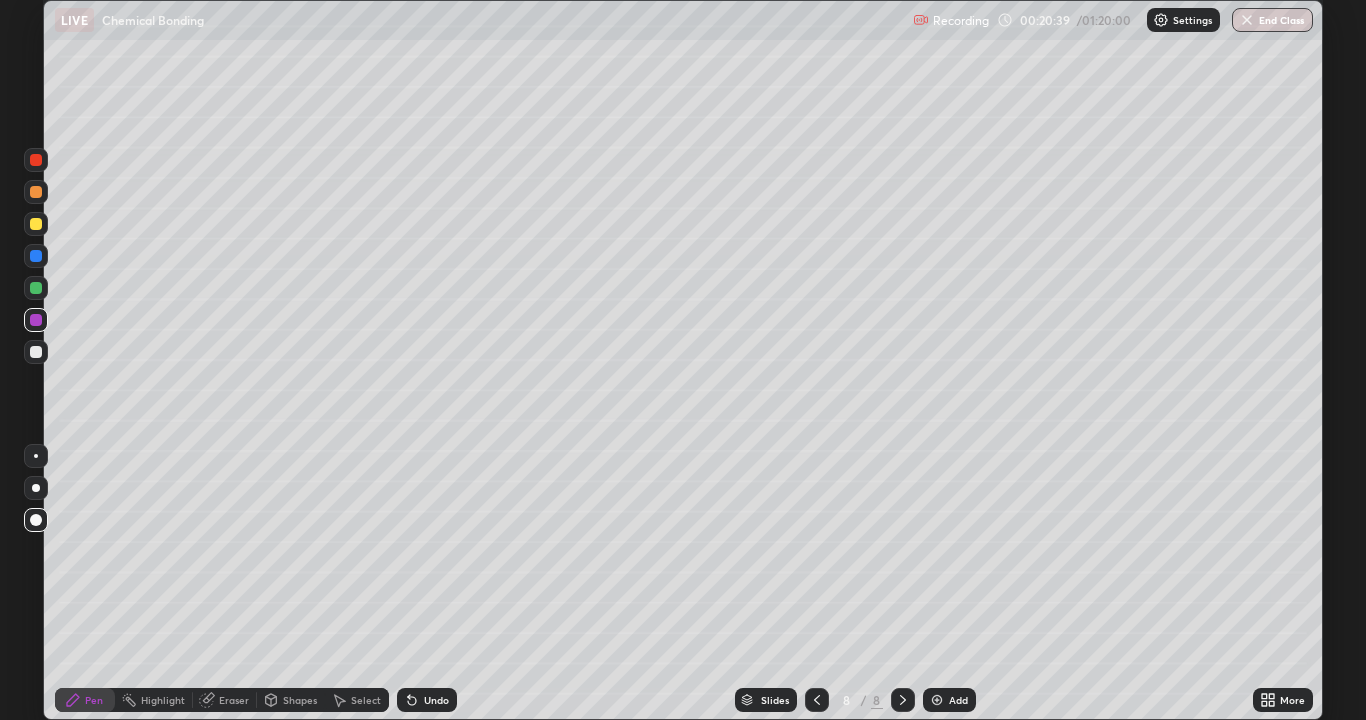 click at bounding box center (36, 352) 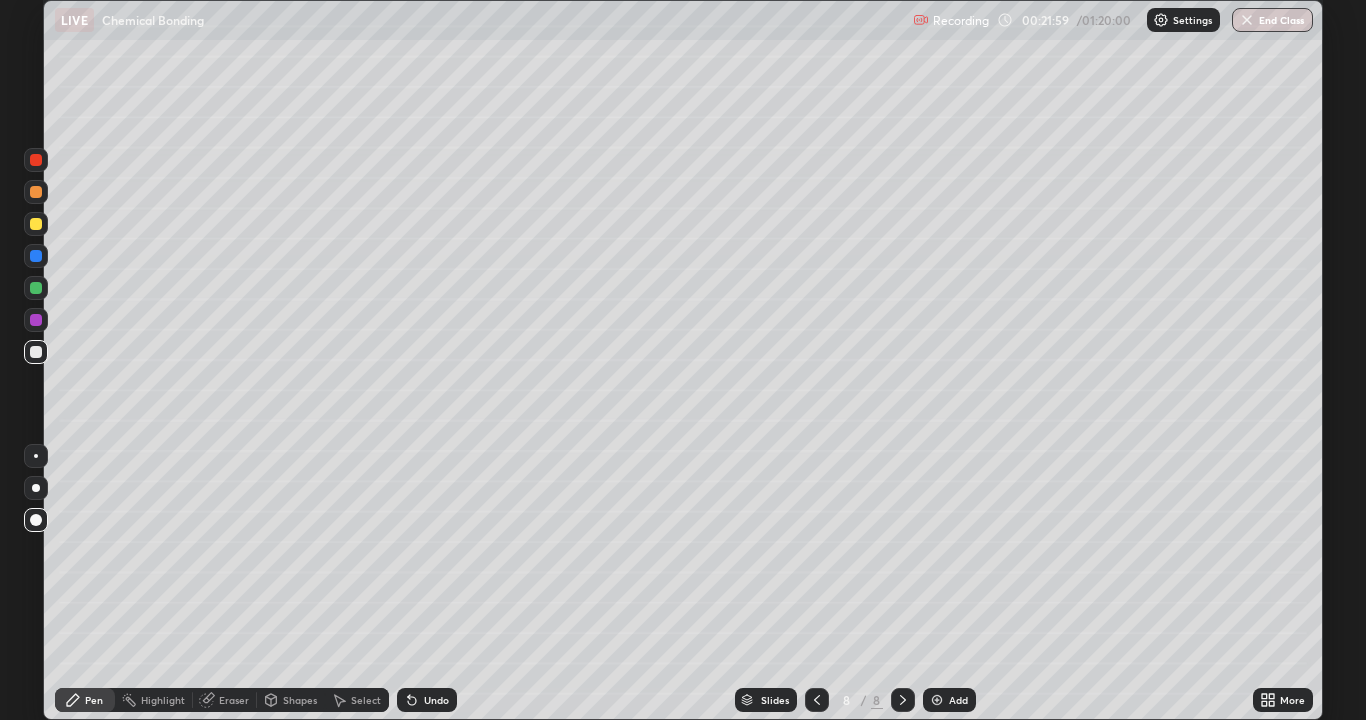 click 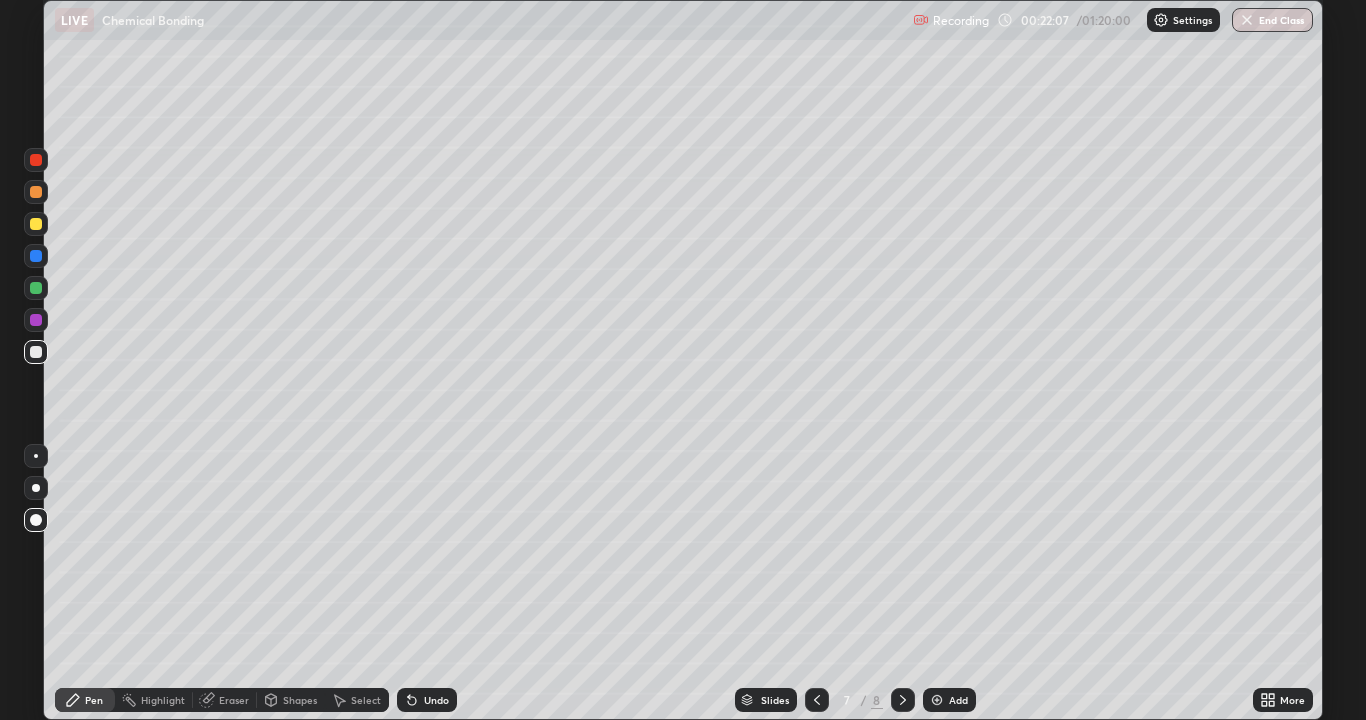 click 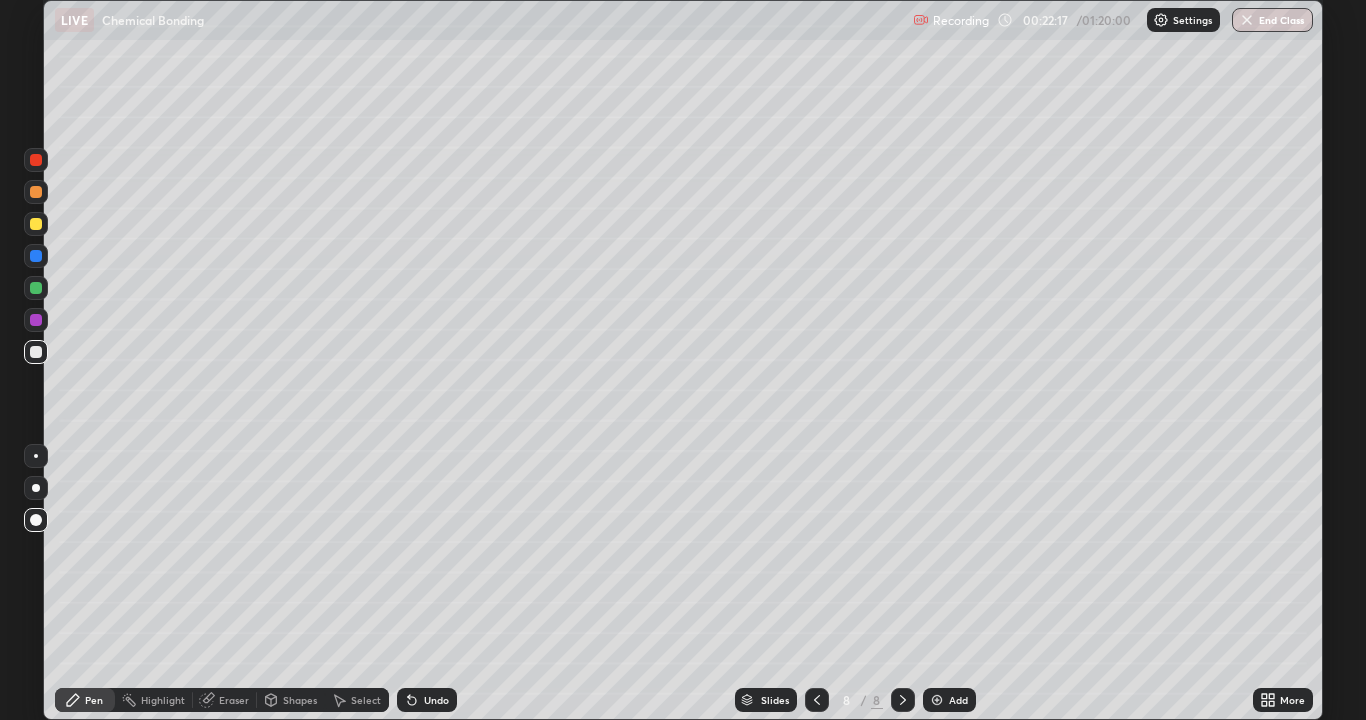 click on "Add" at bounding box center (949, 700) 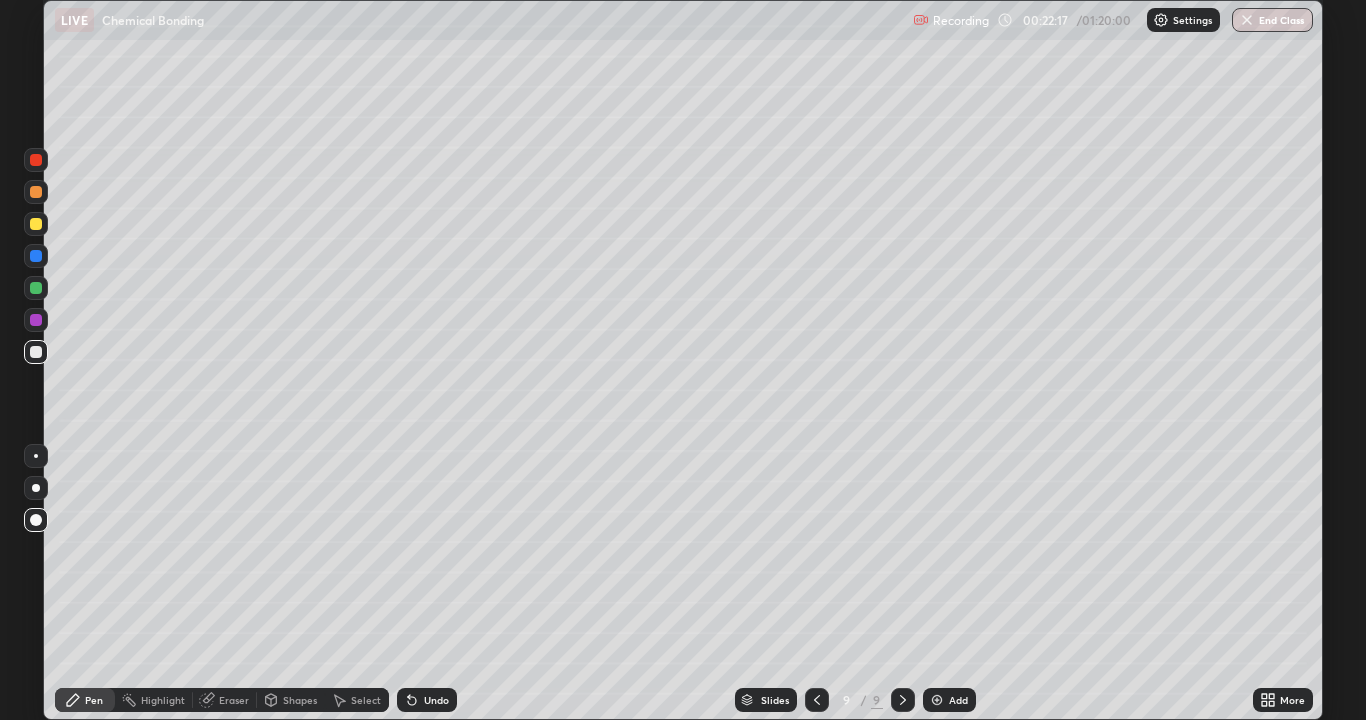 click 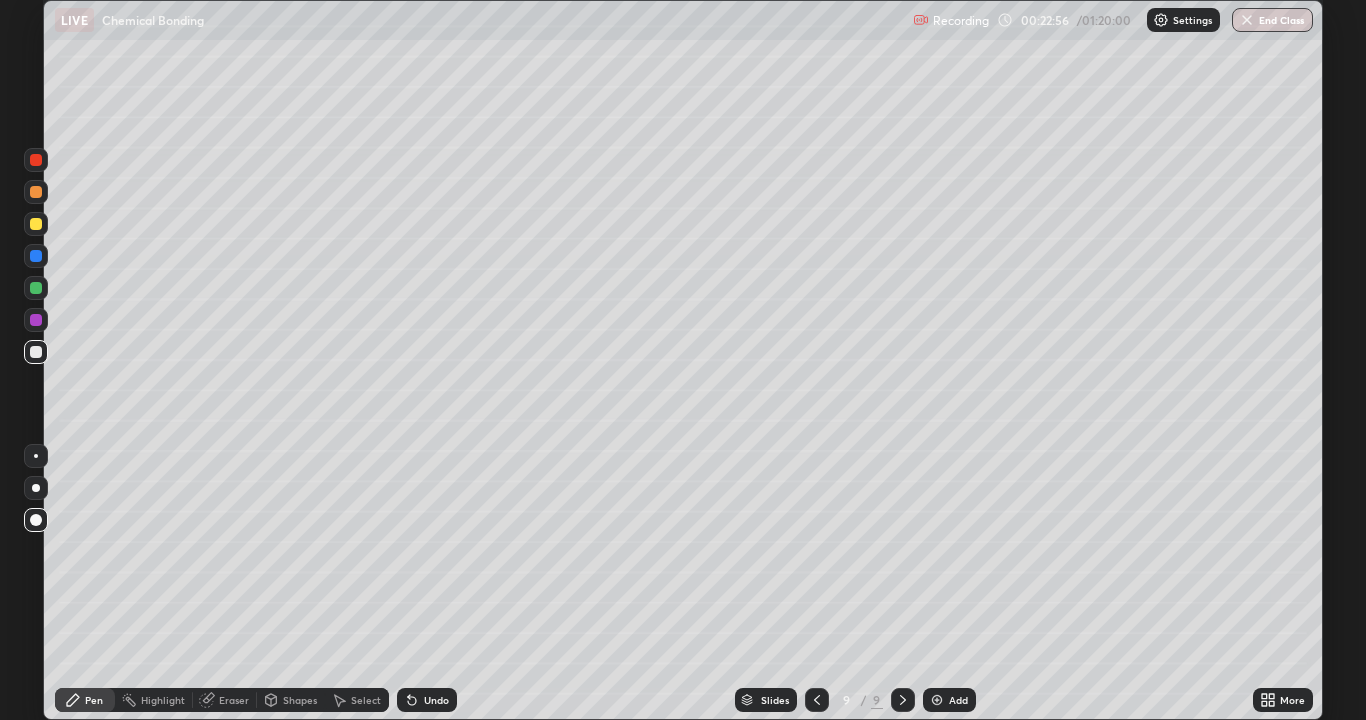 click at bounding box center [36, 320] 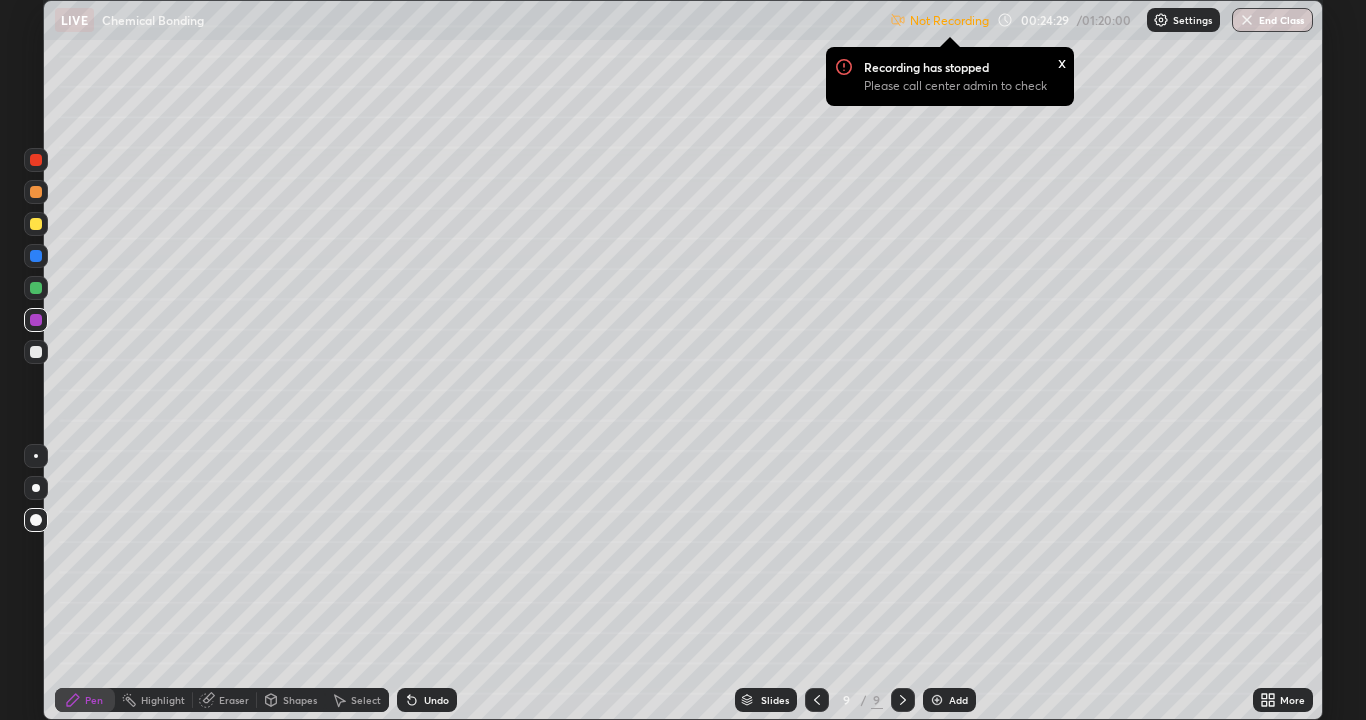 click 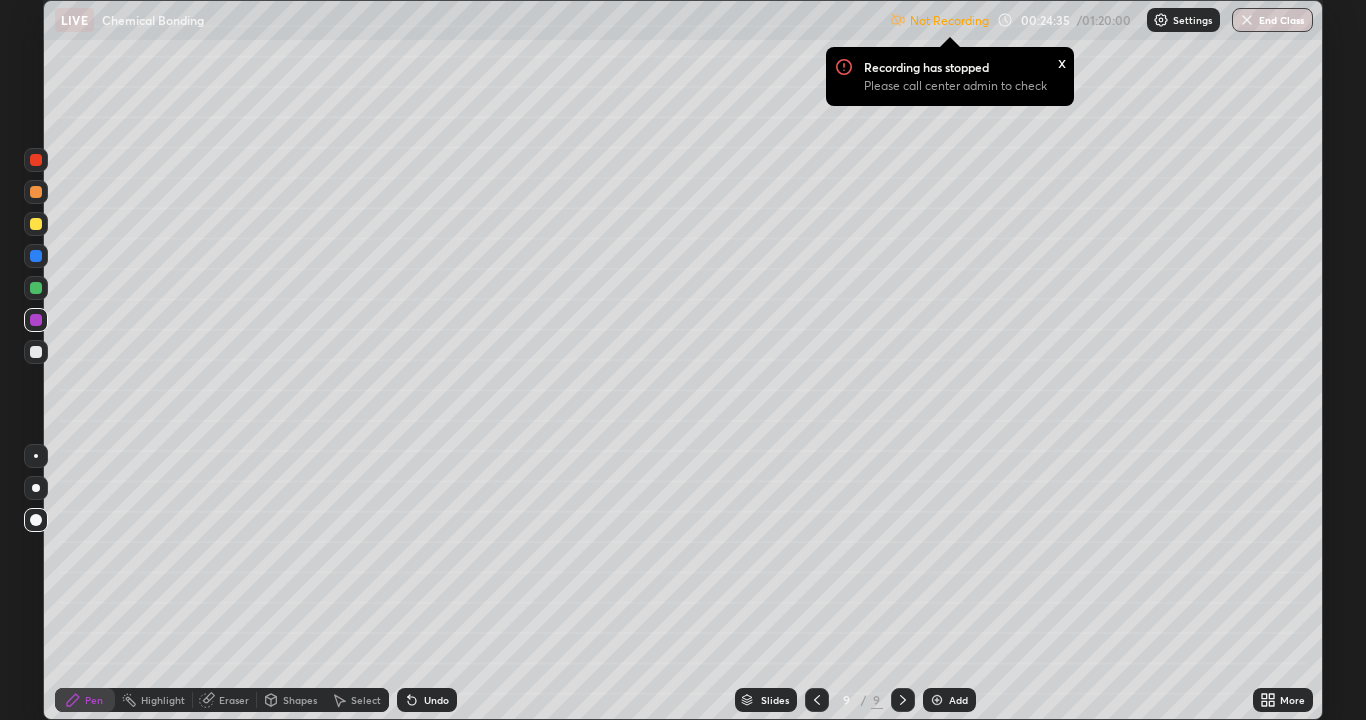 click at bounding box center (36, 352) 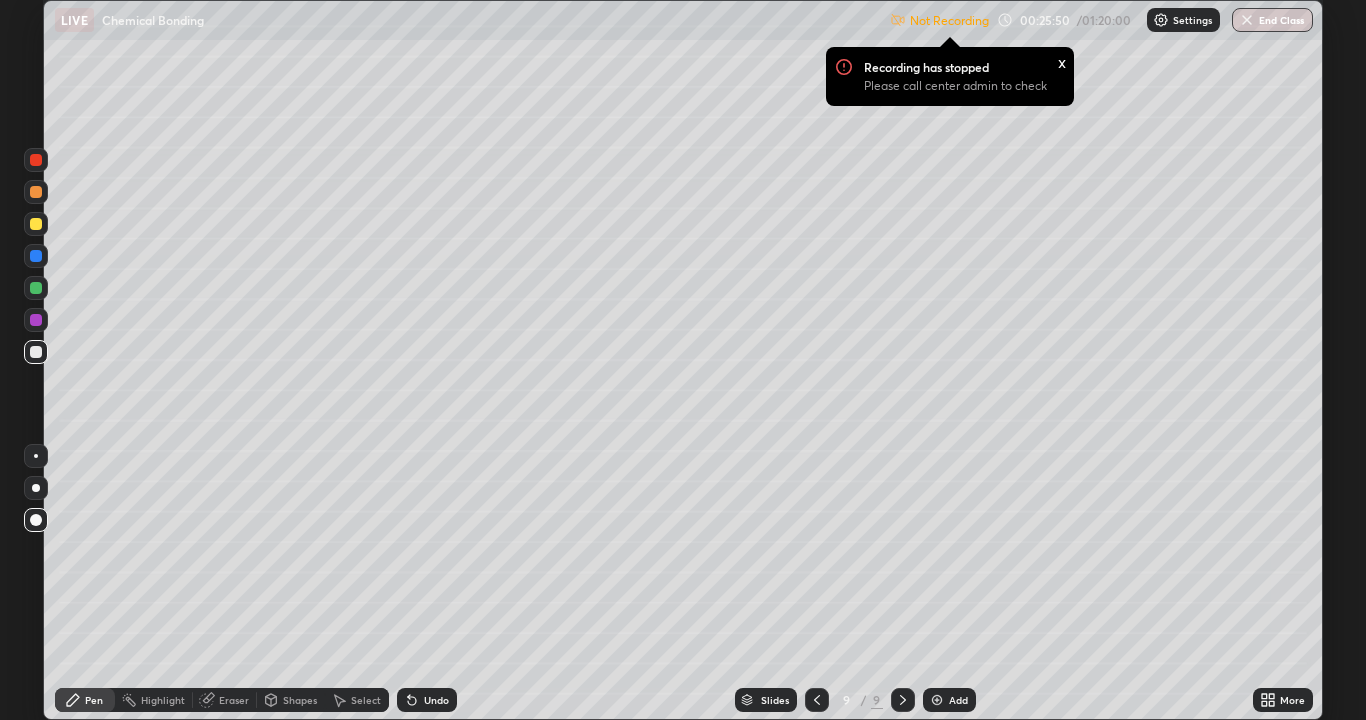 click at bounding box center [36, 320] 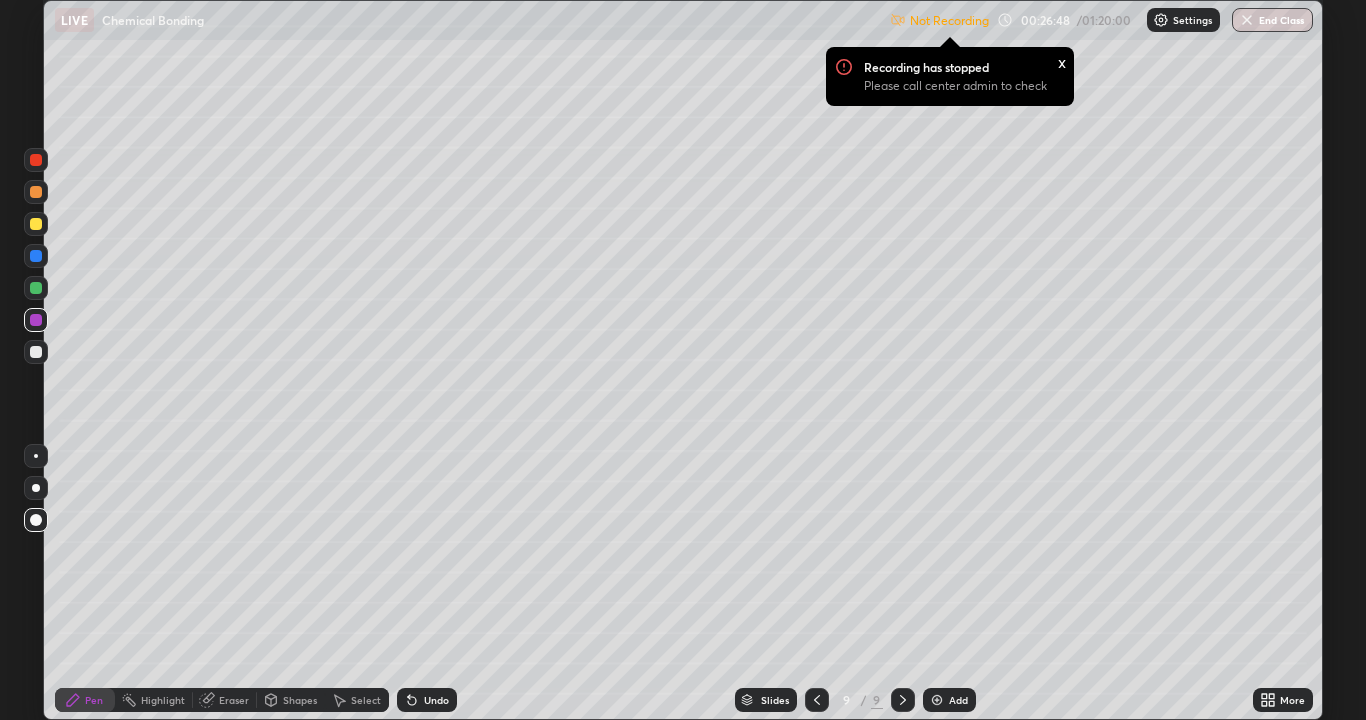 click at bounding box center [937, 700] 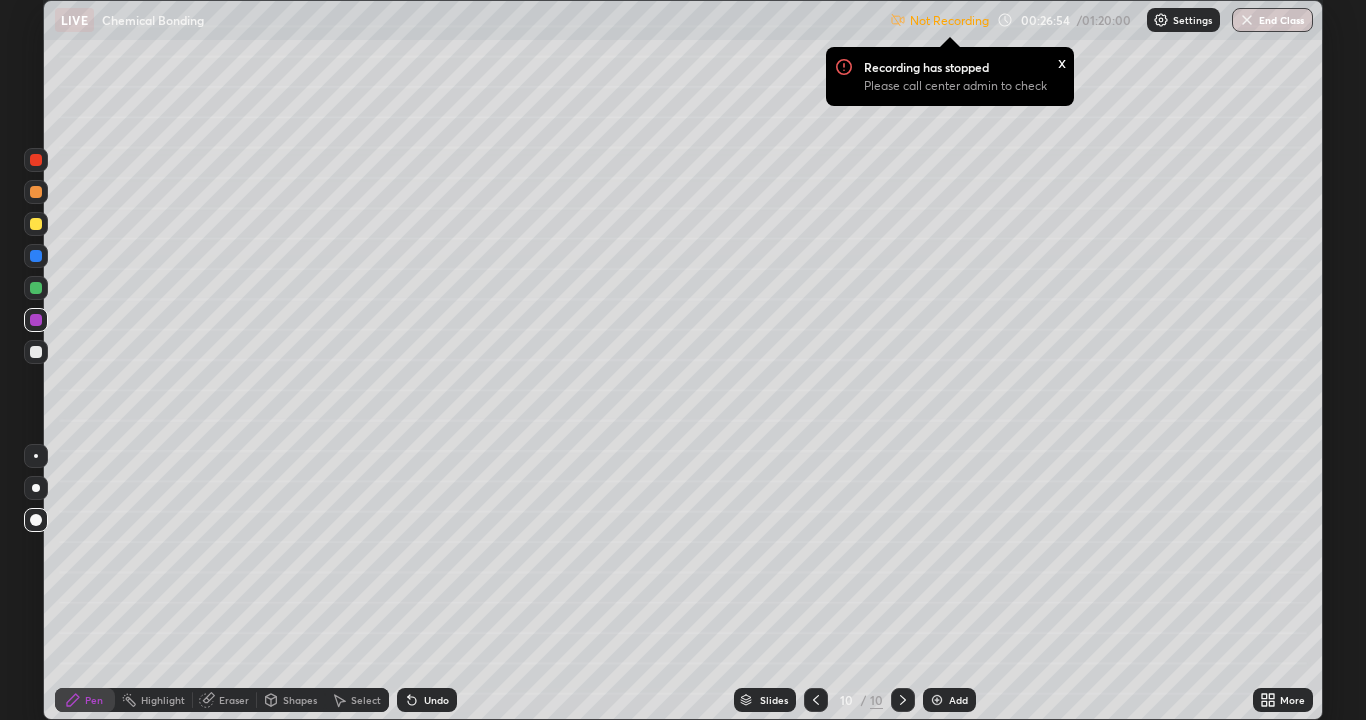 click at bounding box center [36, 352] 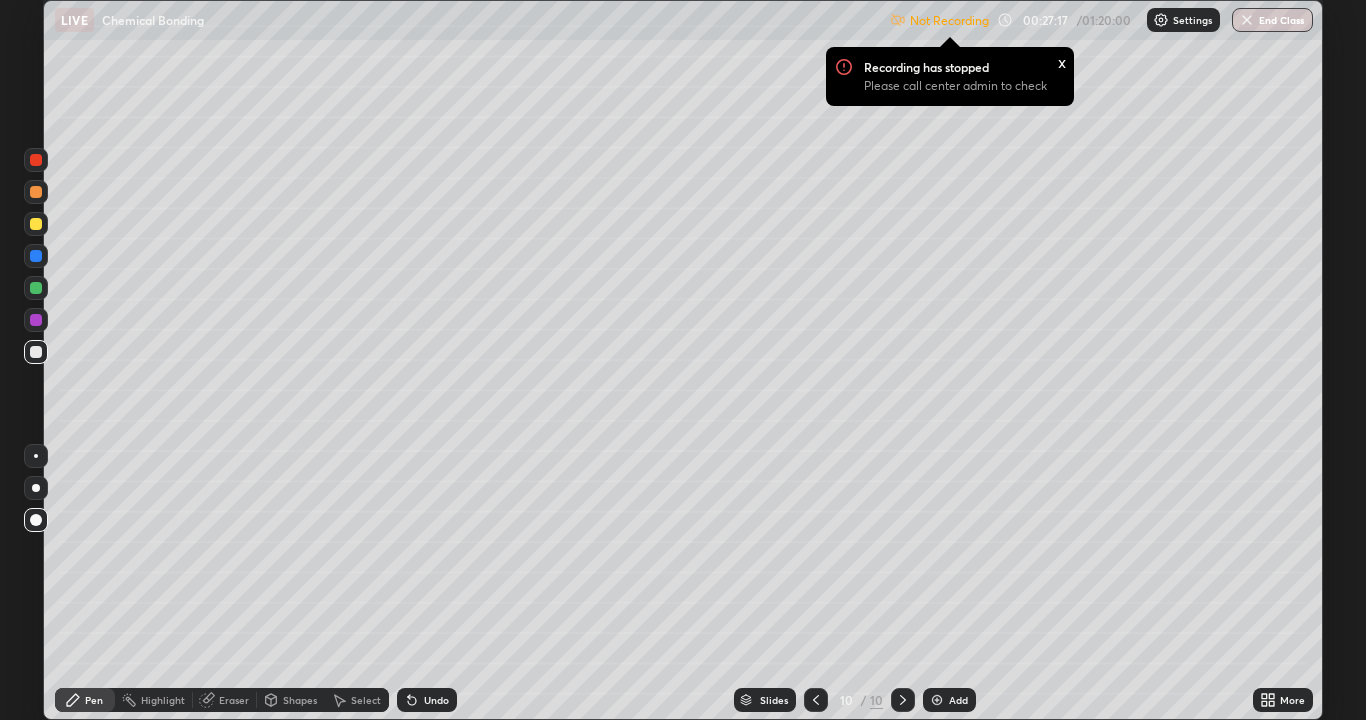 click on "Undo" at bounding box center [436, 700] 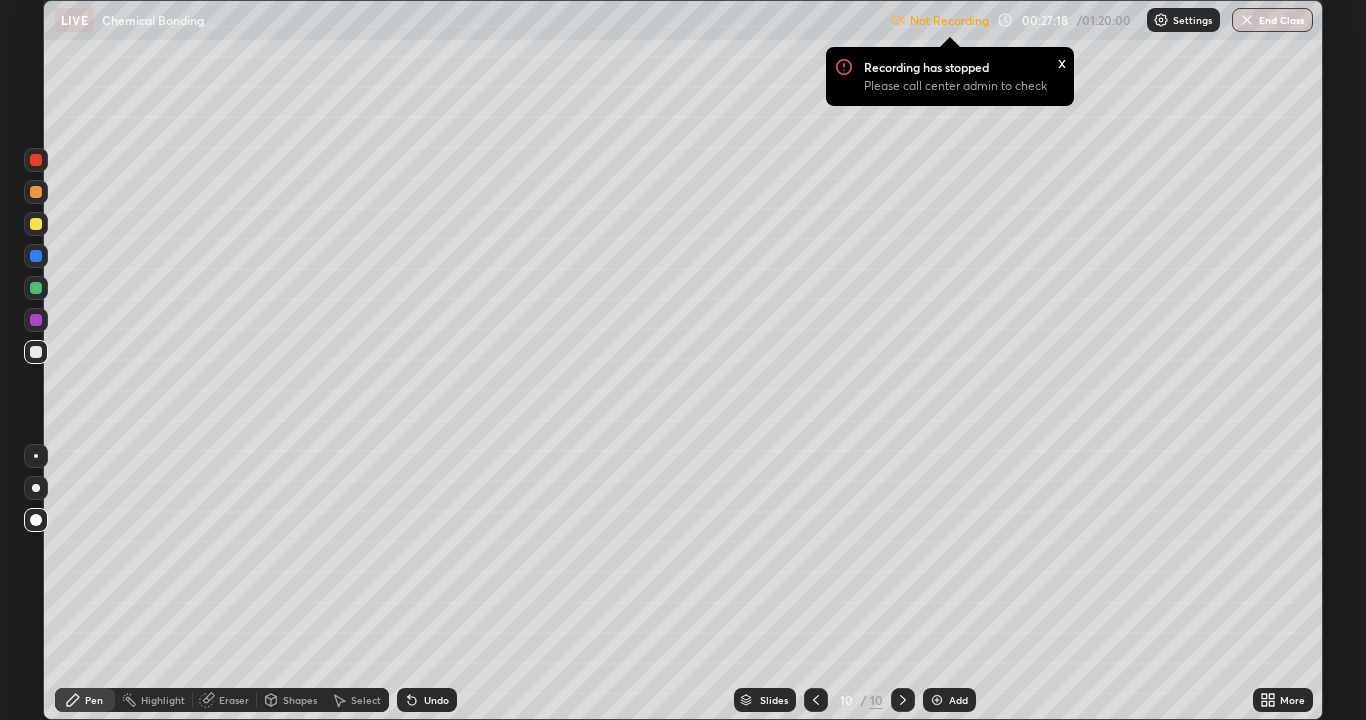 click on "Undo" at bounding box center [427, 700] 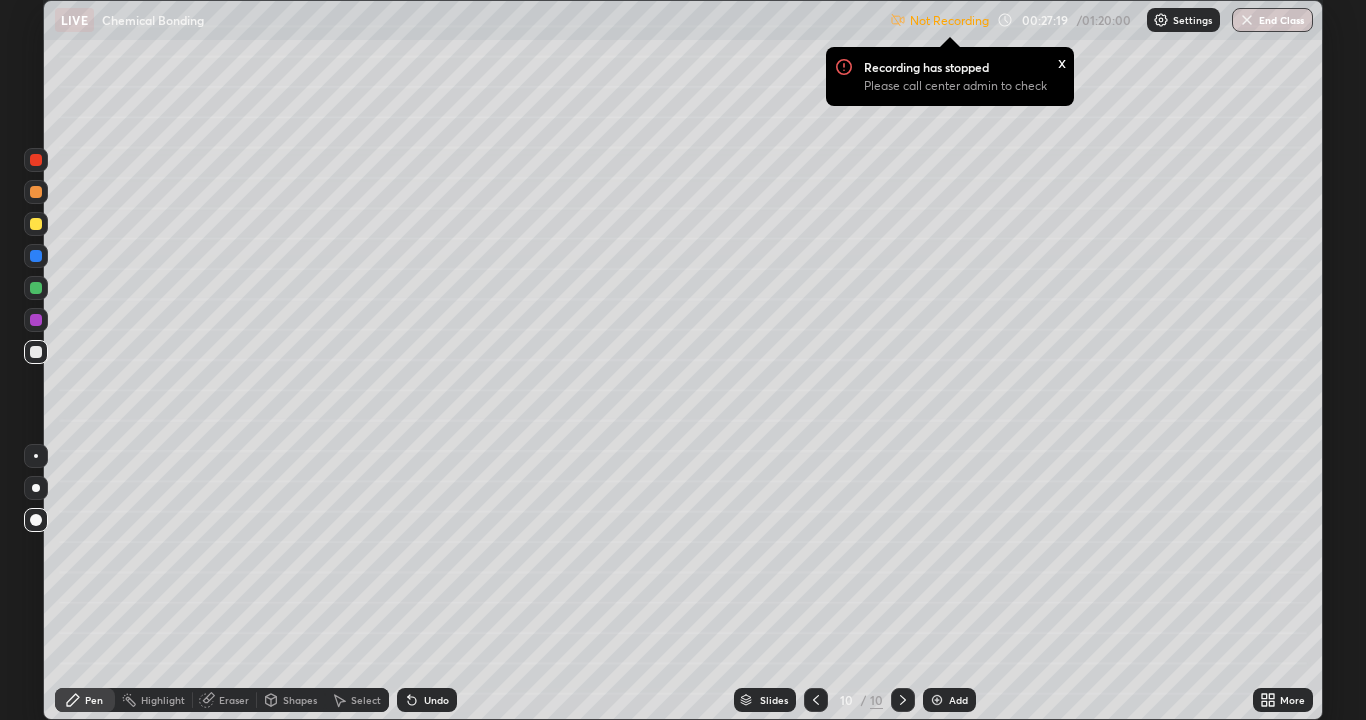 click on "Undo" at bounding box center (427, 700) 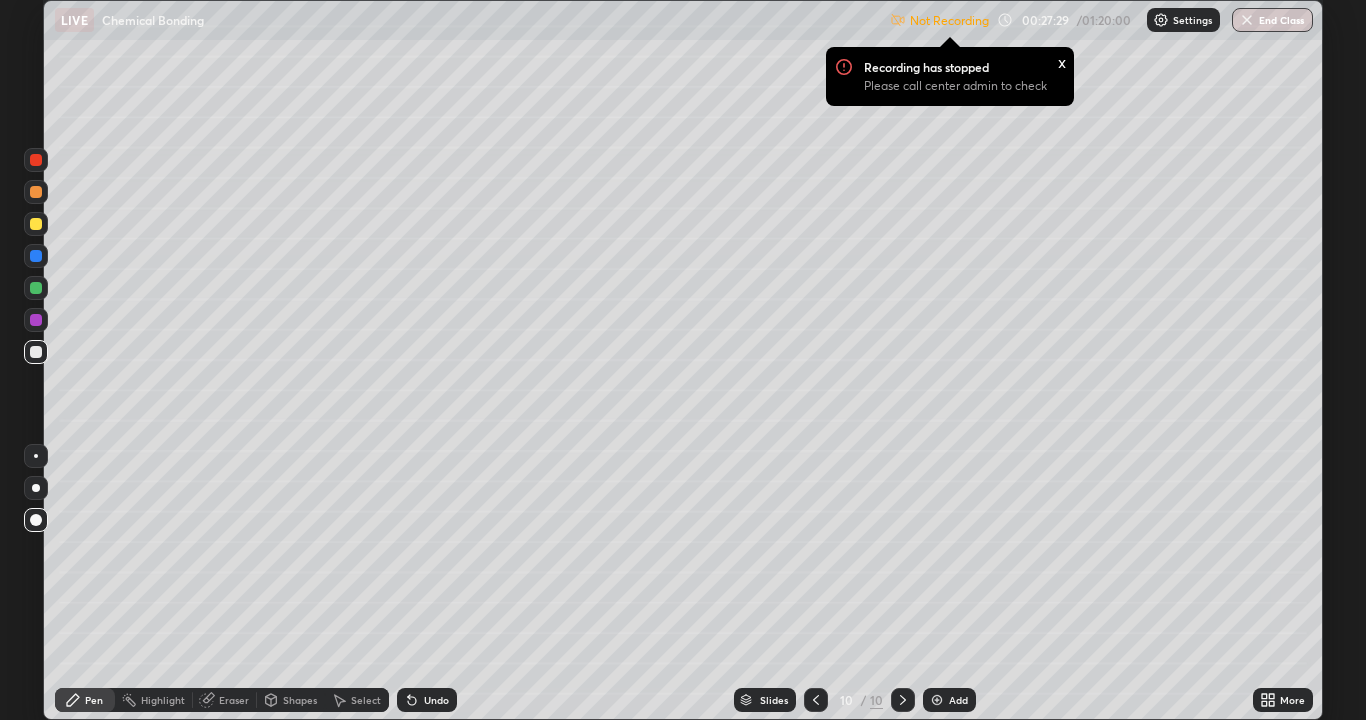 click 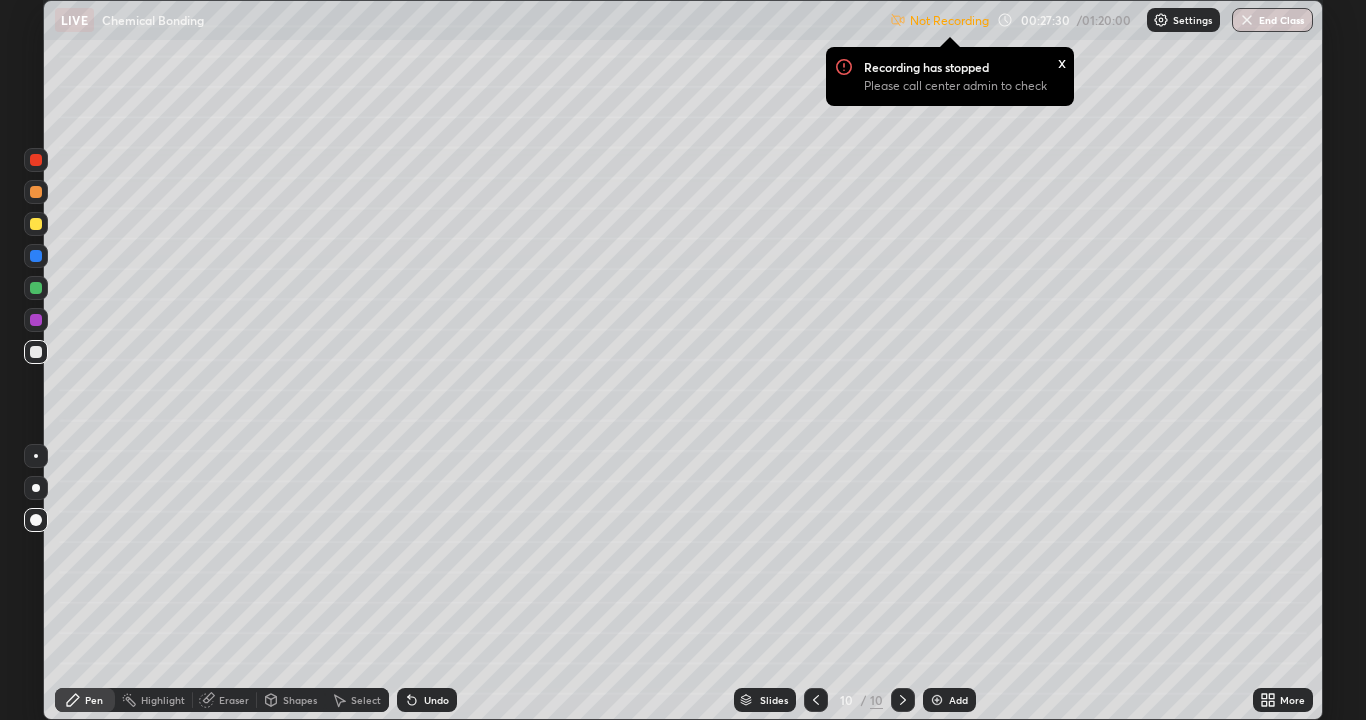 click 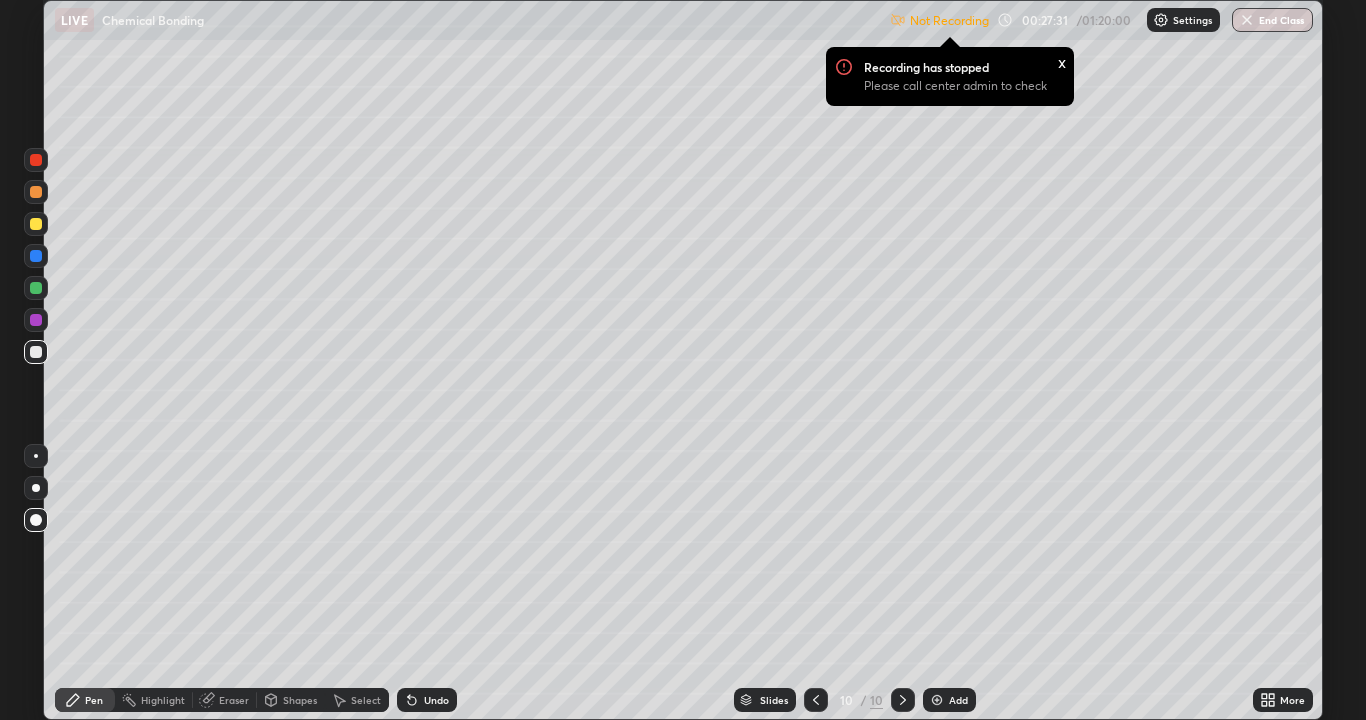 click on "Undo" at bounding box center (436, 700) 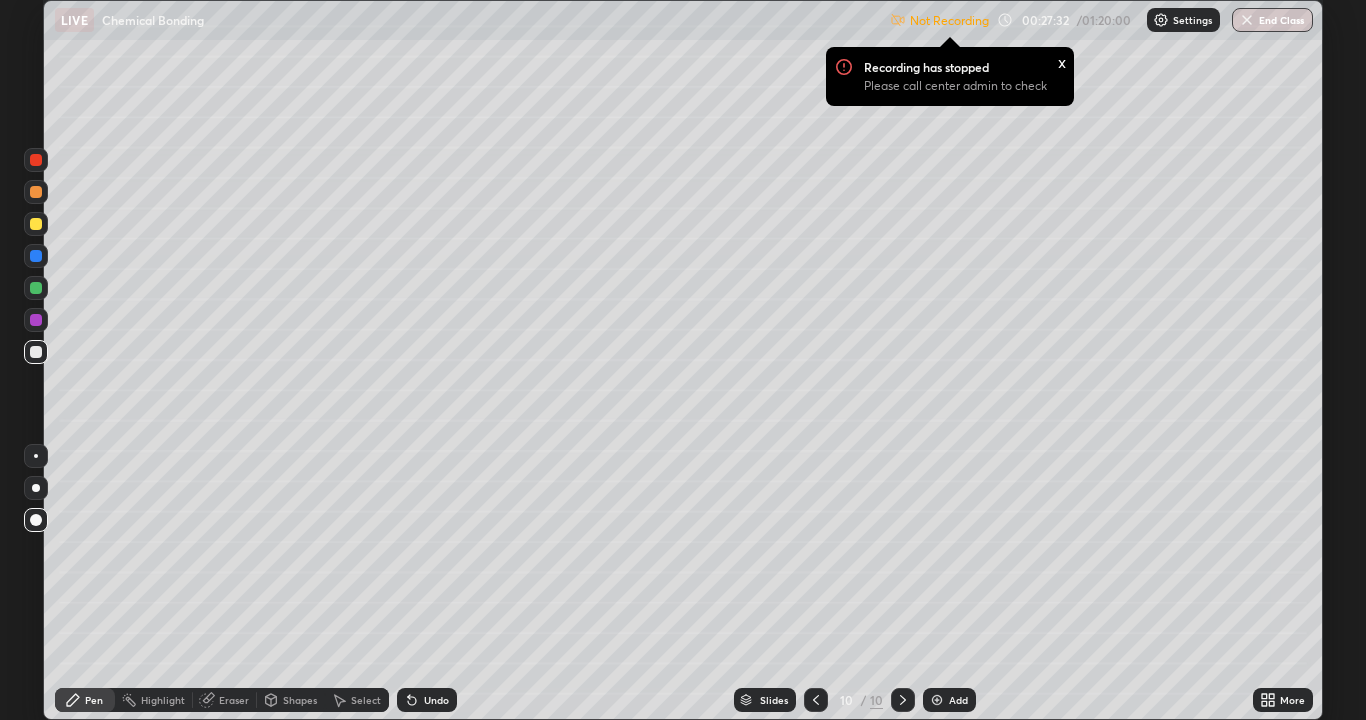 click on "Undo" at bounding box center (436, 700) 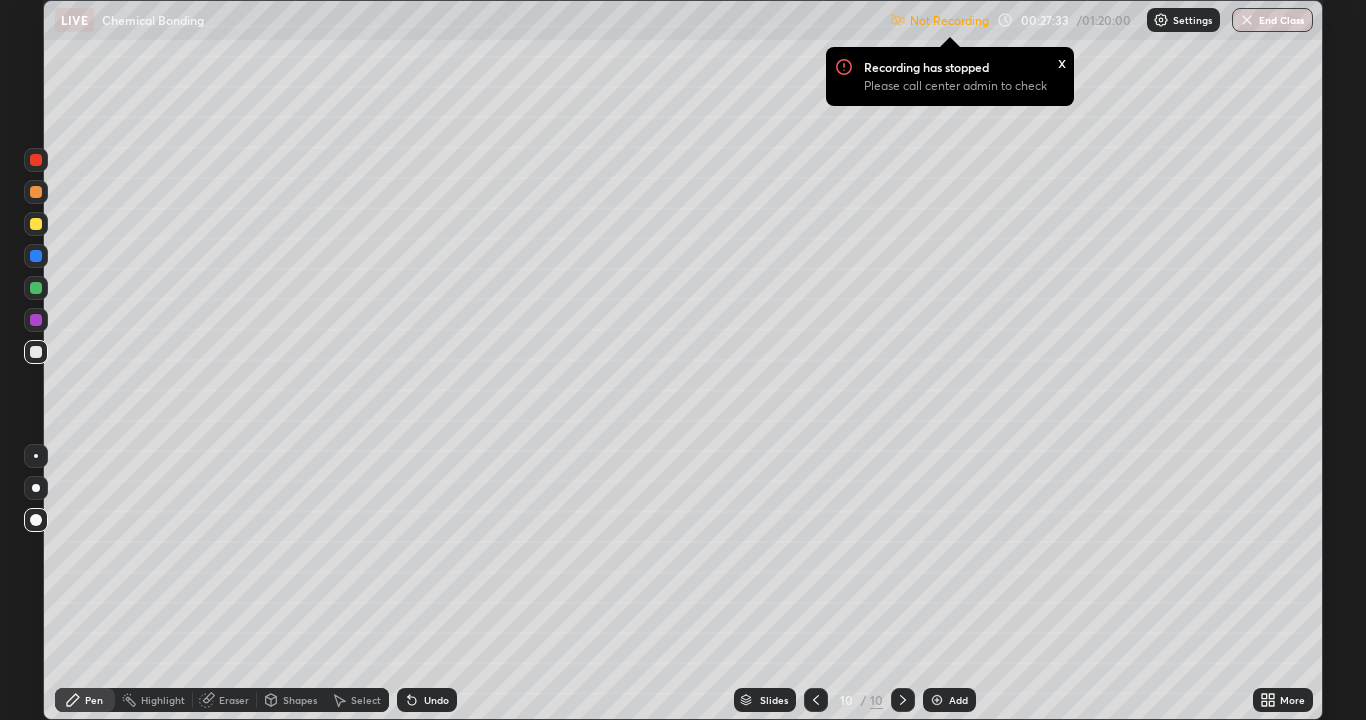click on "Undo" at bounding box center (436, 700) 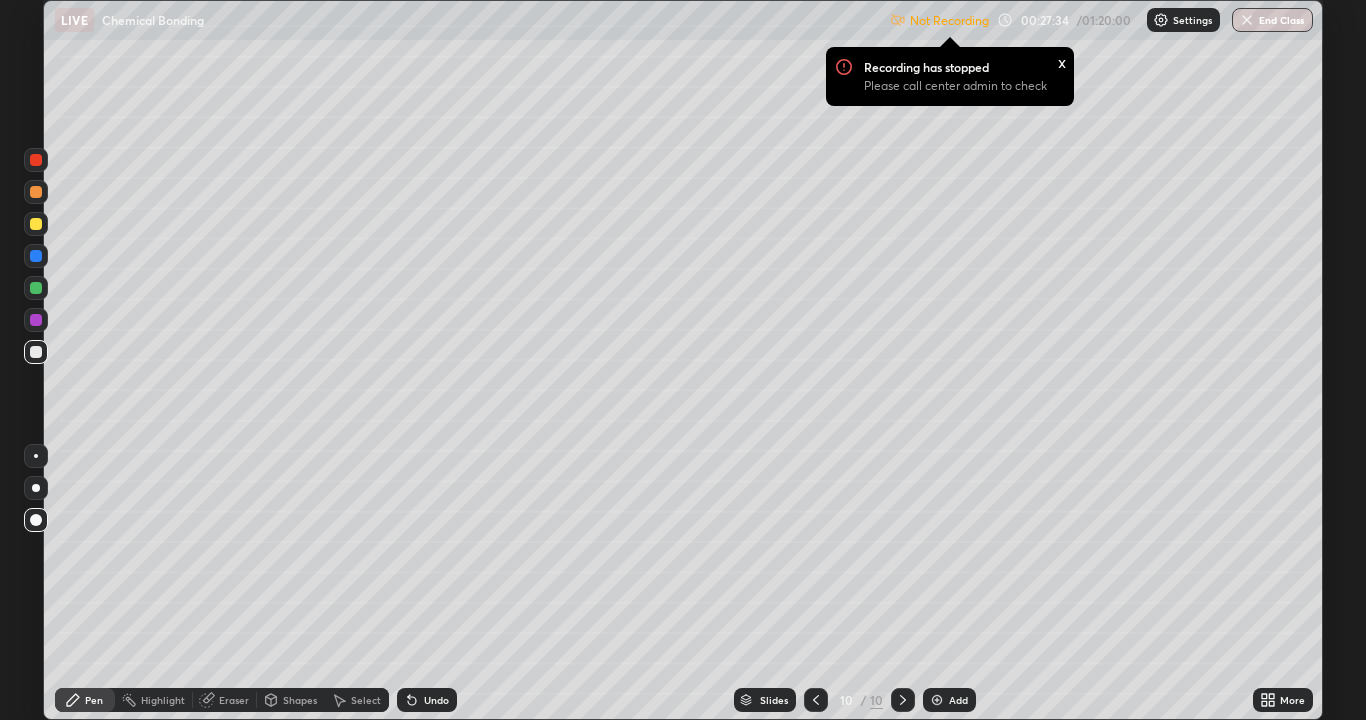 click on "Undo" at bounding box center (436, 700) 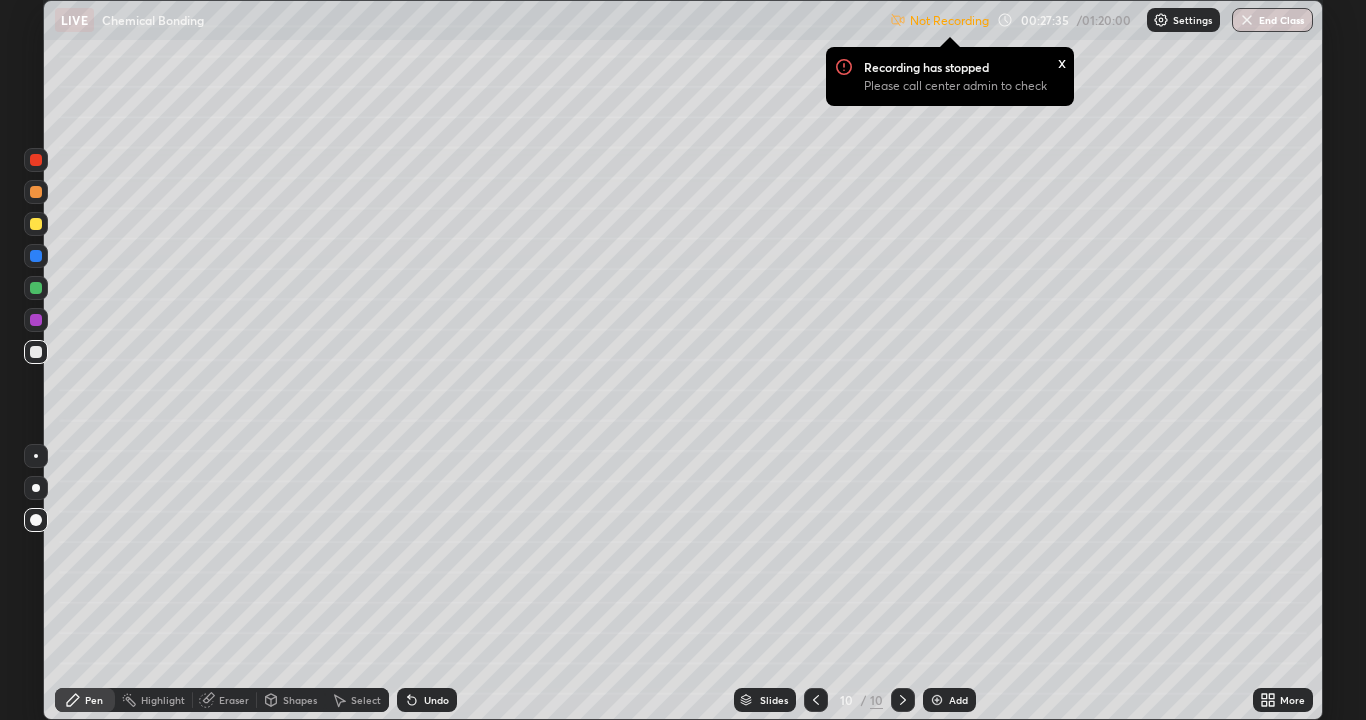 click on "Undo" at bounding box center [427, 700] 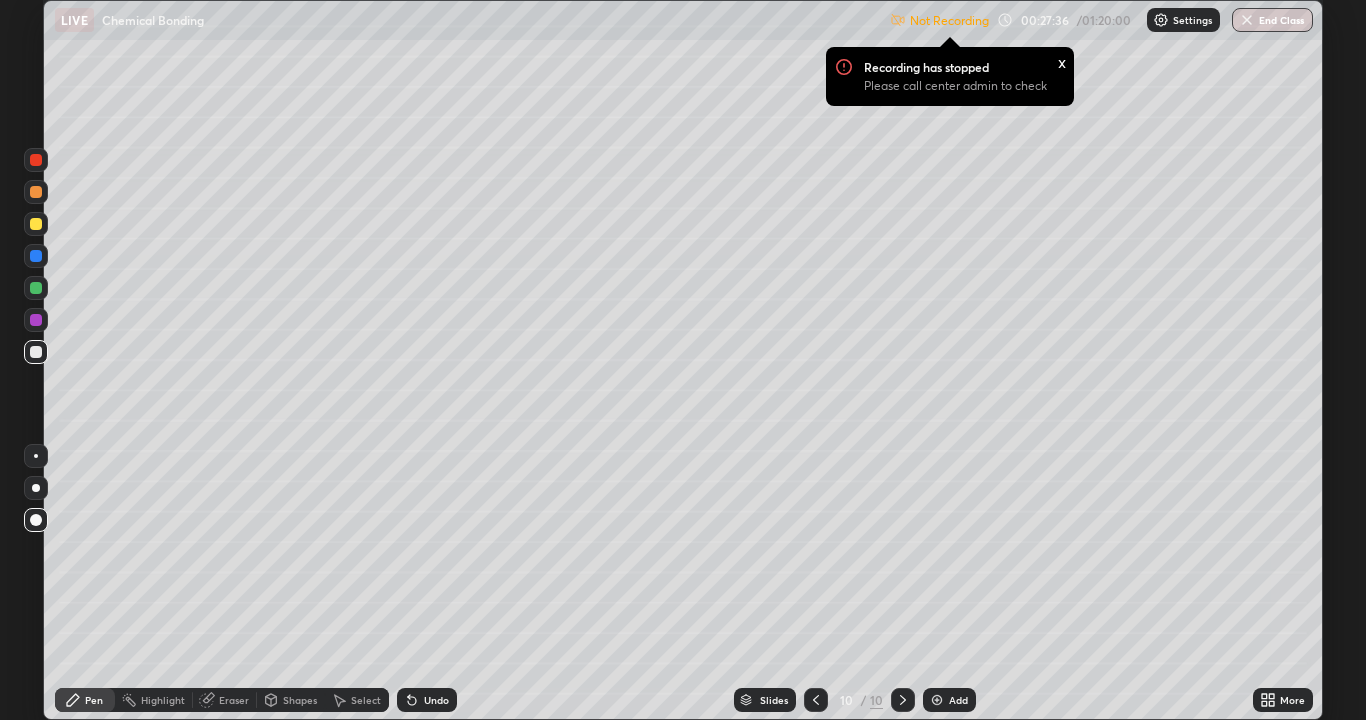 click 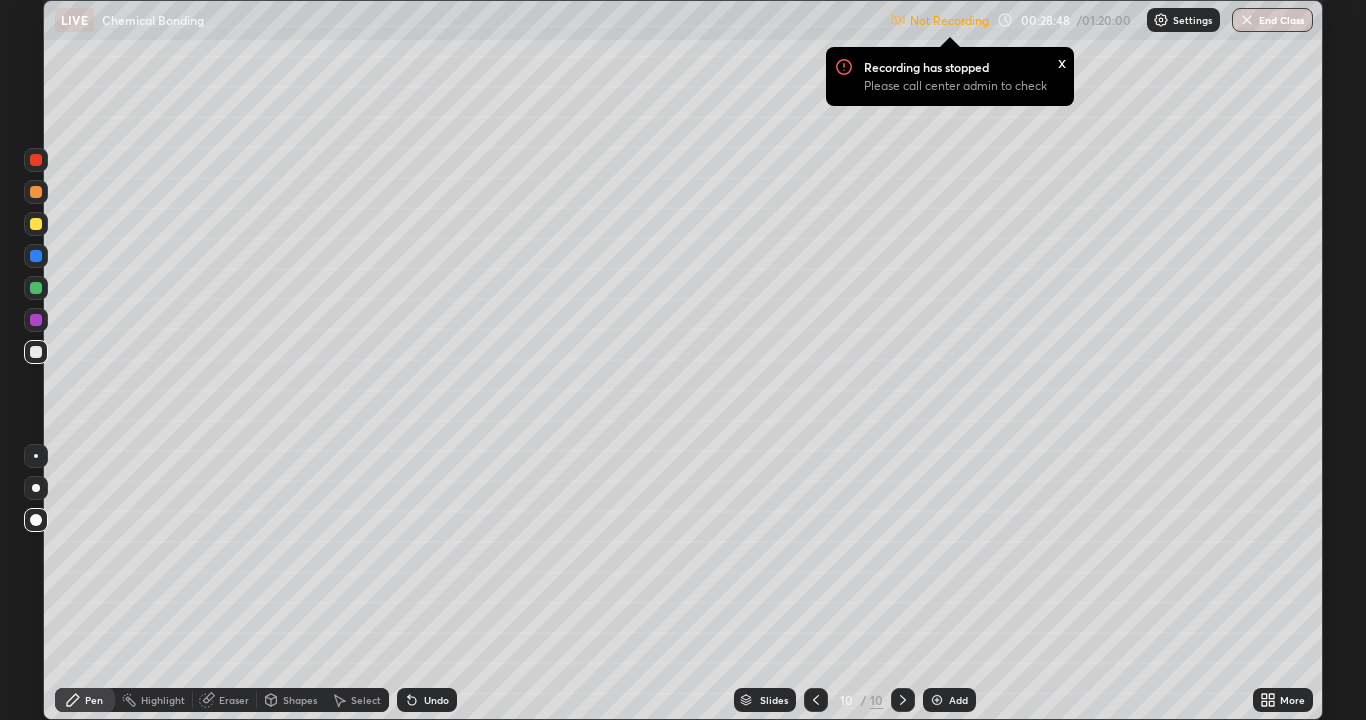 click on "Undo" at bounding box center (436, 700) 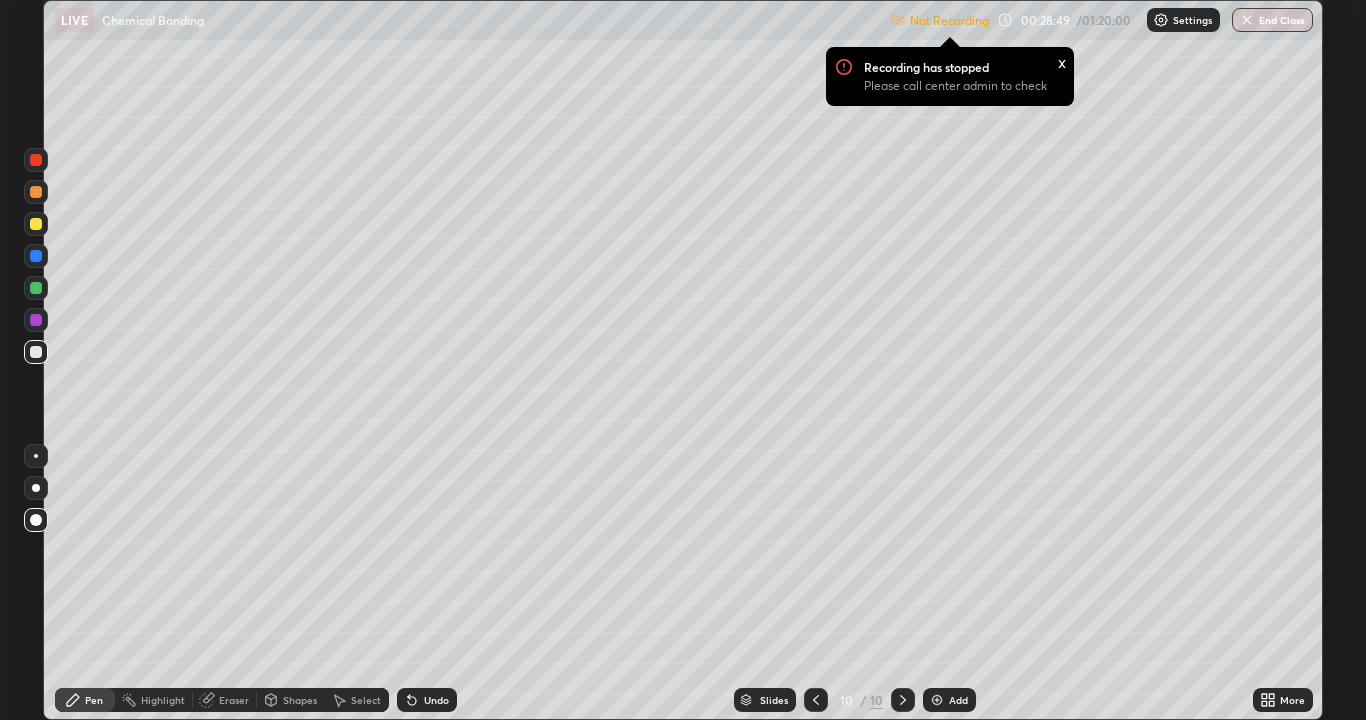 click on "Undo" at bounding box center (427, 700) 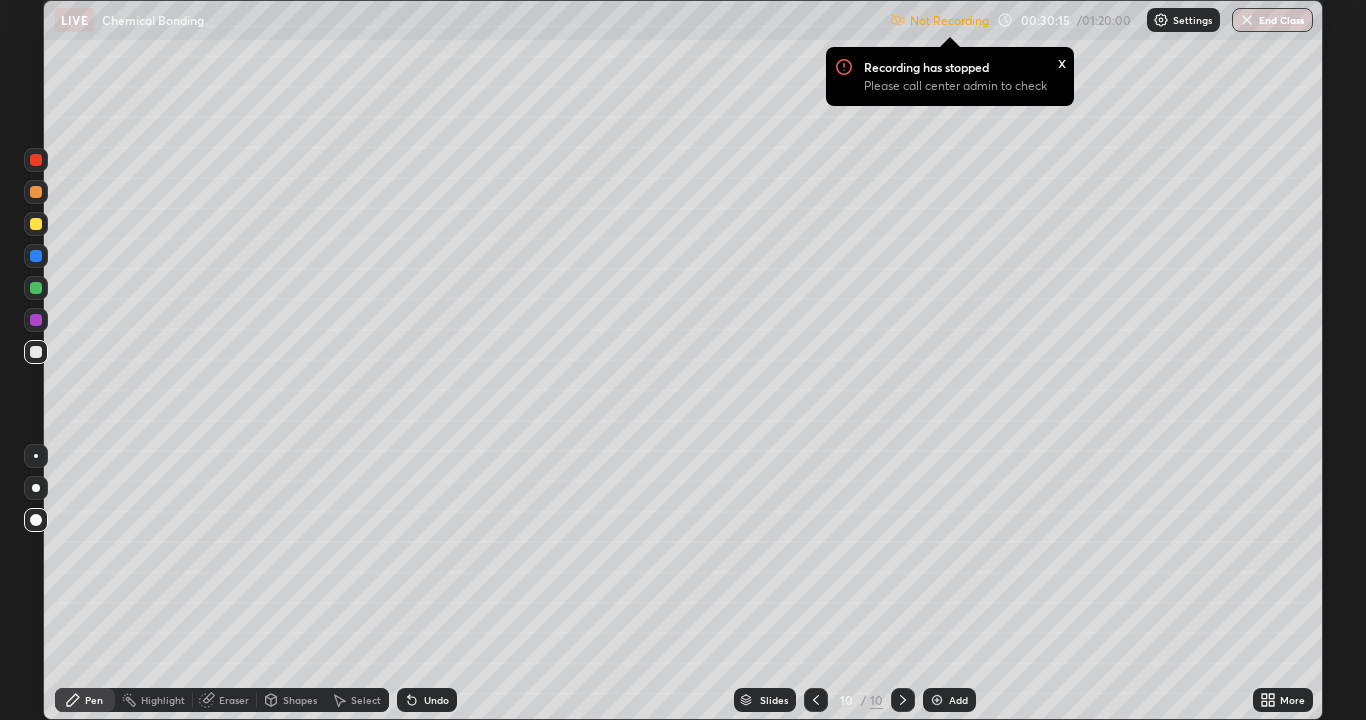click 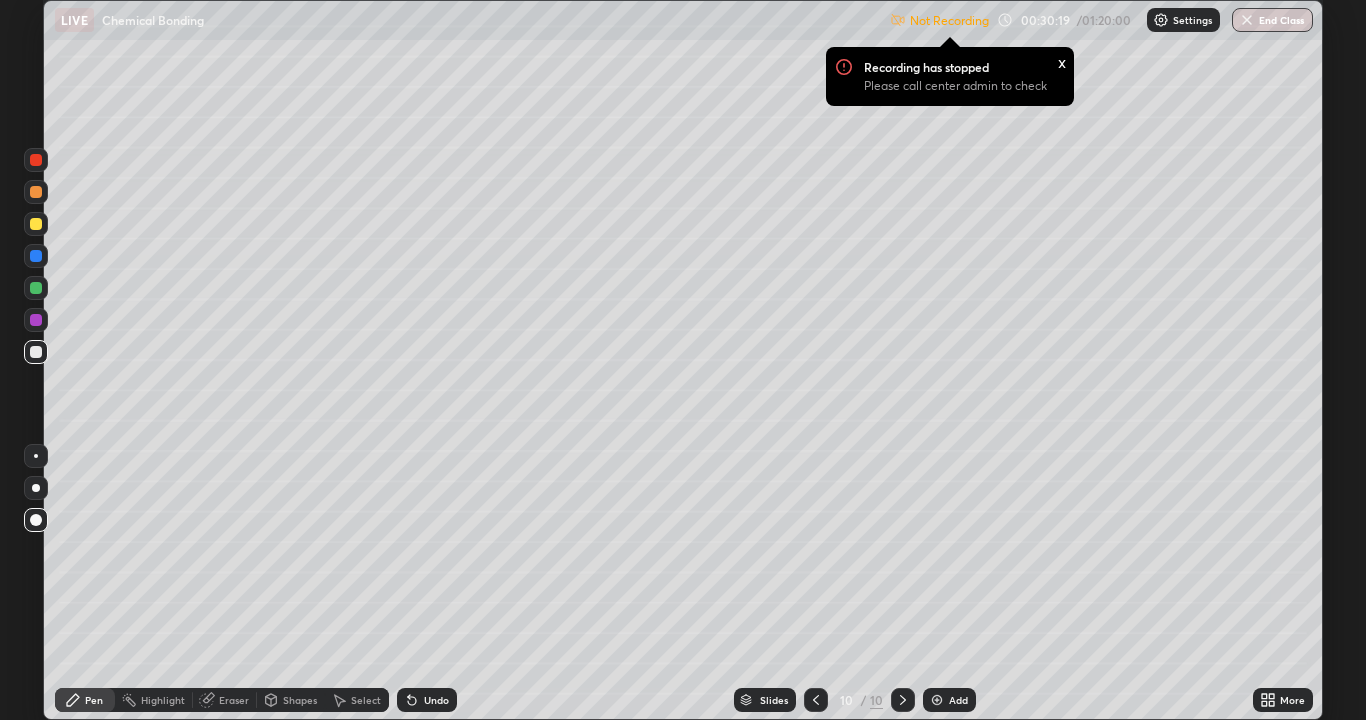 click at bounding box center [36, 320] 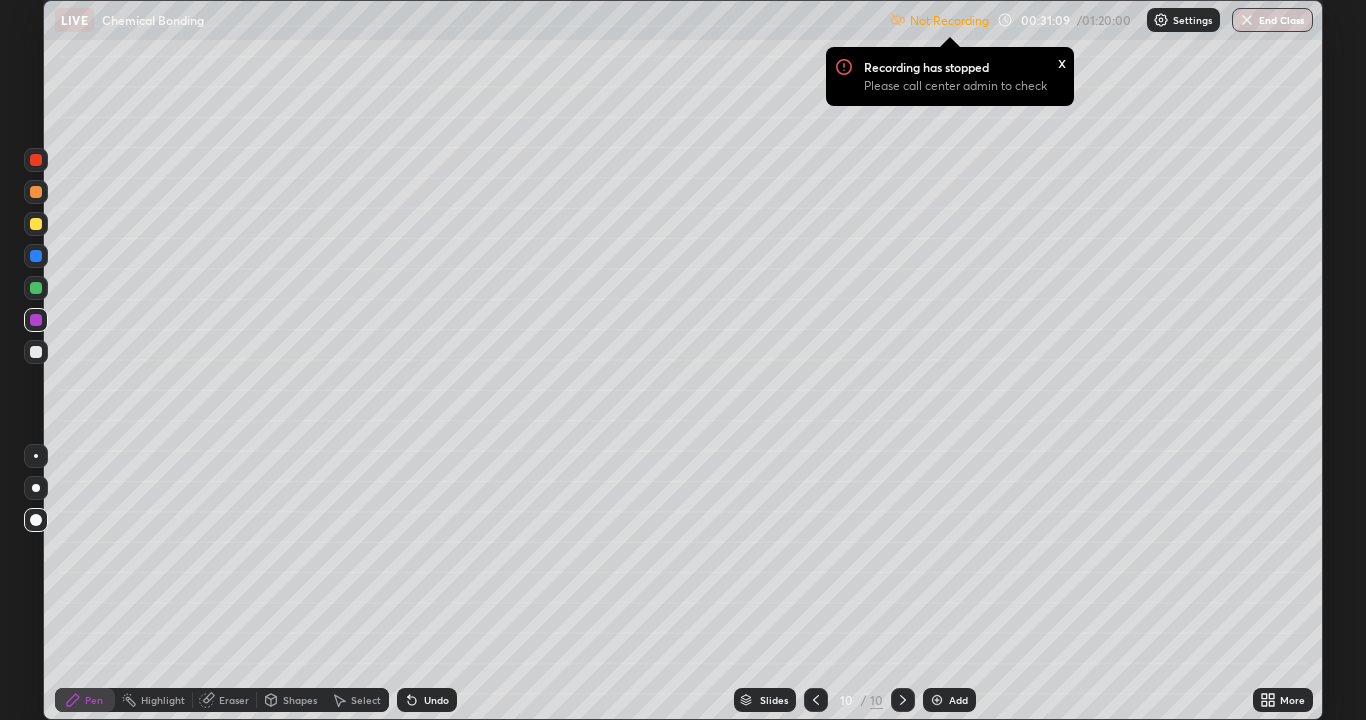 click at bounding box center [36, 520] 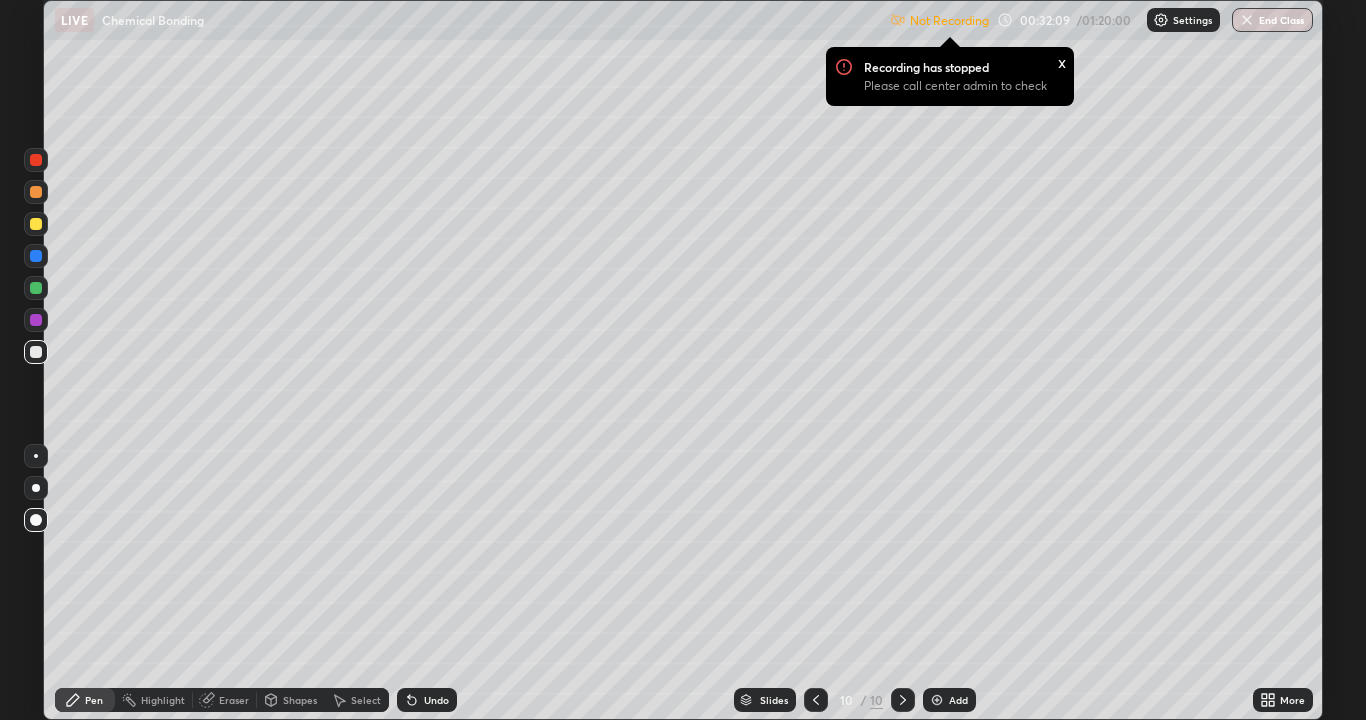 click 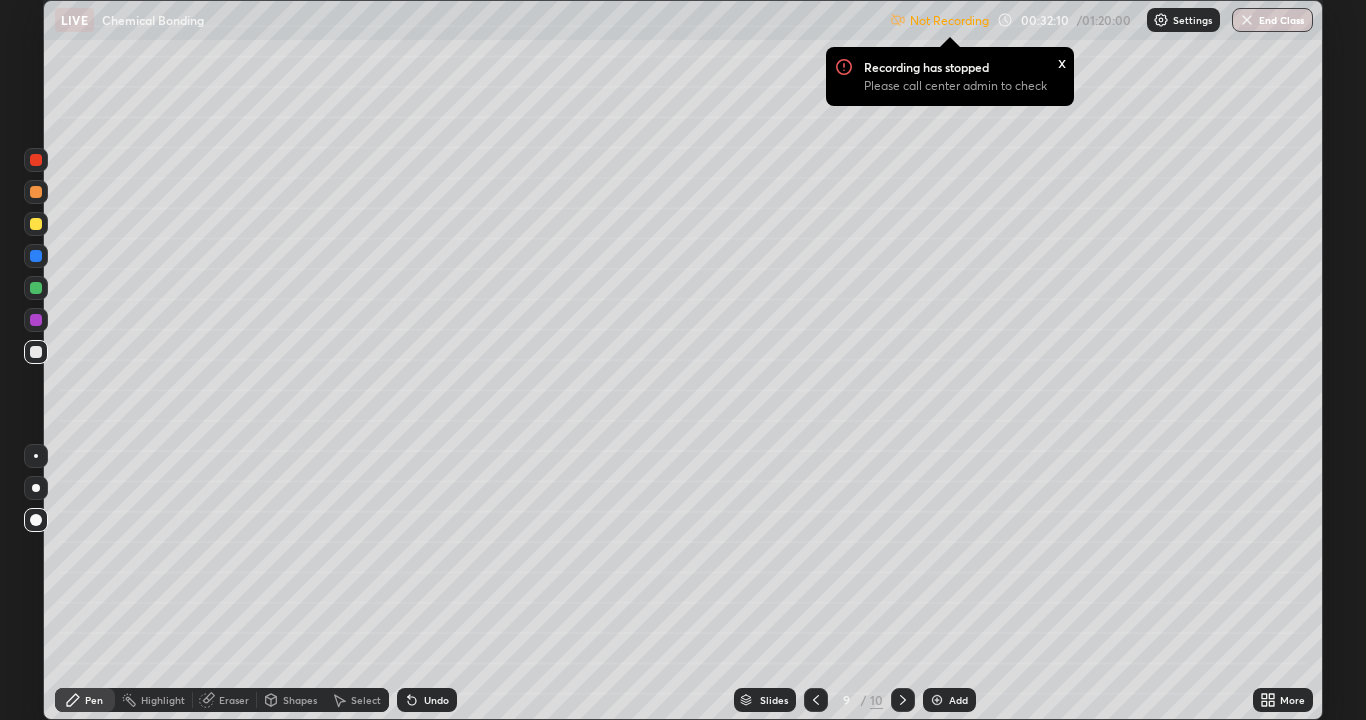 click 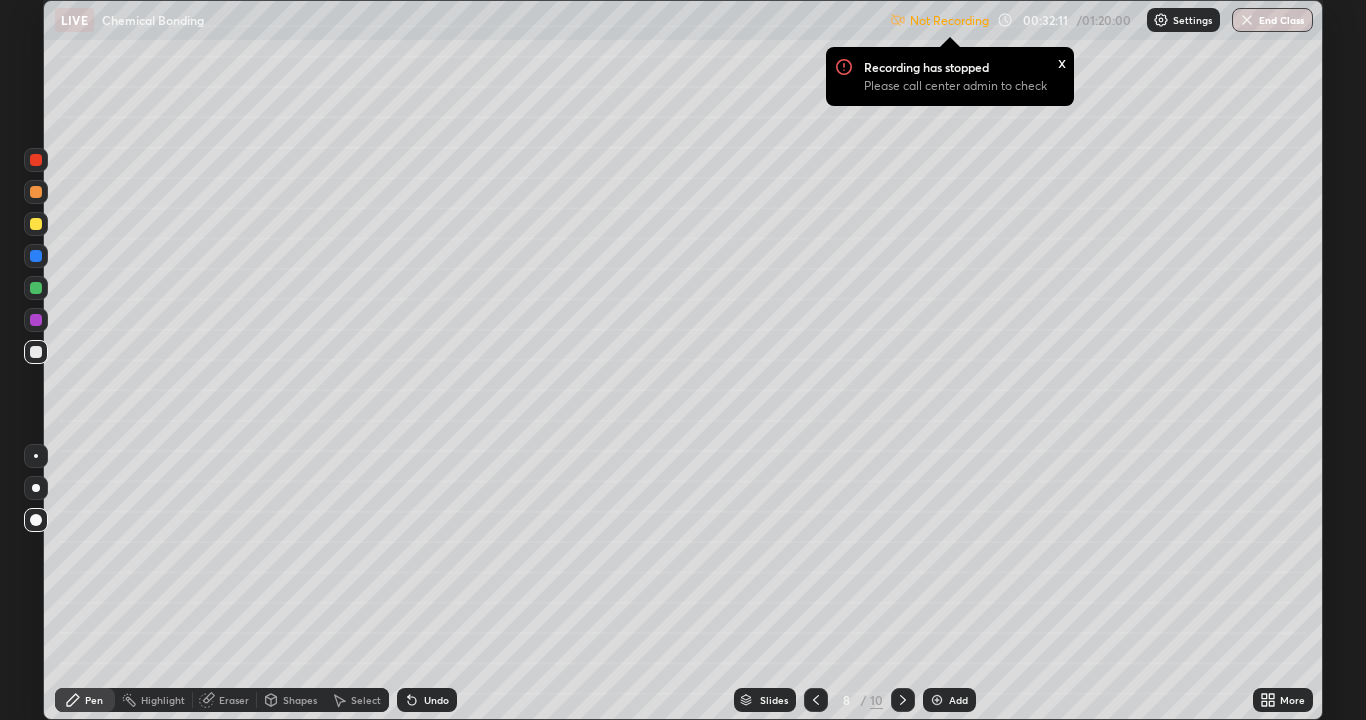 click 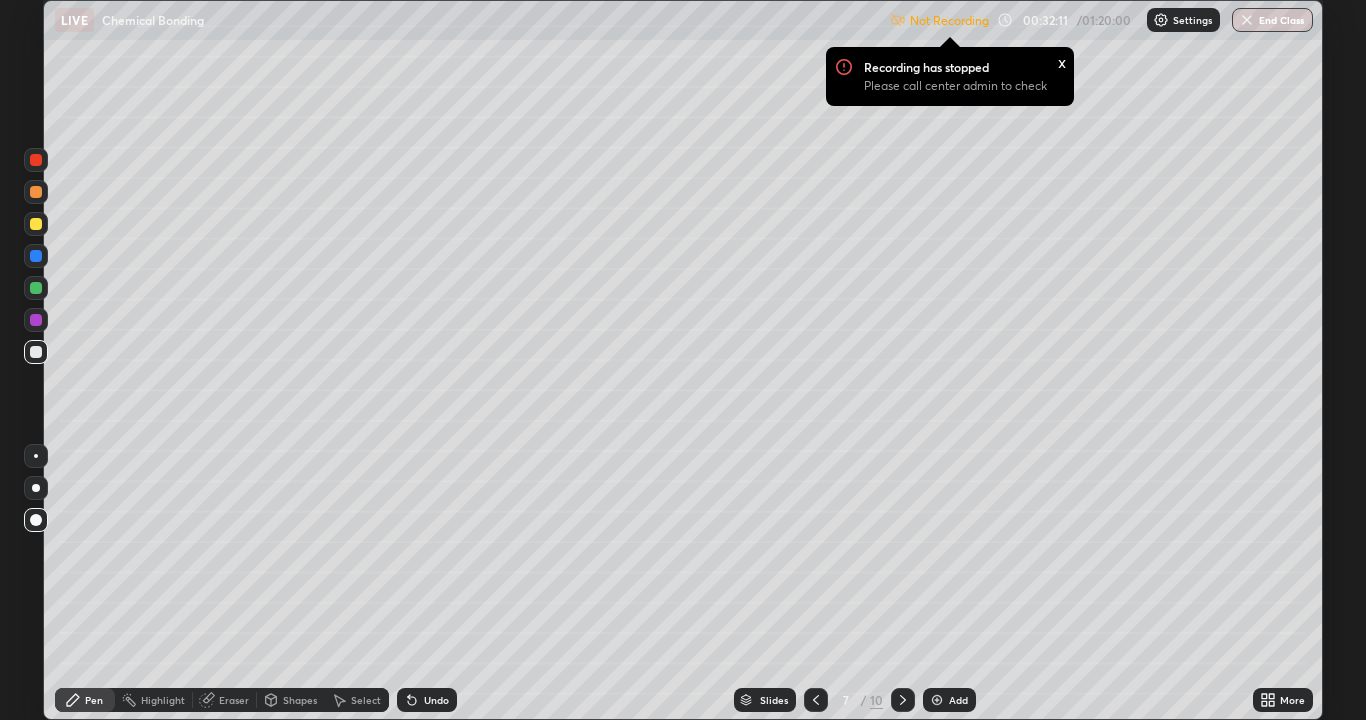 click at bounding box center (816, 700) 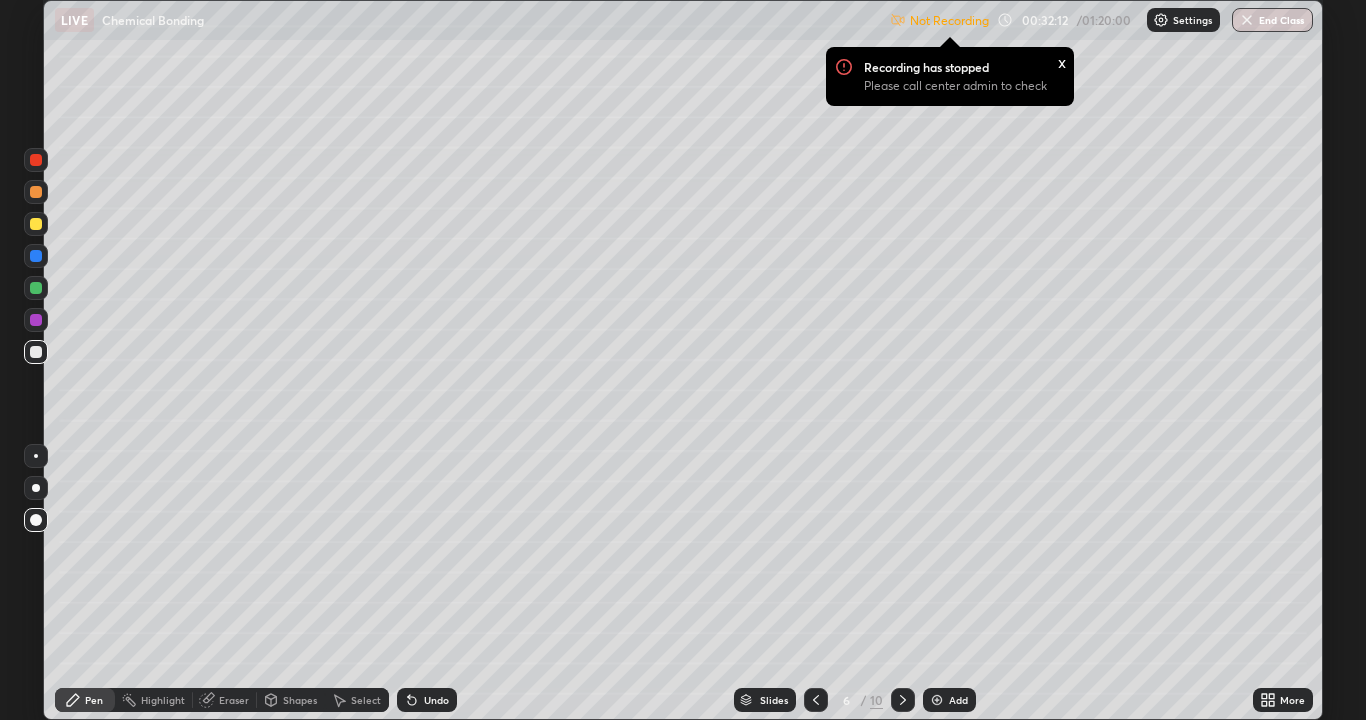 click at bounding box center [816, 700] 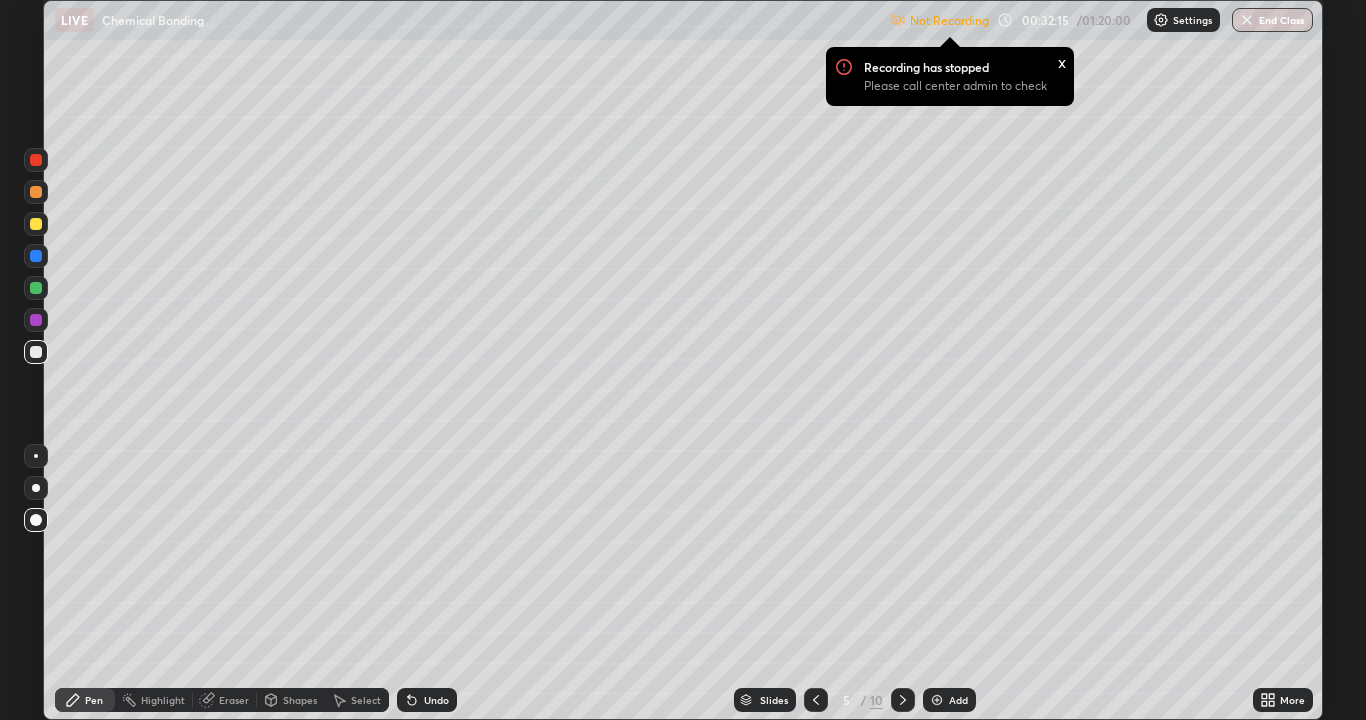 click on "Shapes" at bounding box center (300, 700) 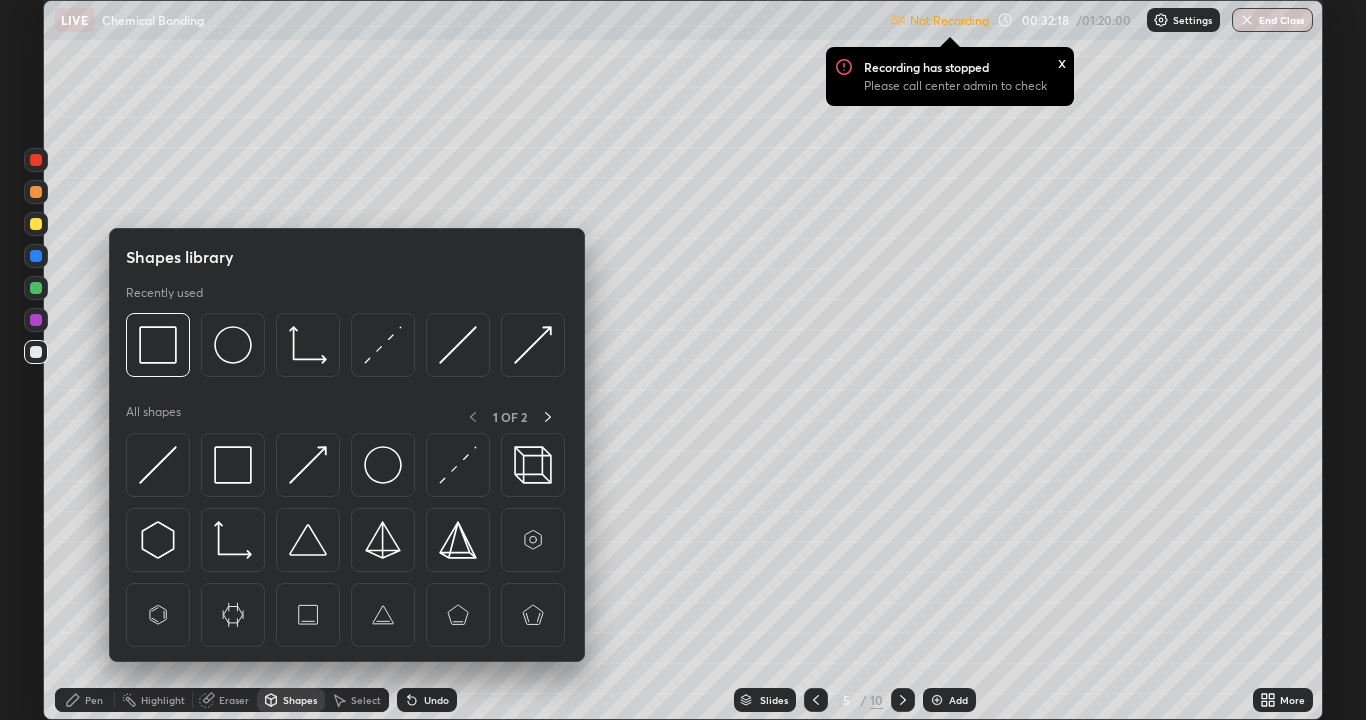click on "Slides 5 / 10 Add" at bounding box center (855, 700) 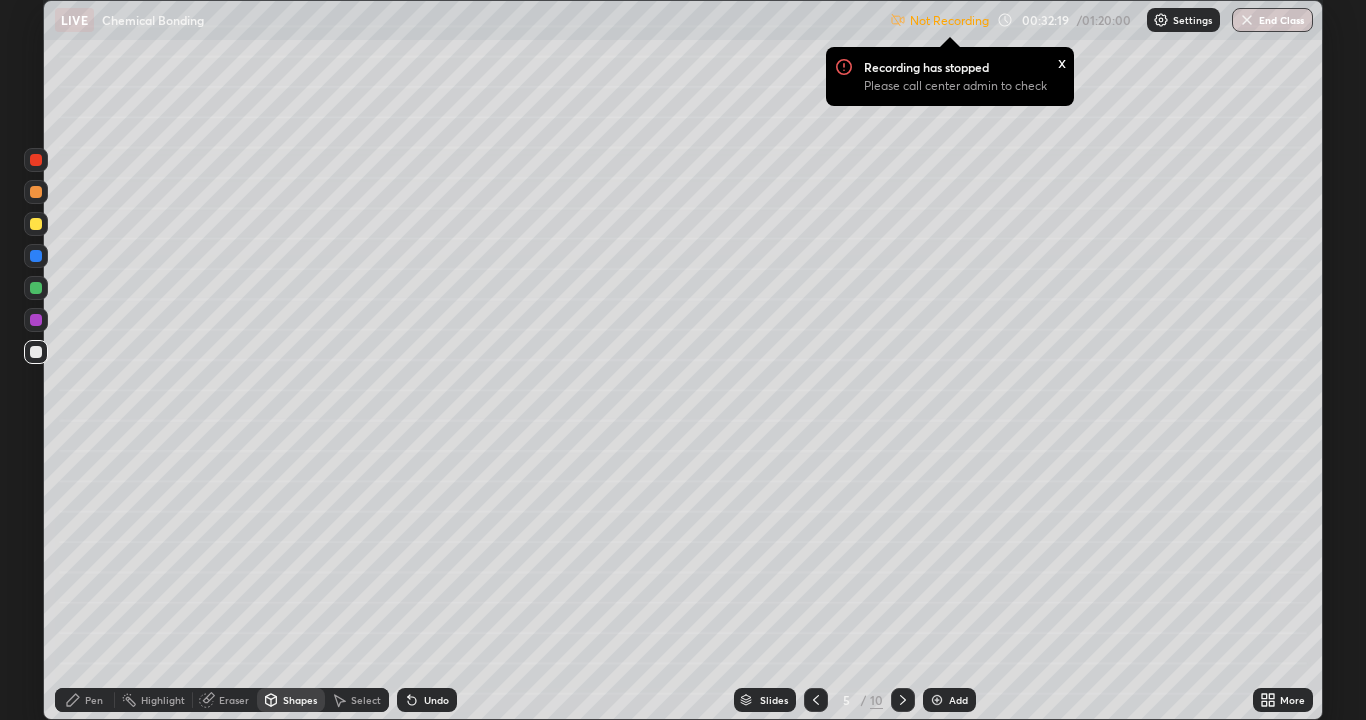 click on "Eraser" at bounding box center [234, 700] 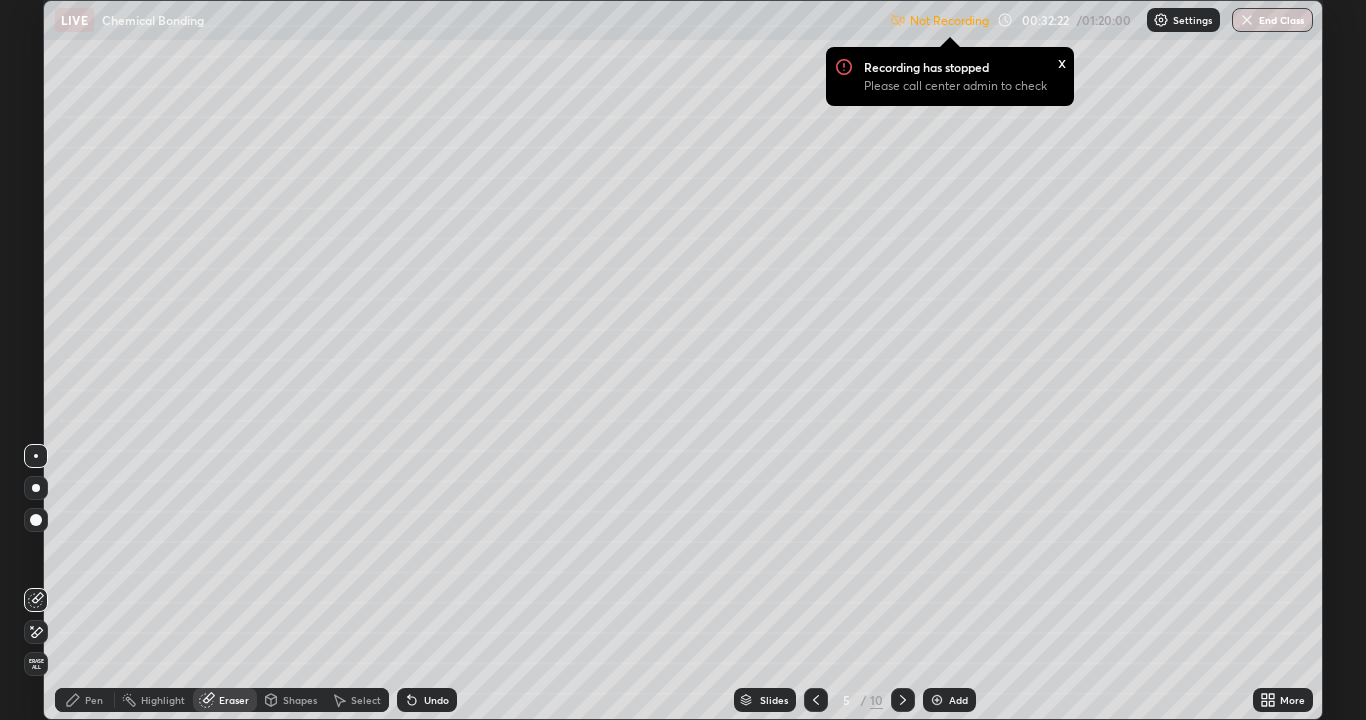 click on "Select" at bounding box center (357, 700) 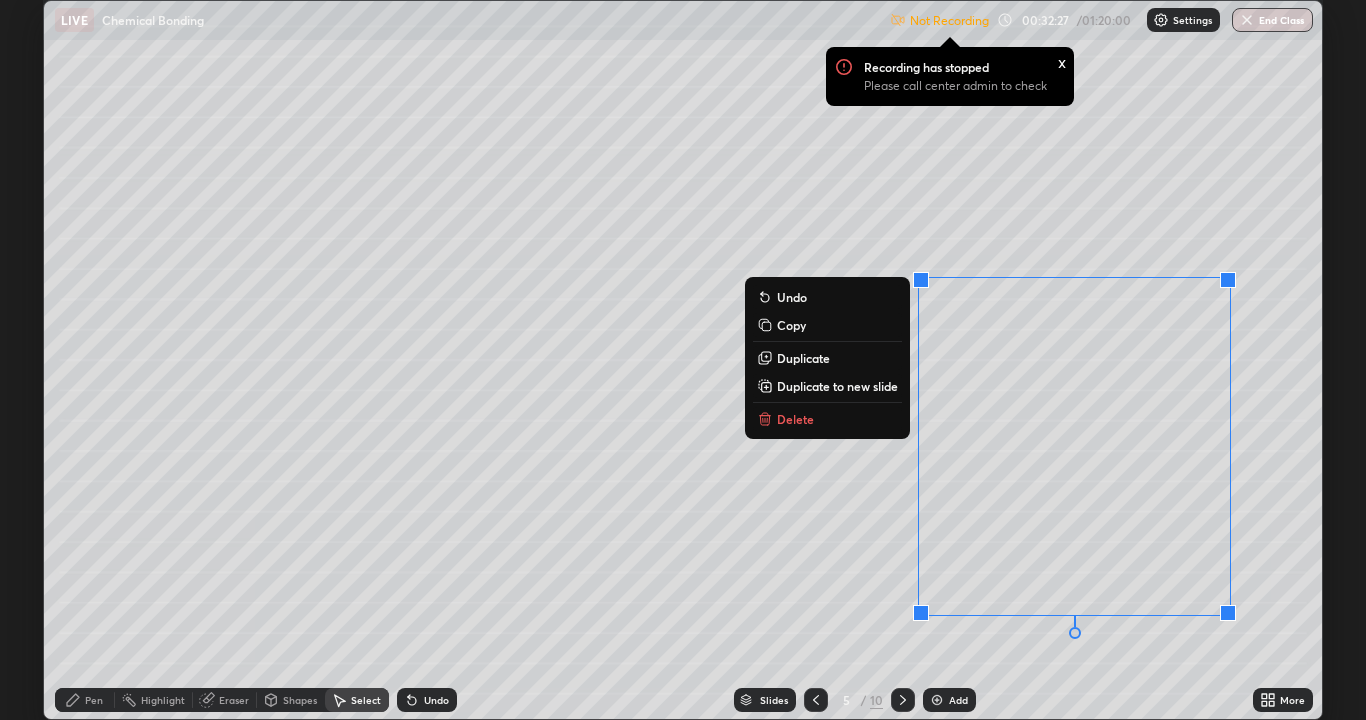 click on "Delete" at bounding box center [795, 419] 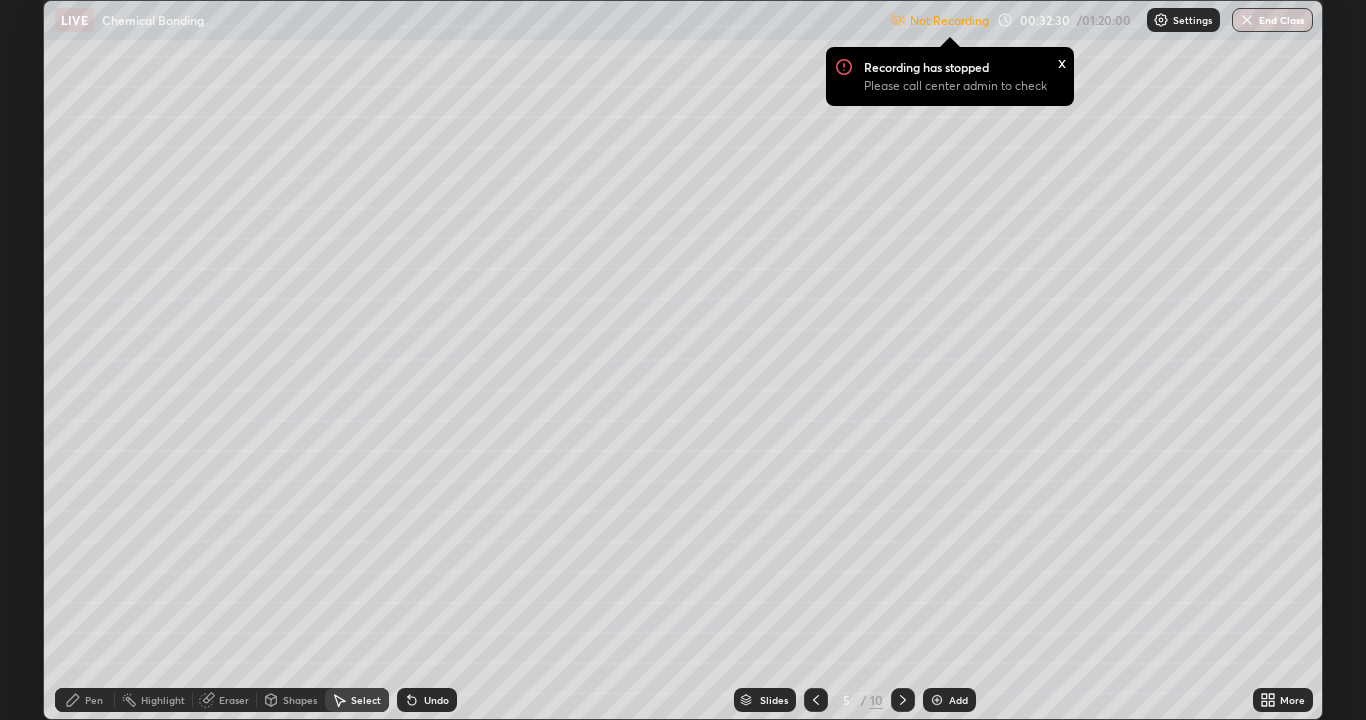 click 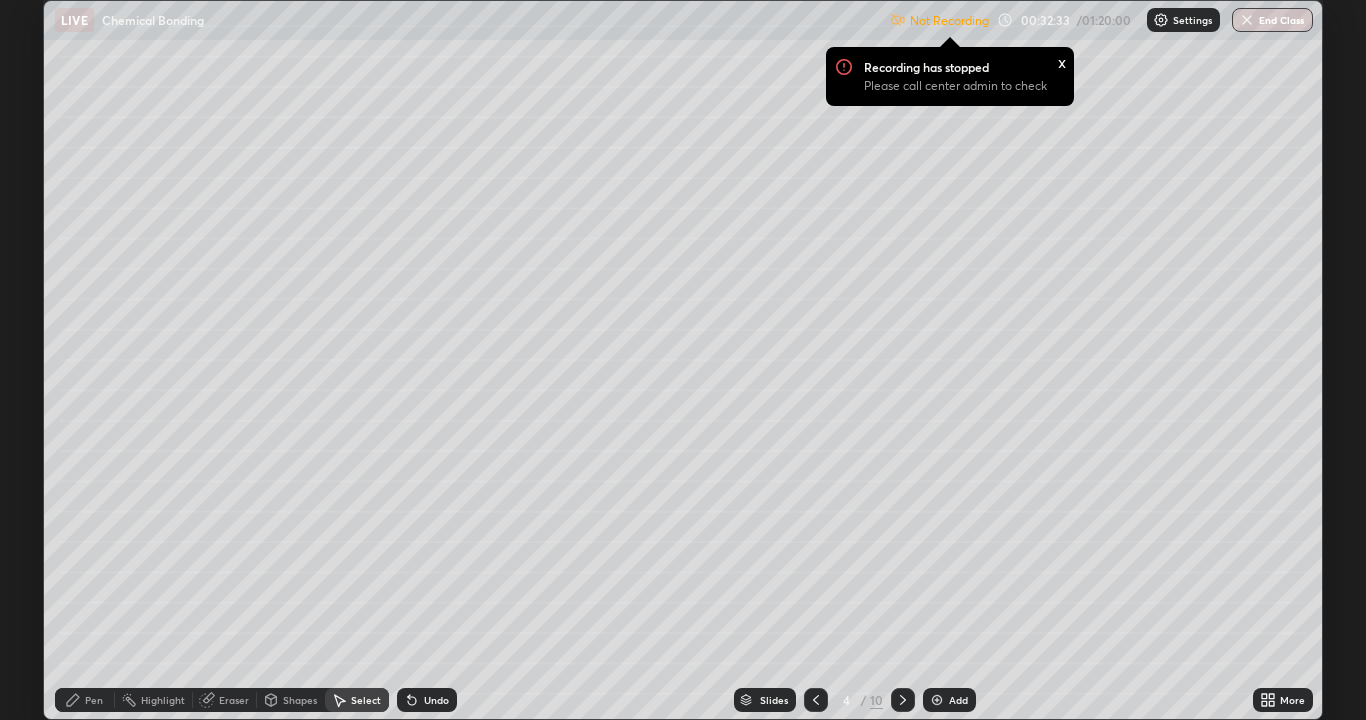 click at bounding box center (903, 700) 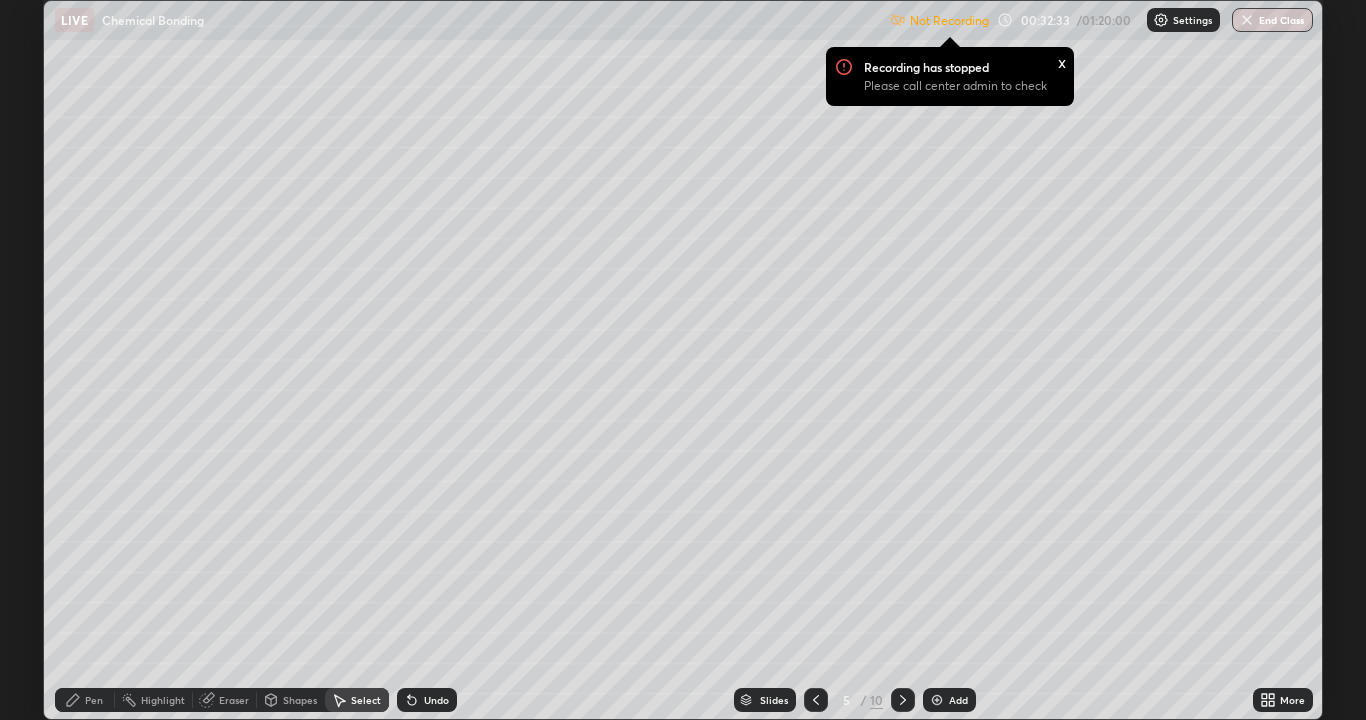 click at bounding box center [903, 700] 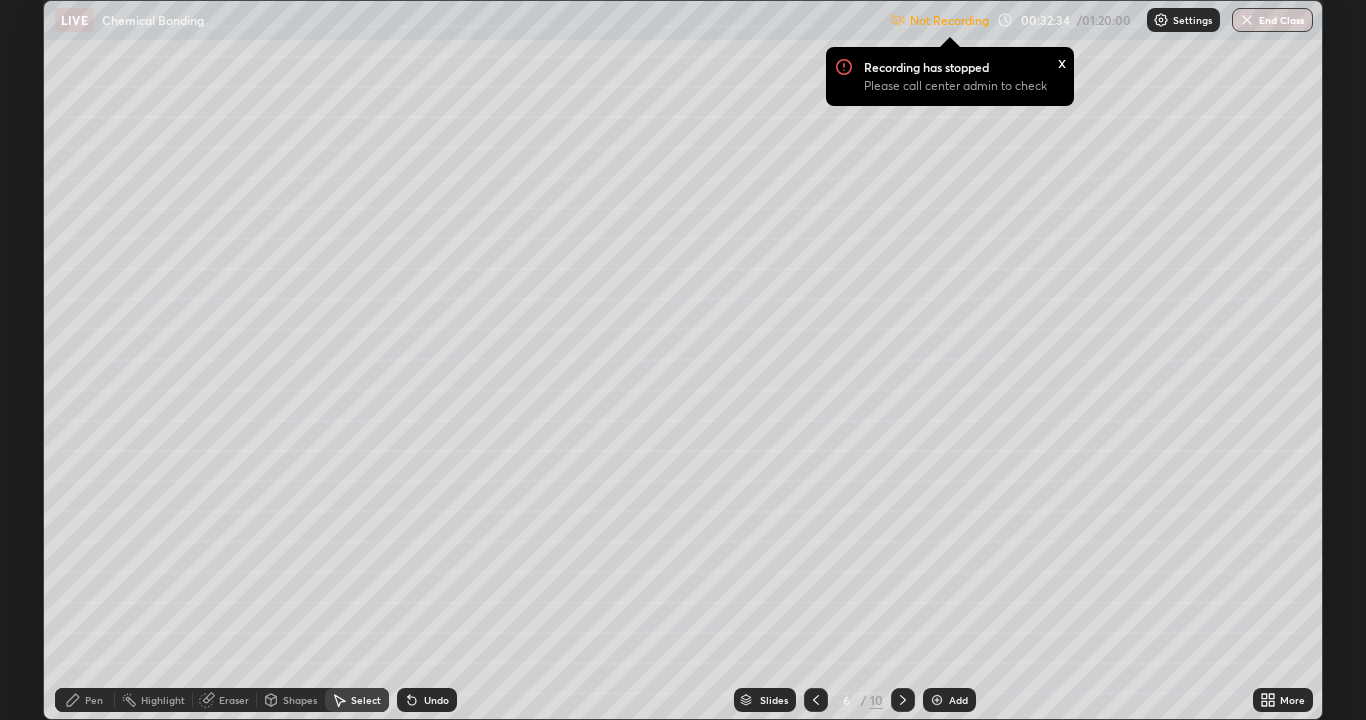 click 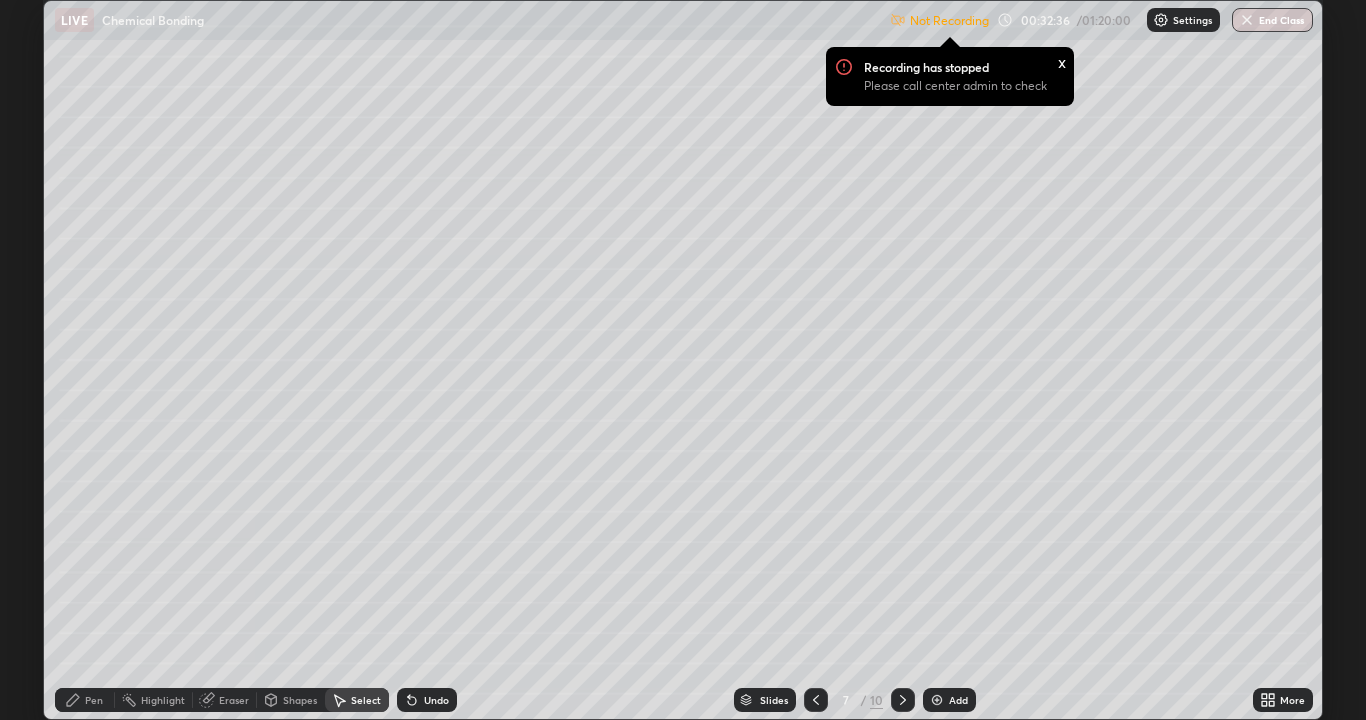 click 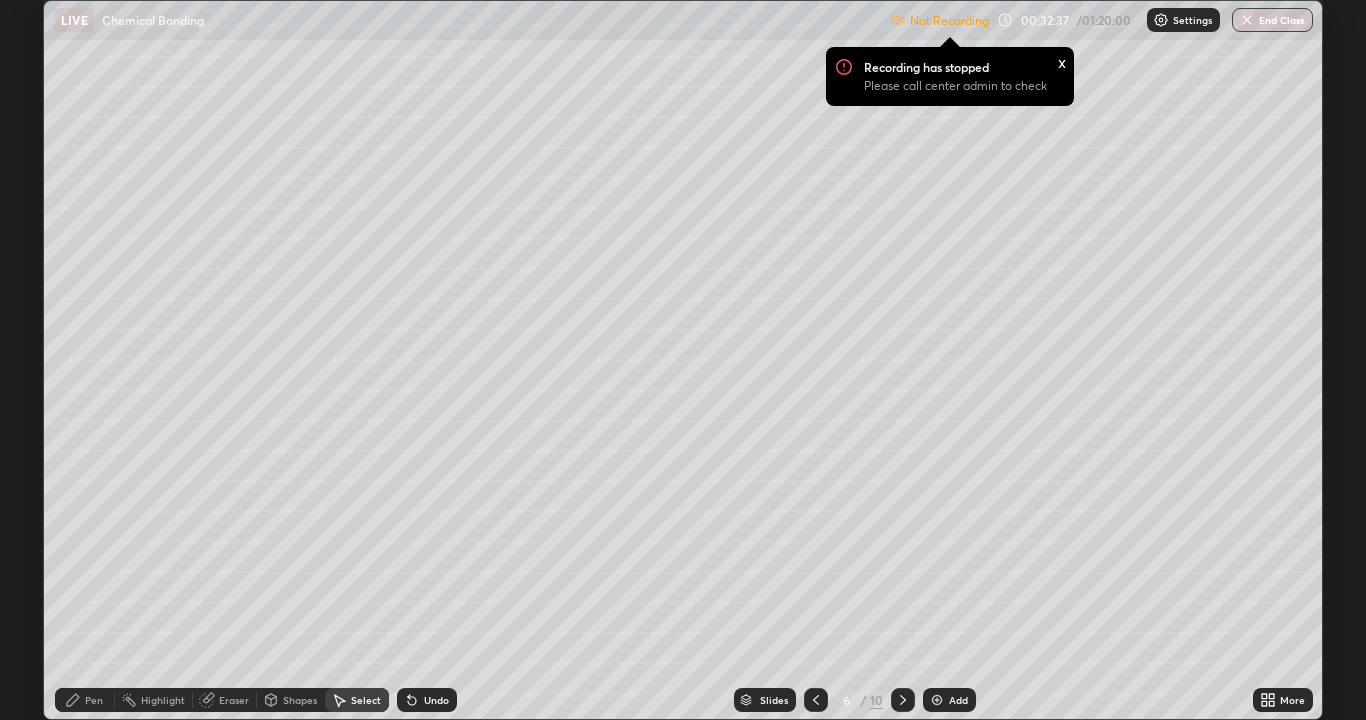 click at bounding box center (816, 700) 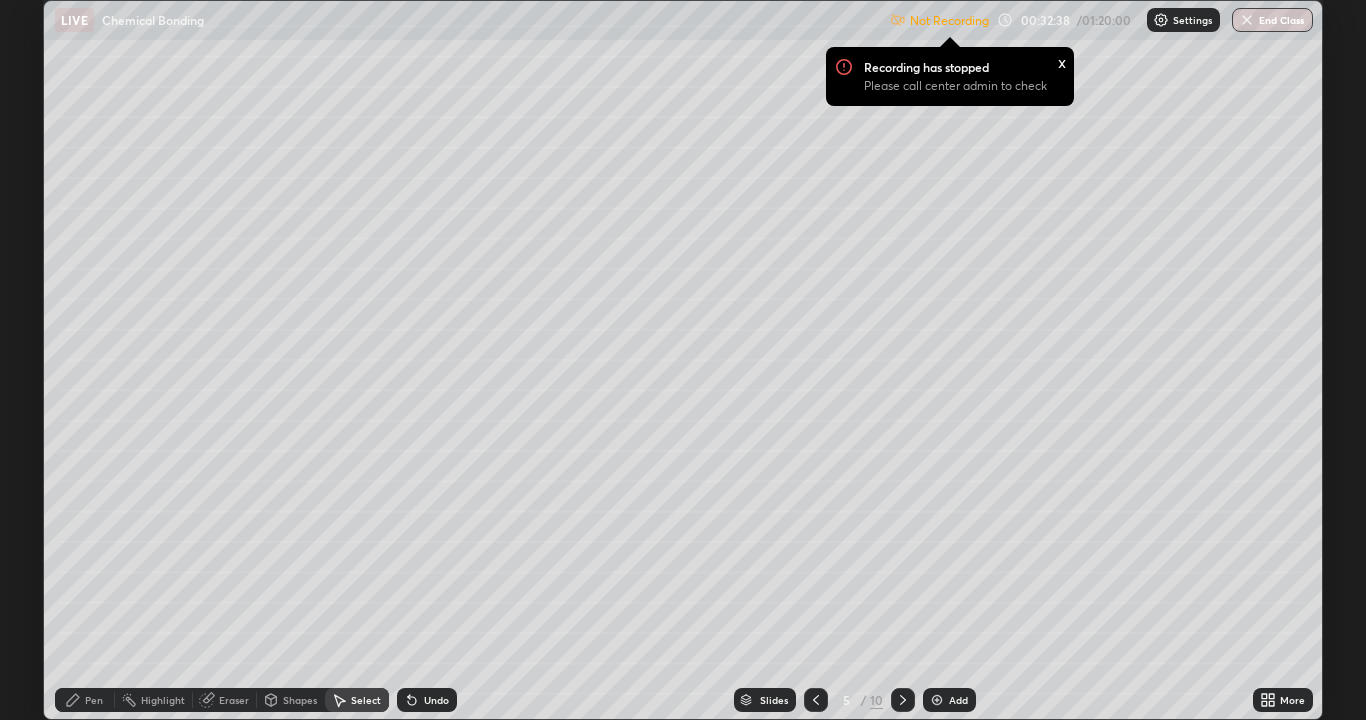 click 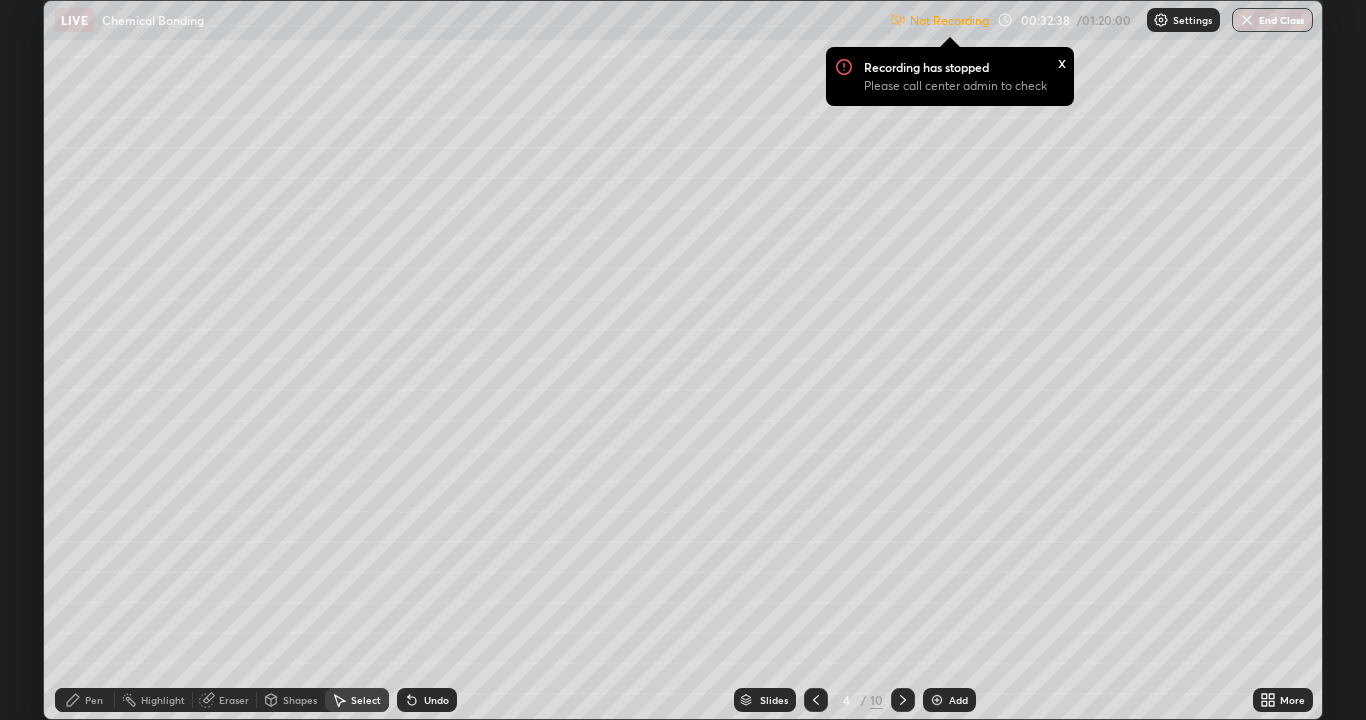 click 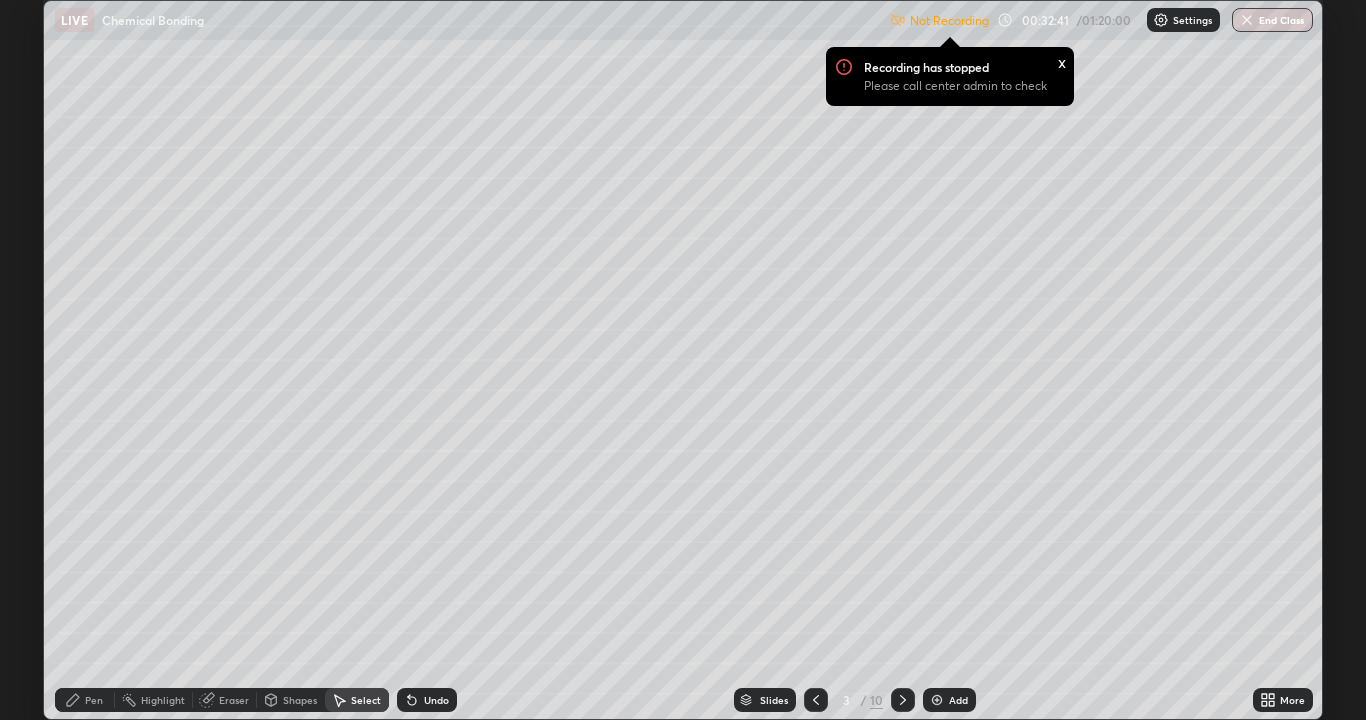click 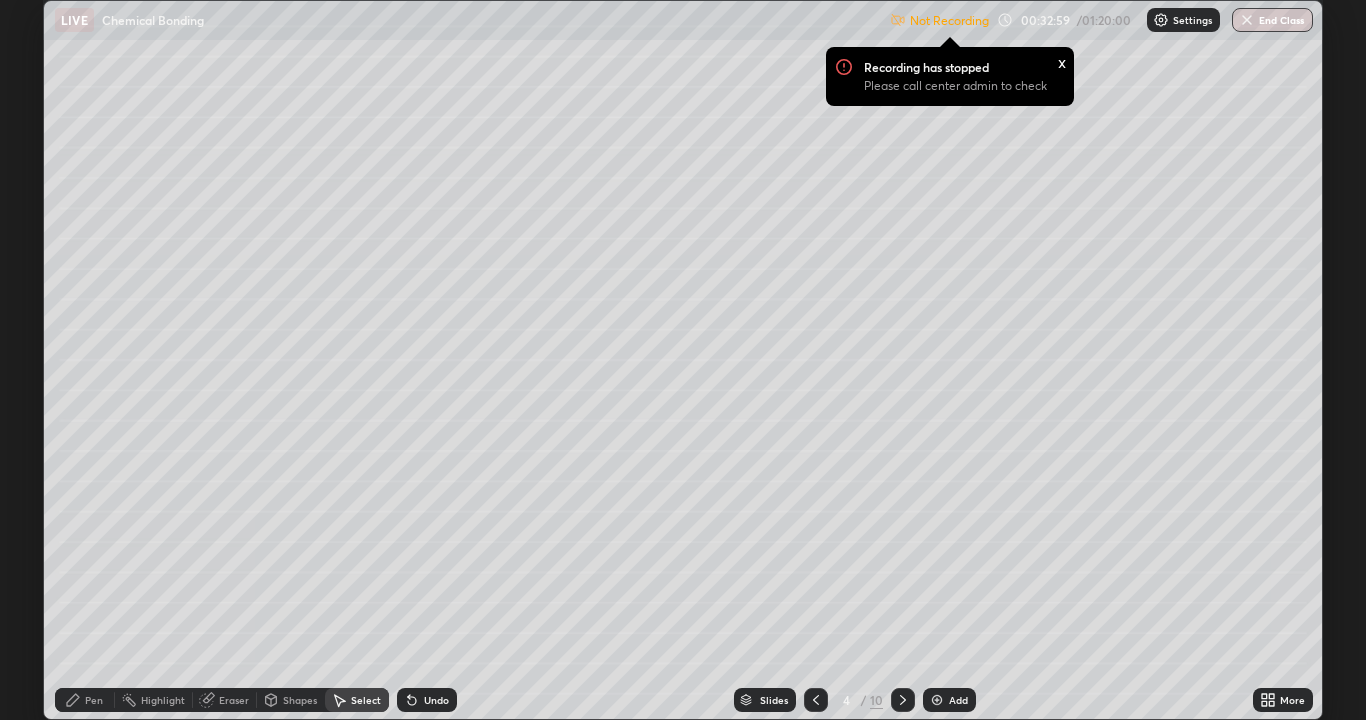click at bounding box center (816, 700) 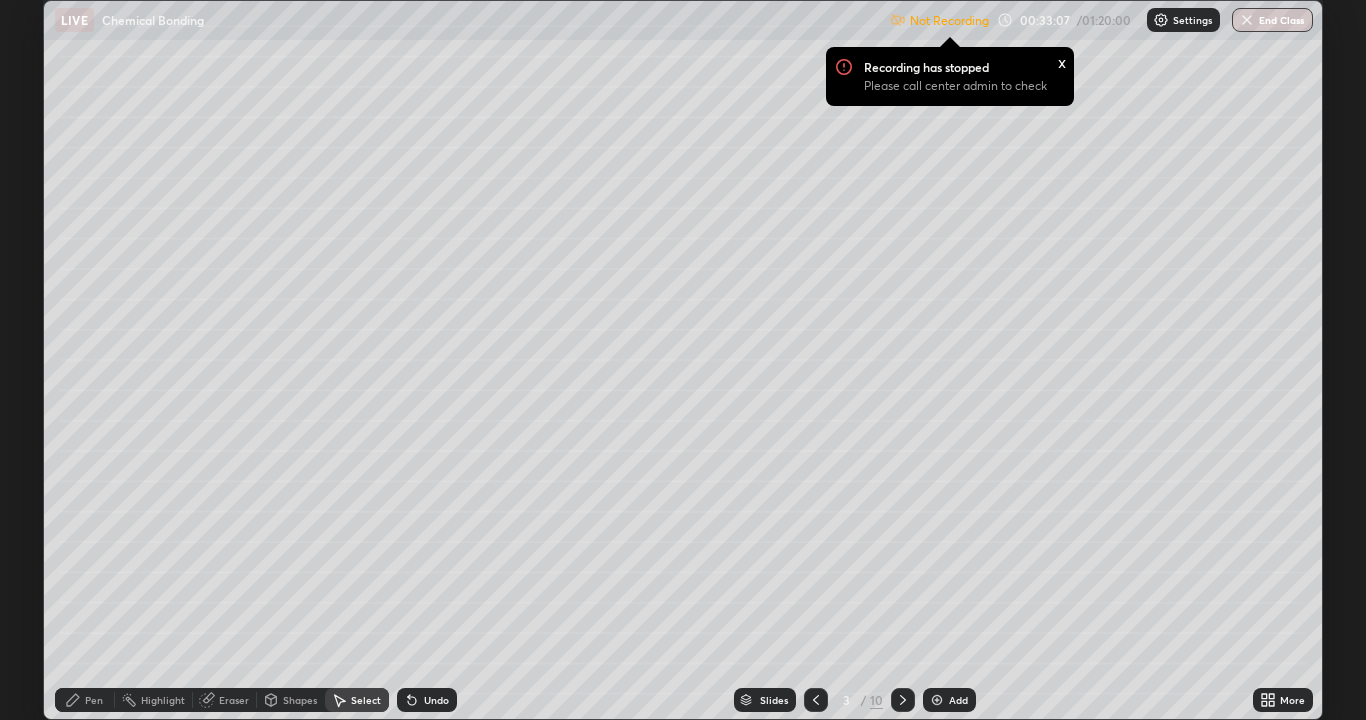 click 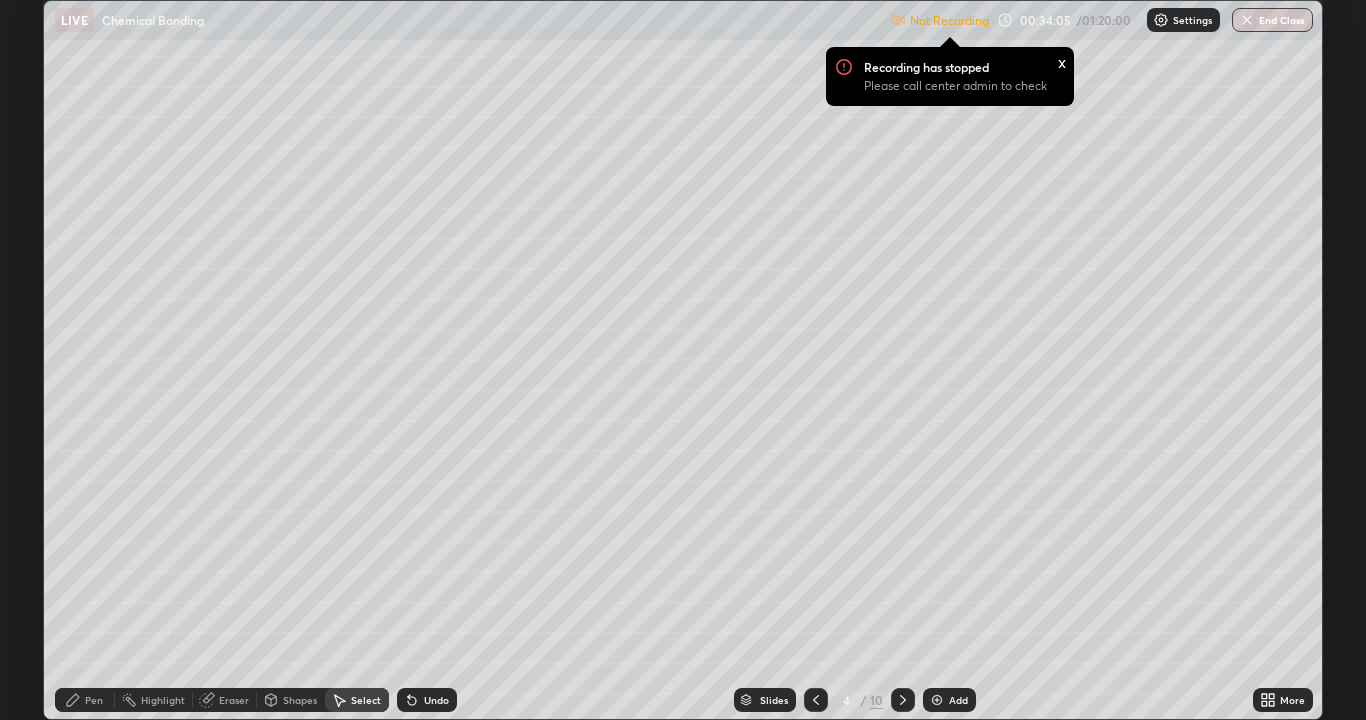 click at bounding box center (903, 700) 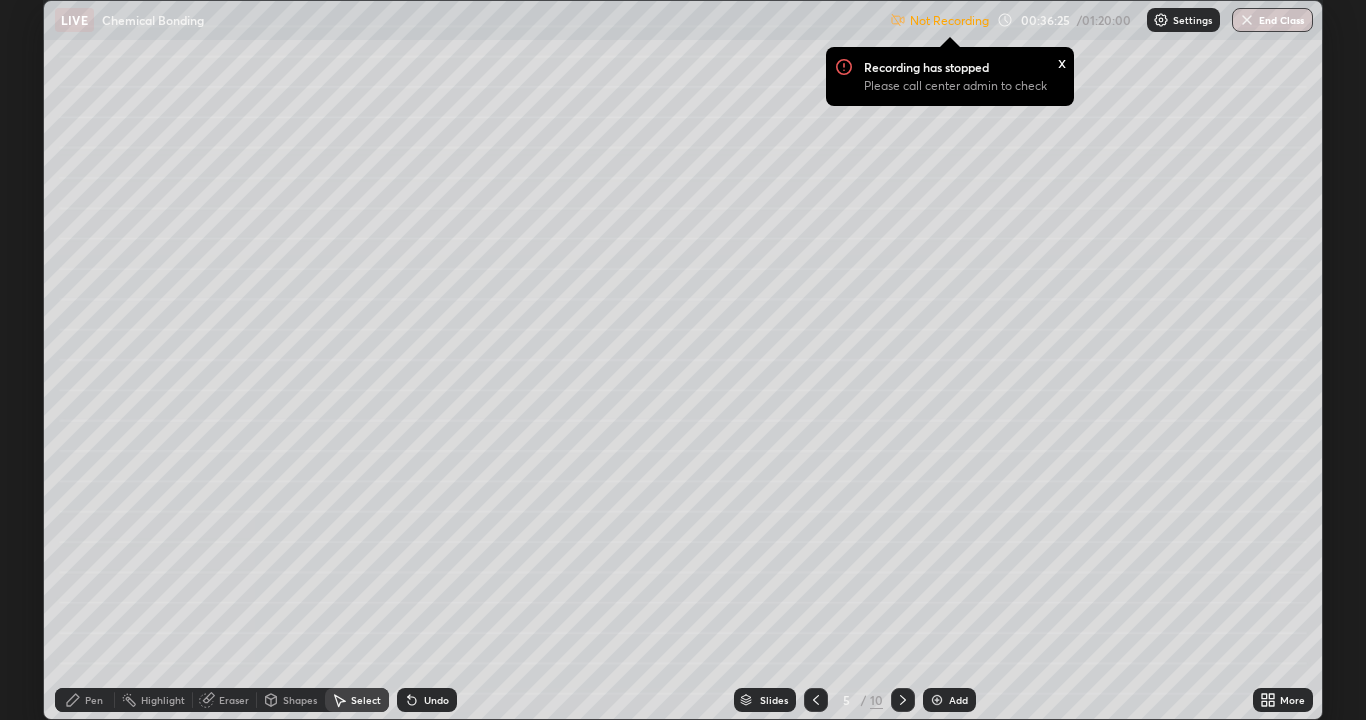 click 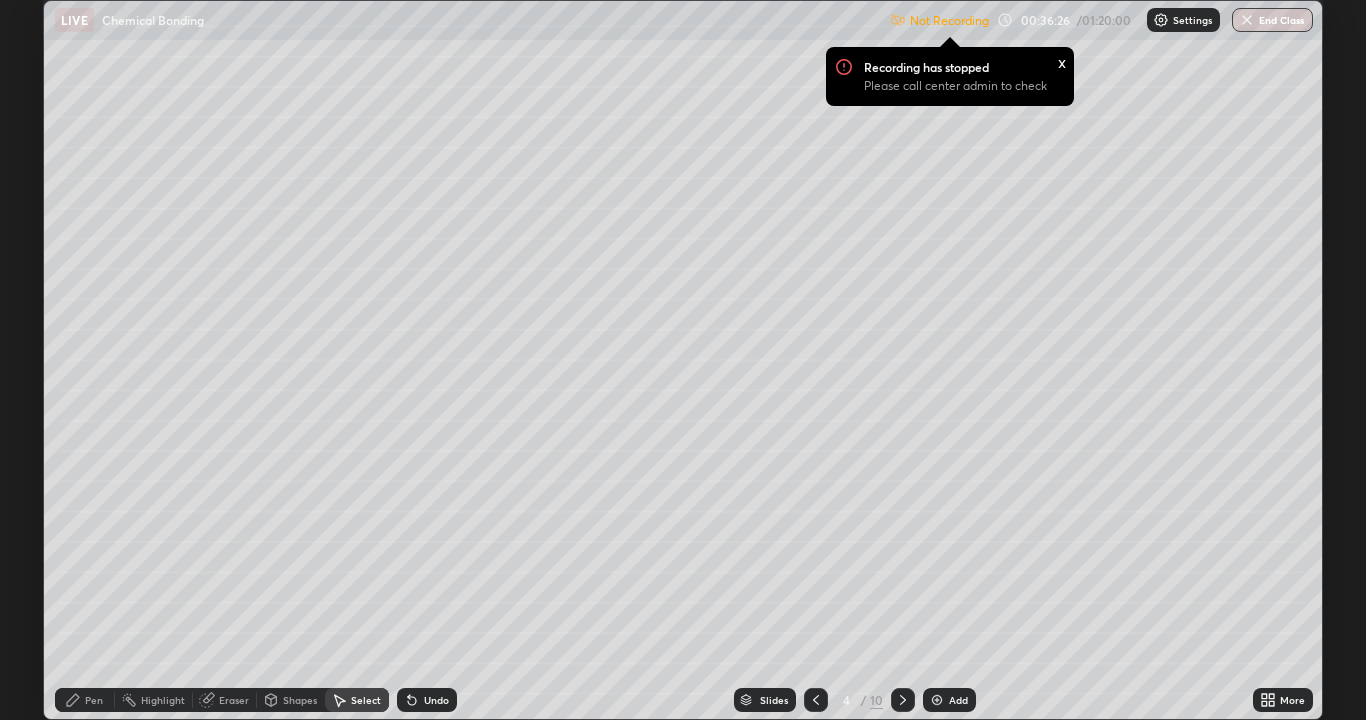 click 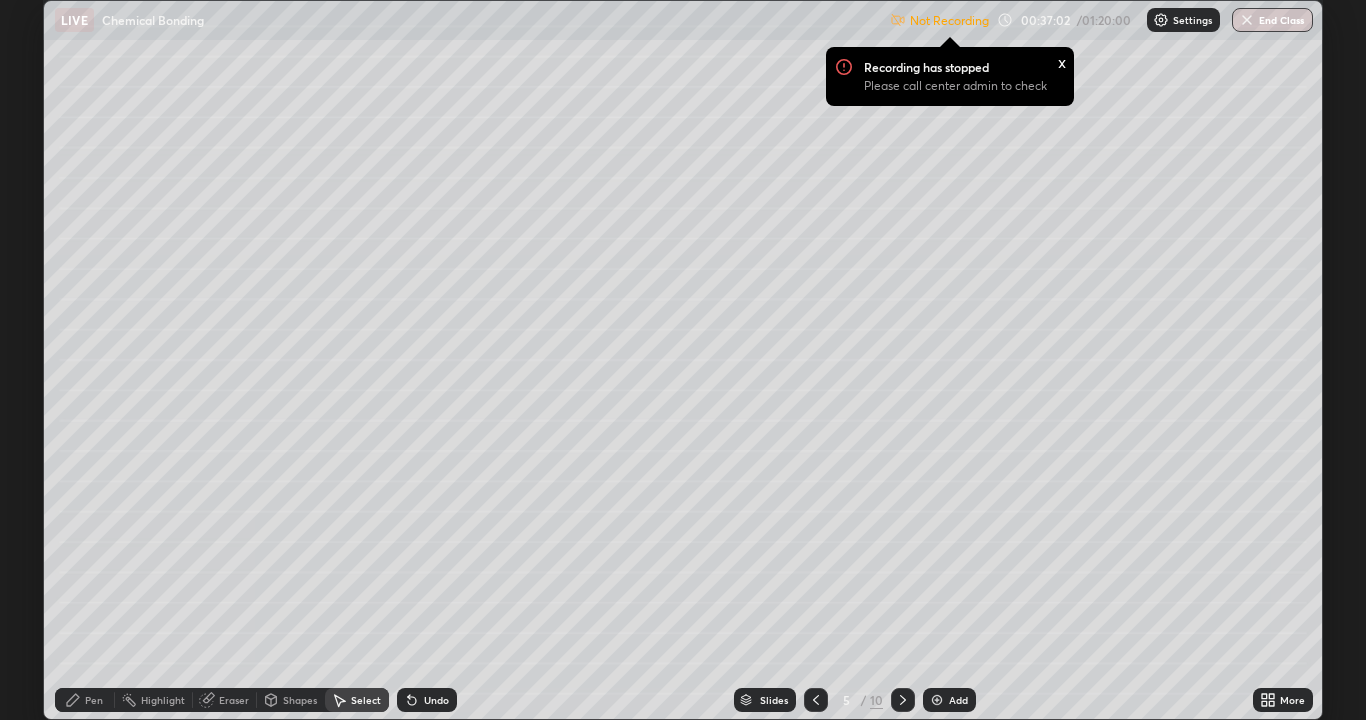 click 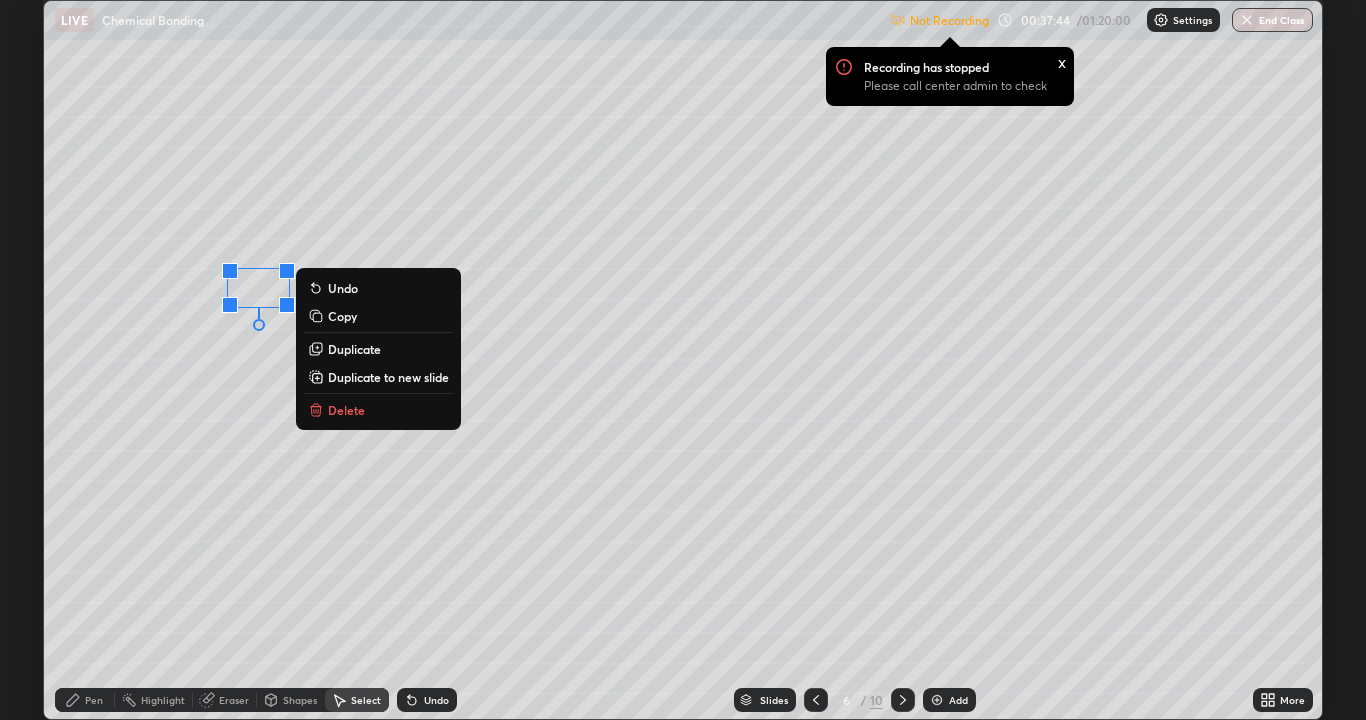 click 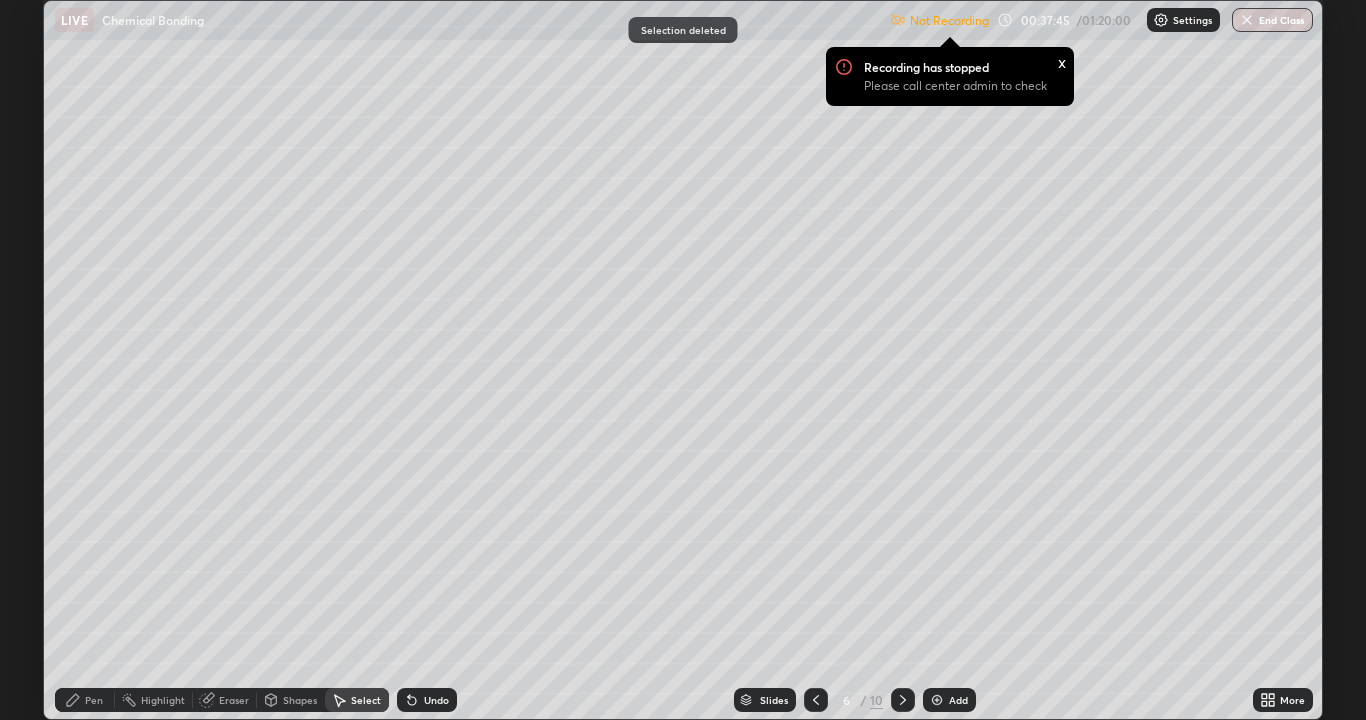 click on "Pen" at bounding box center [94, 700] 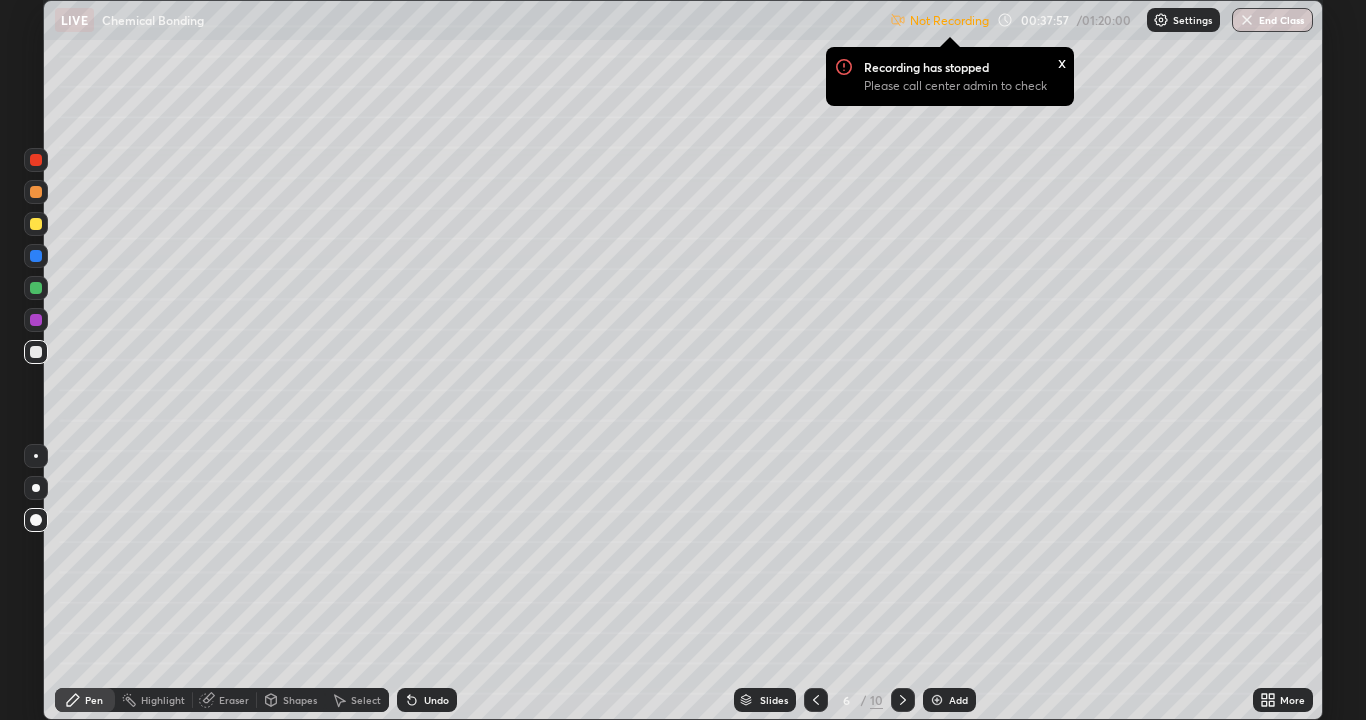 click on "Pen" at bounding box center (94, 700) 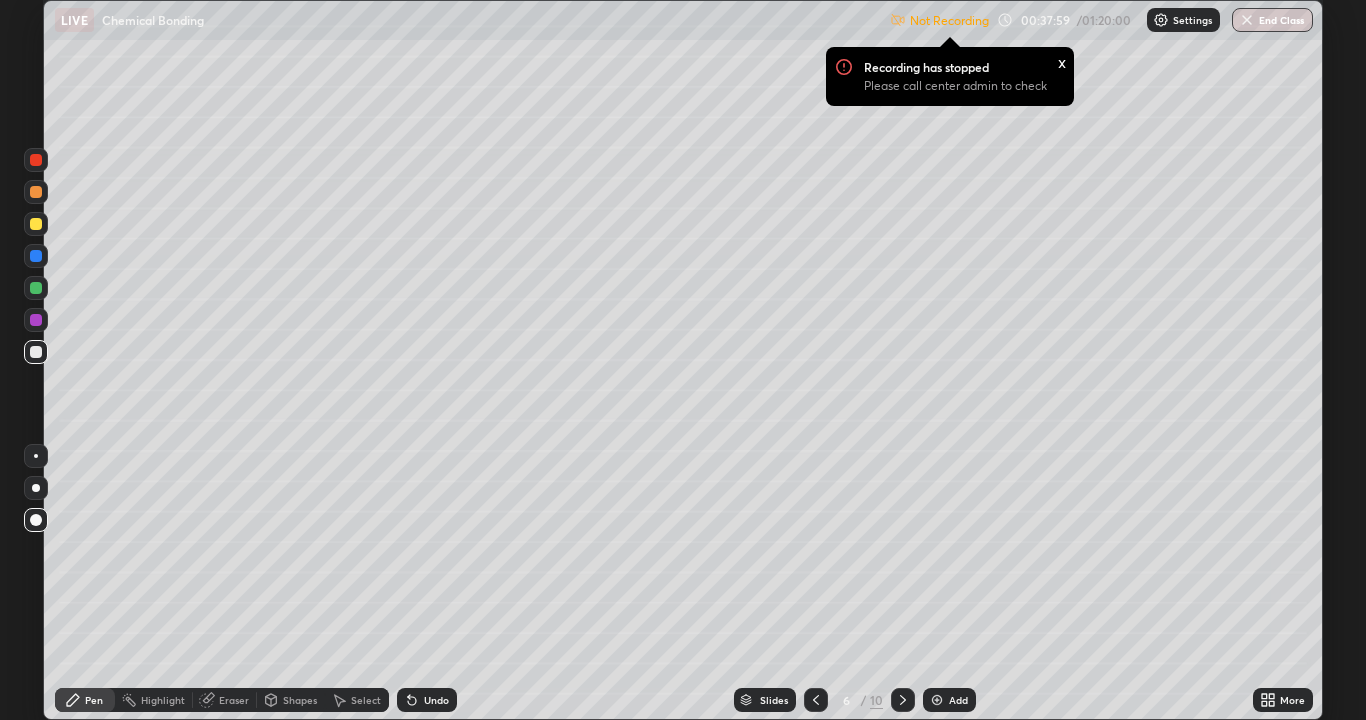 click on "Shapes" at bounding box center (300, 700) 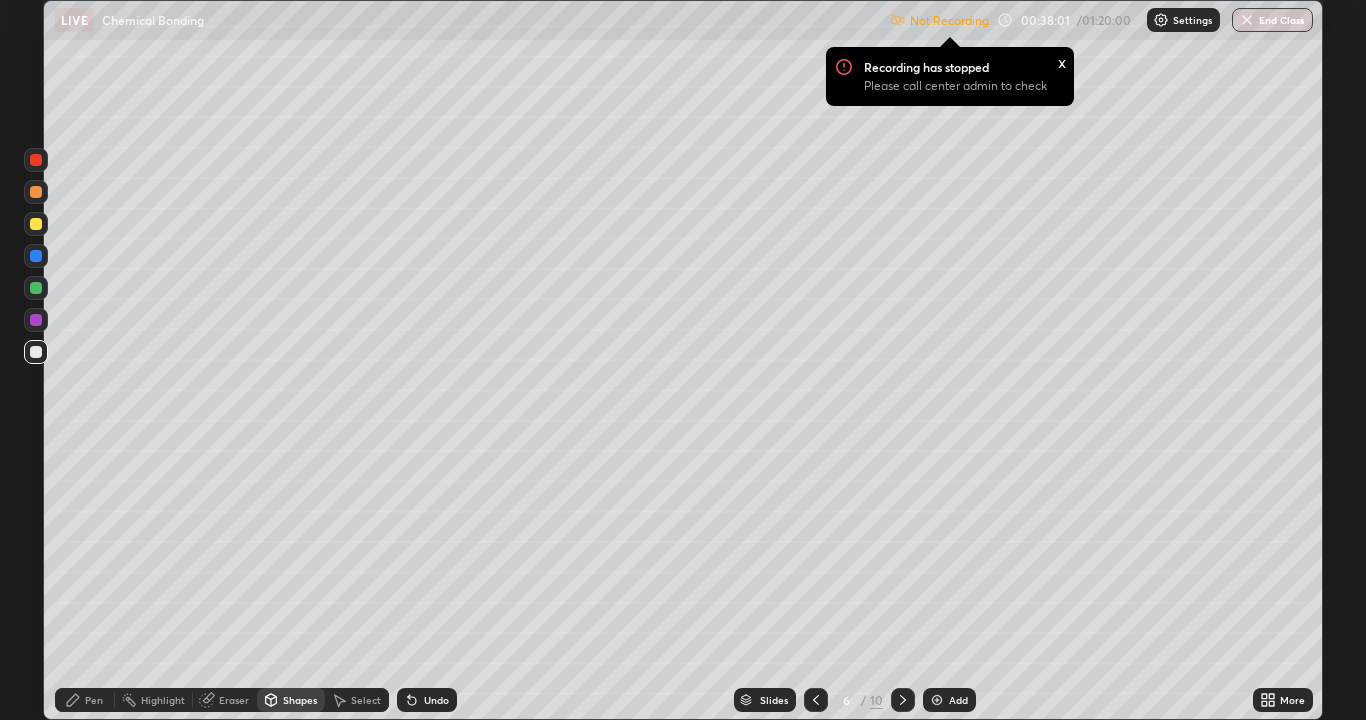 click on "Select" at bounding box center (366, 700) 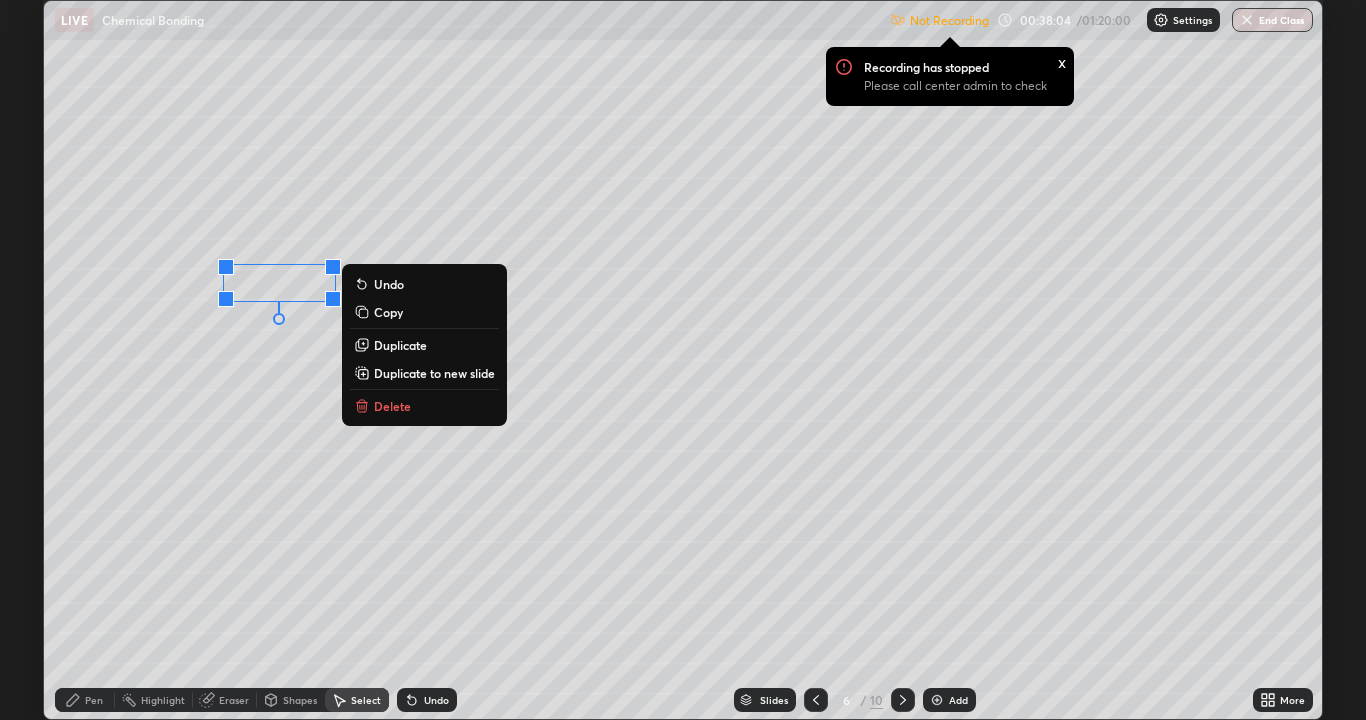 click on "Delete" at bounding box center [392, 406] 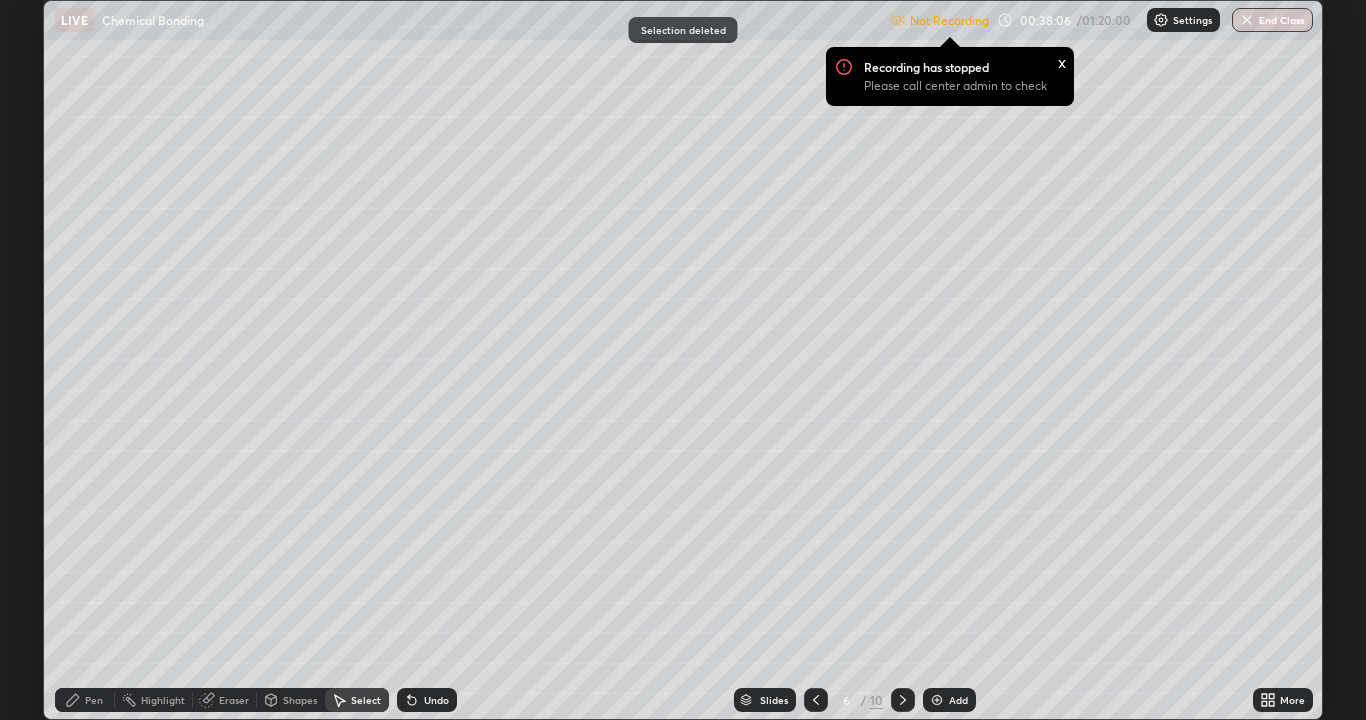 click 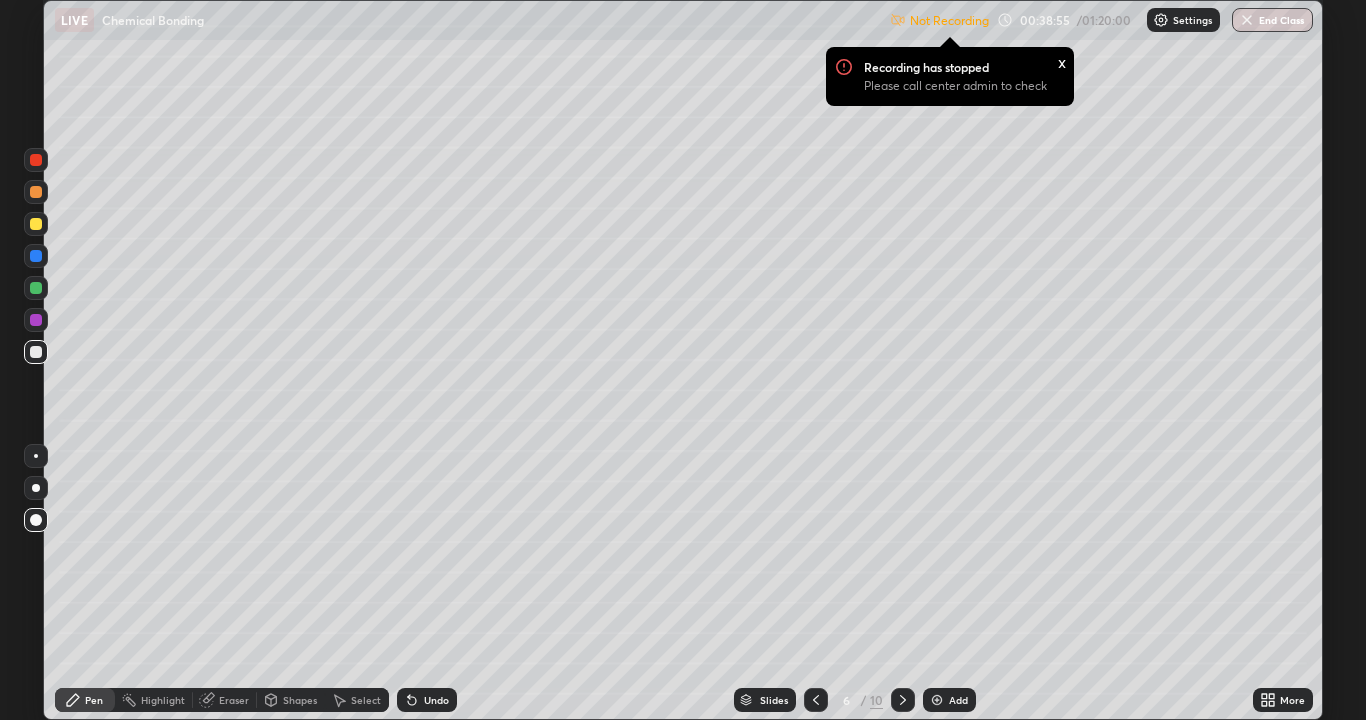 click 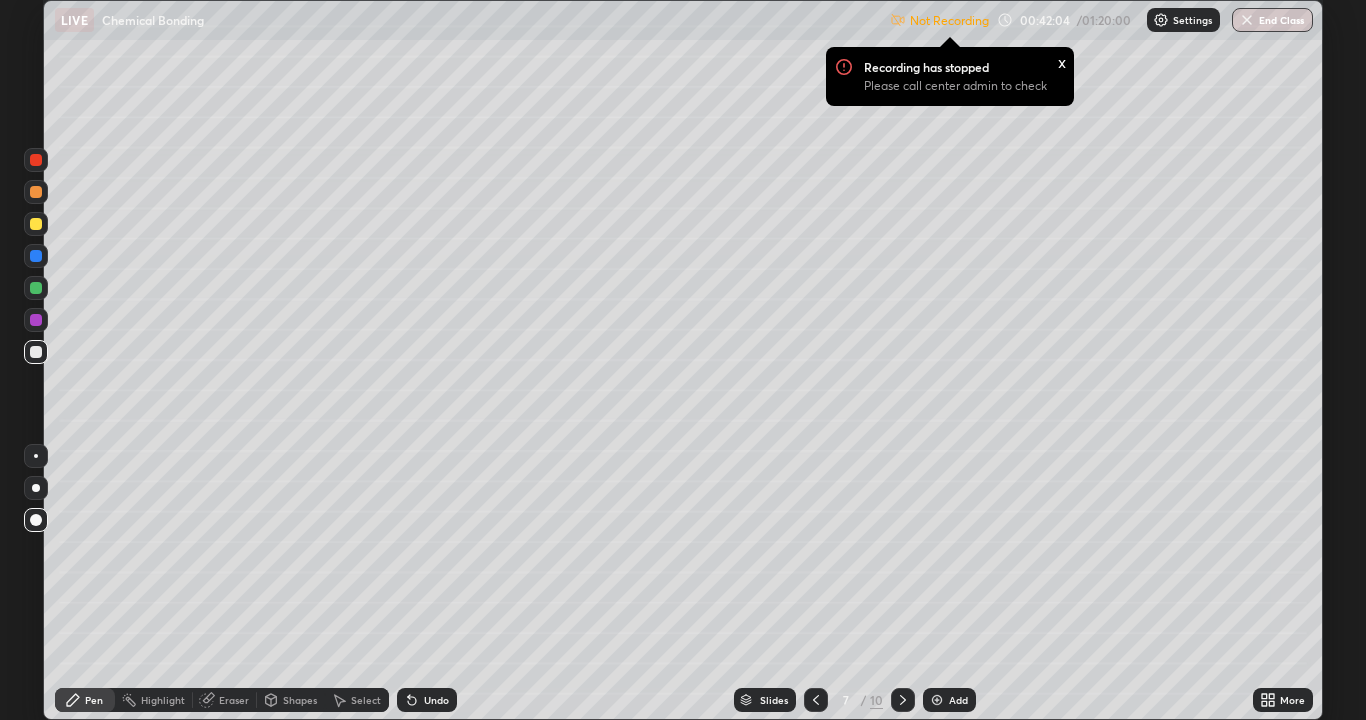 click 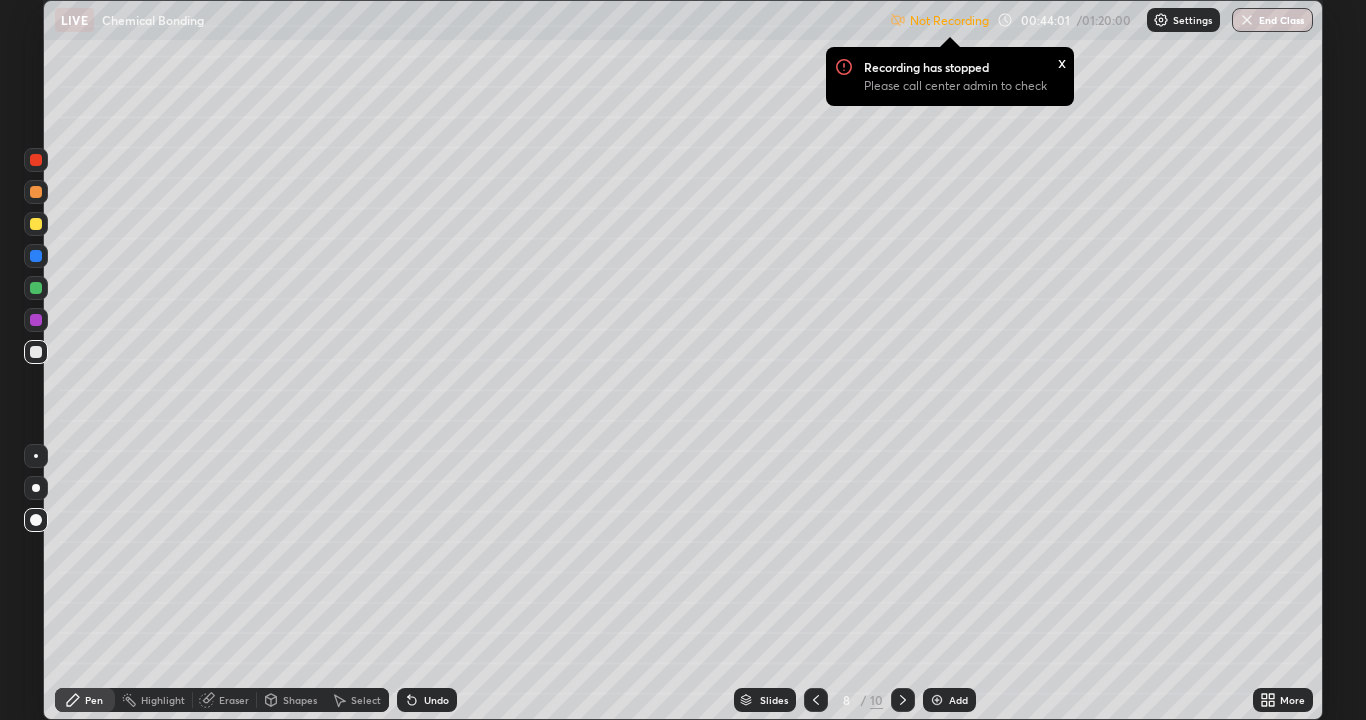 click 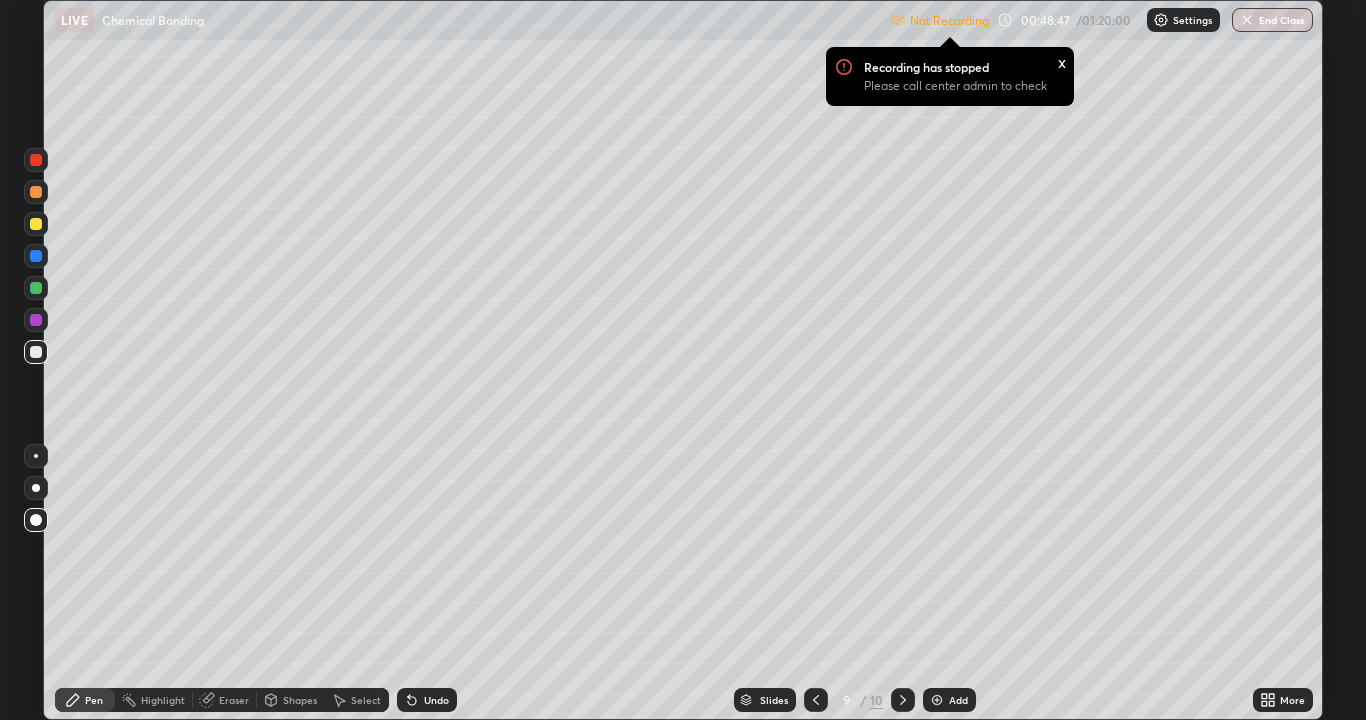 click at bounding box center (903, 700) 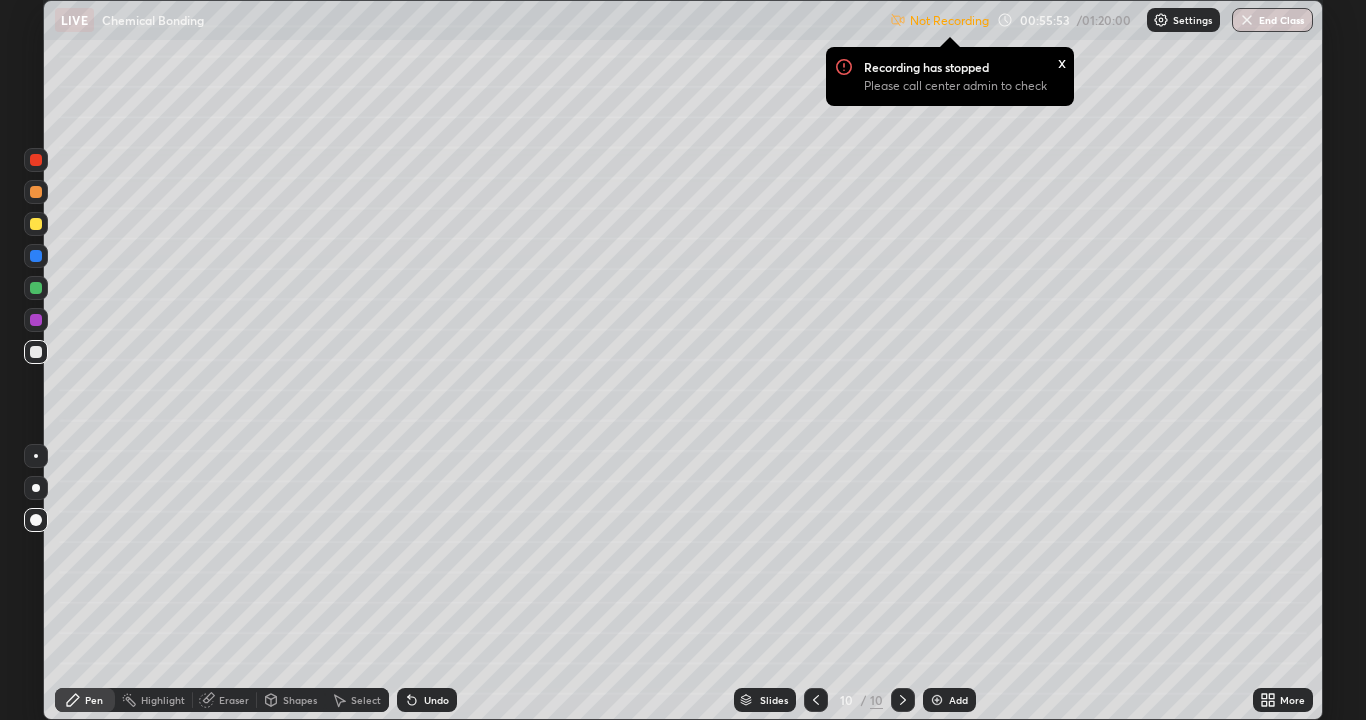 click at bounding box center [937, 700] 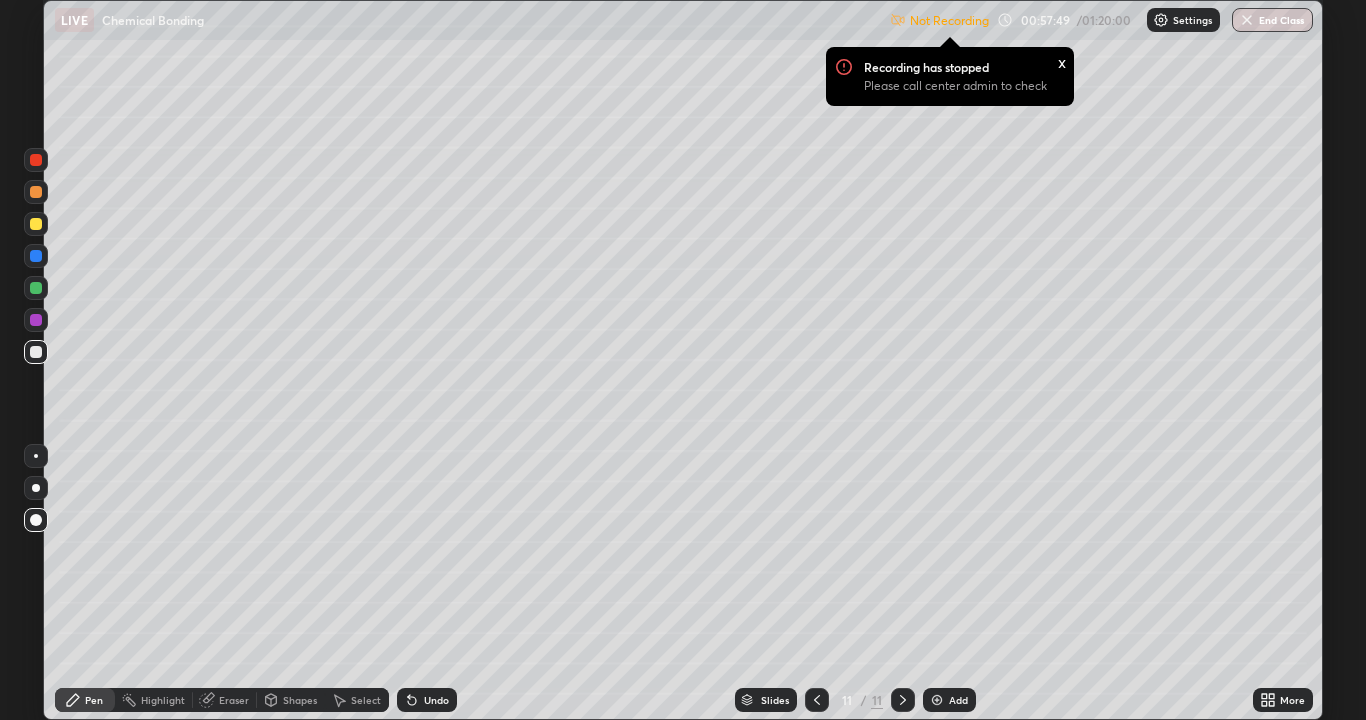 click at bounding box center (36, 320) 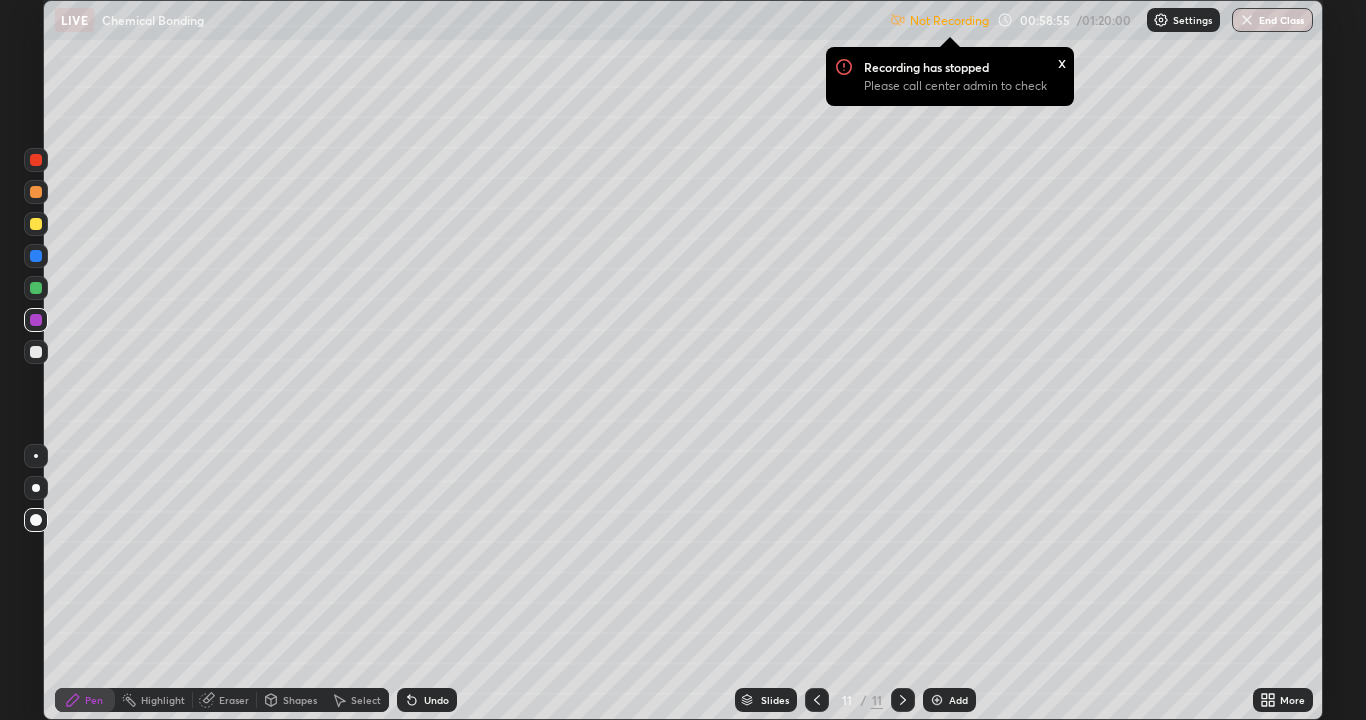 click 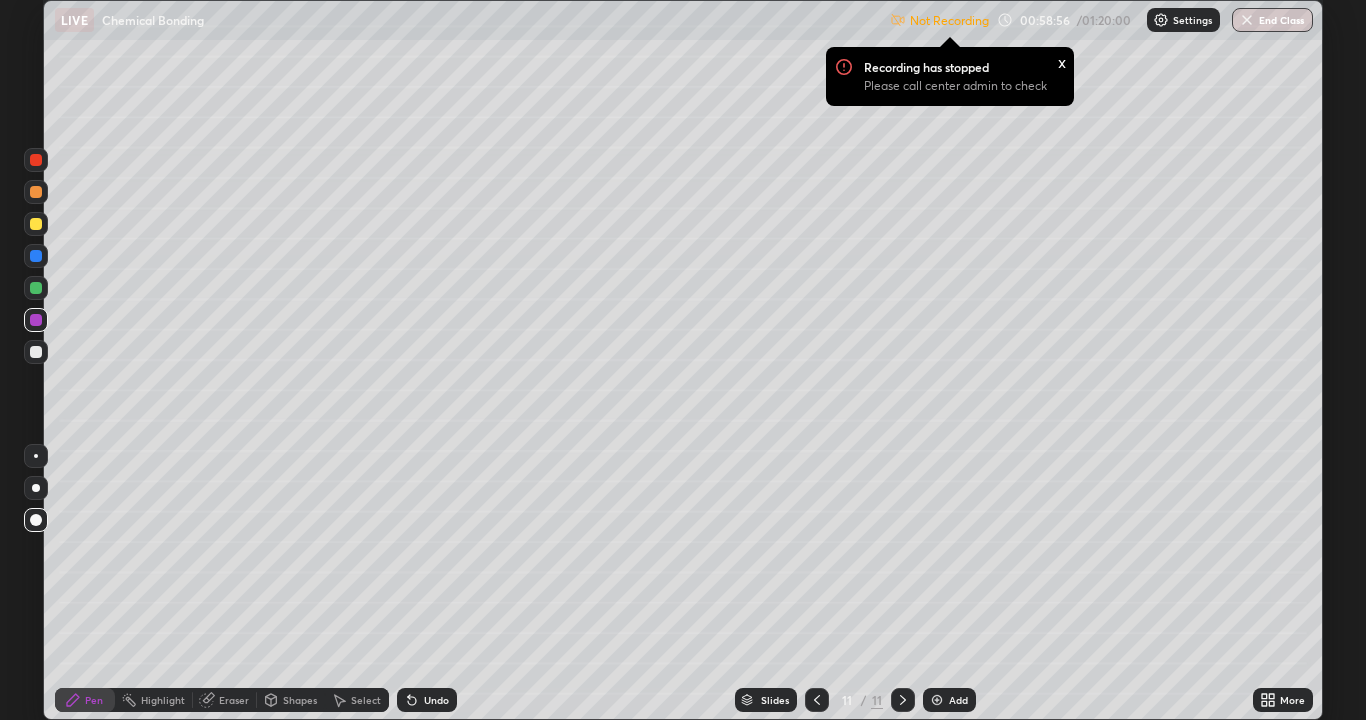 click 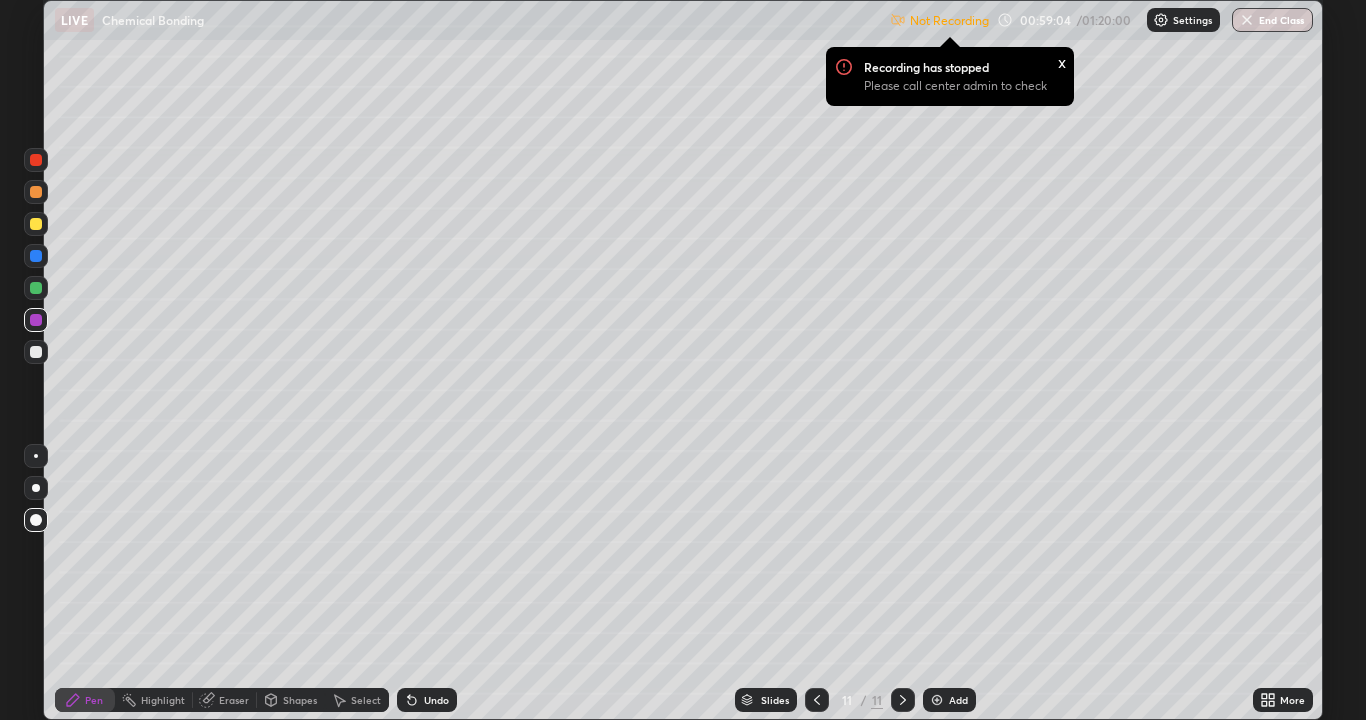 click at bounding box center (937, 700) 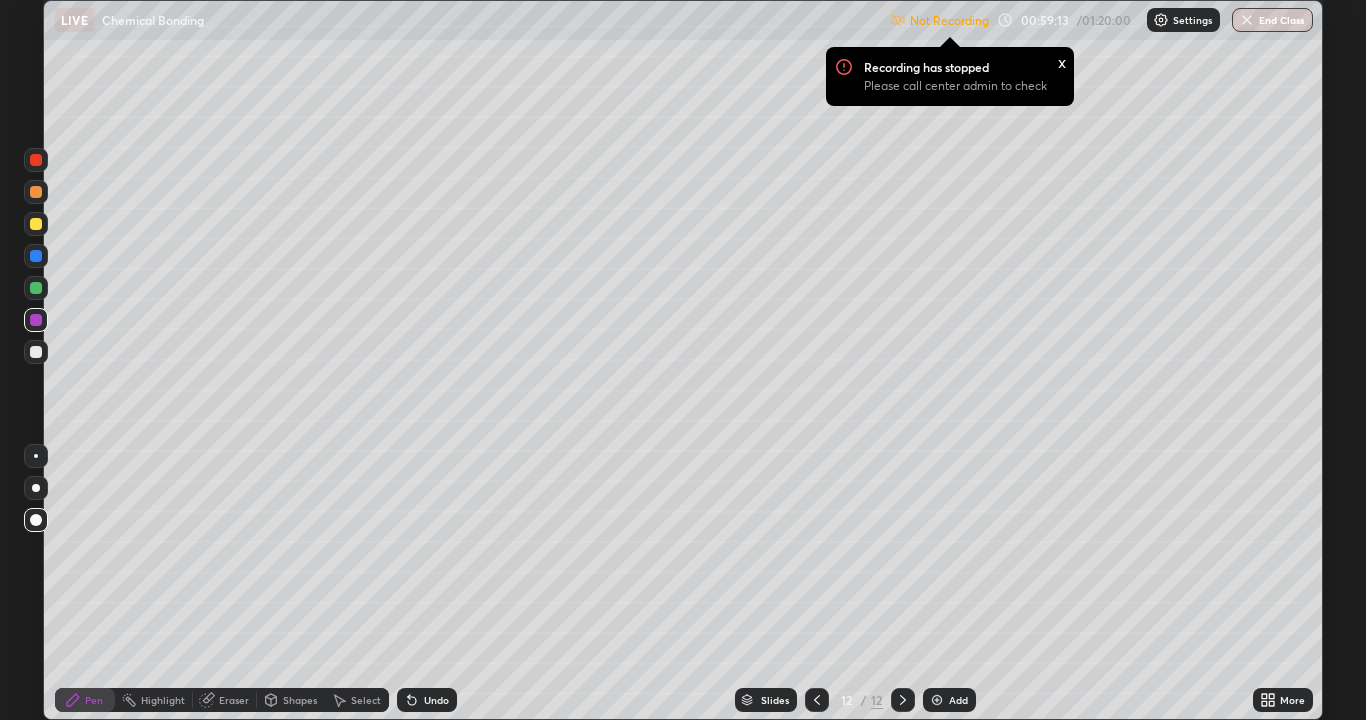 click at bounding box center [36, 352] 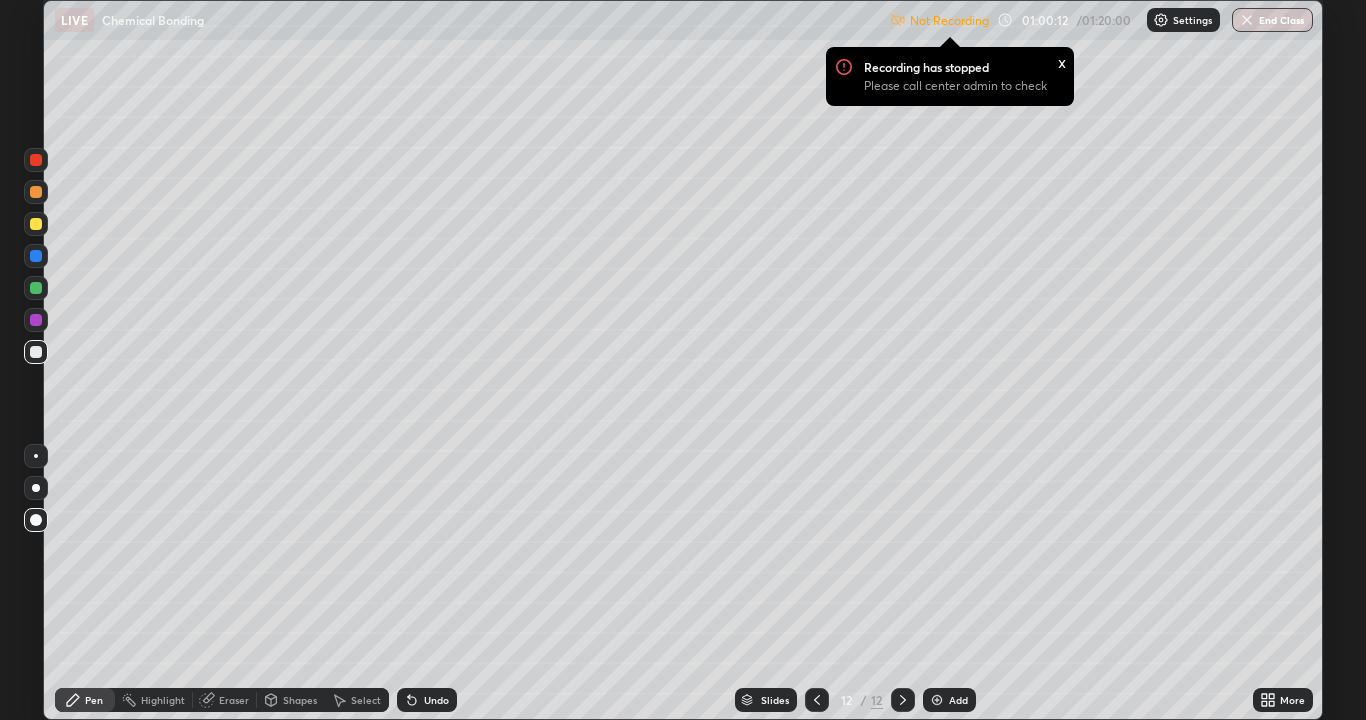 click on "Eraser" at bounding box center [234, 700] 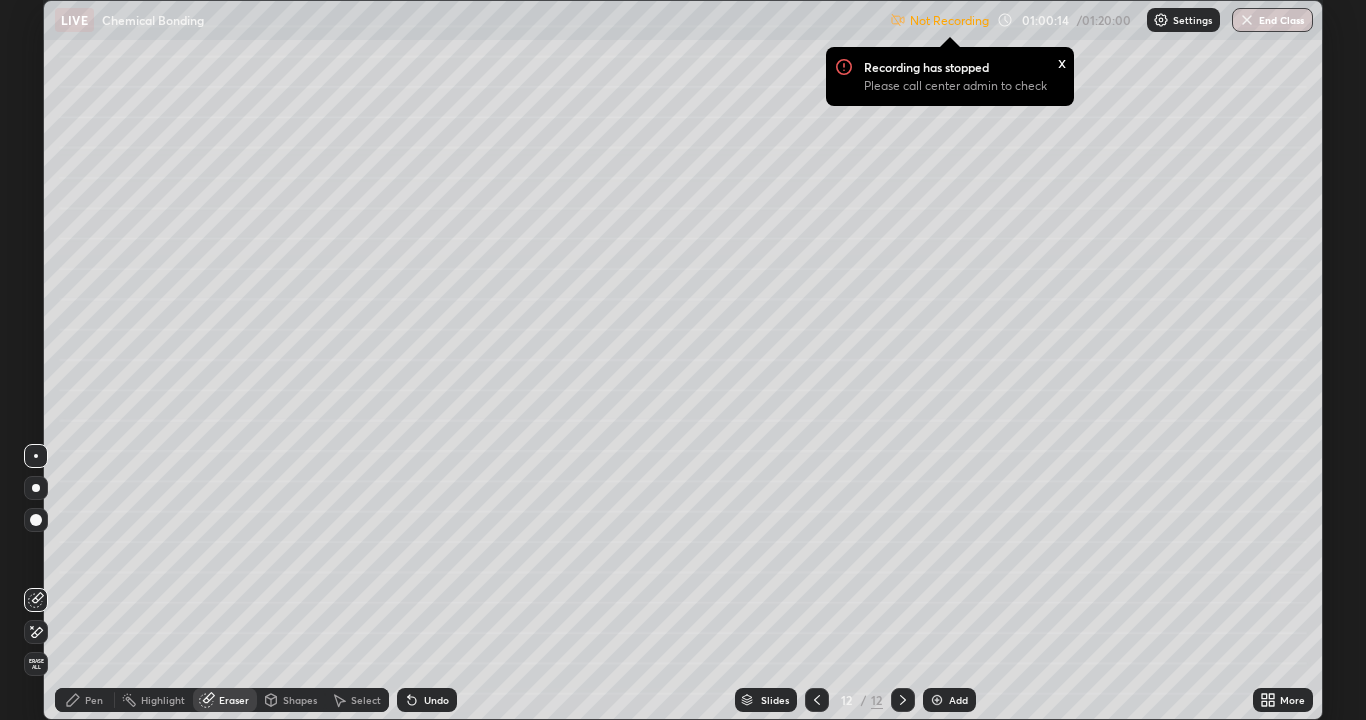 click on "Pen" at bounding box center (94, 700) 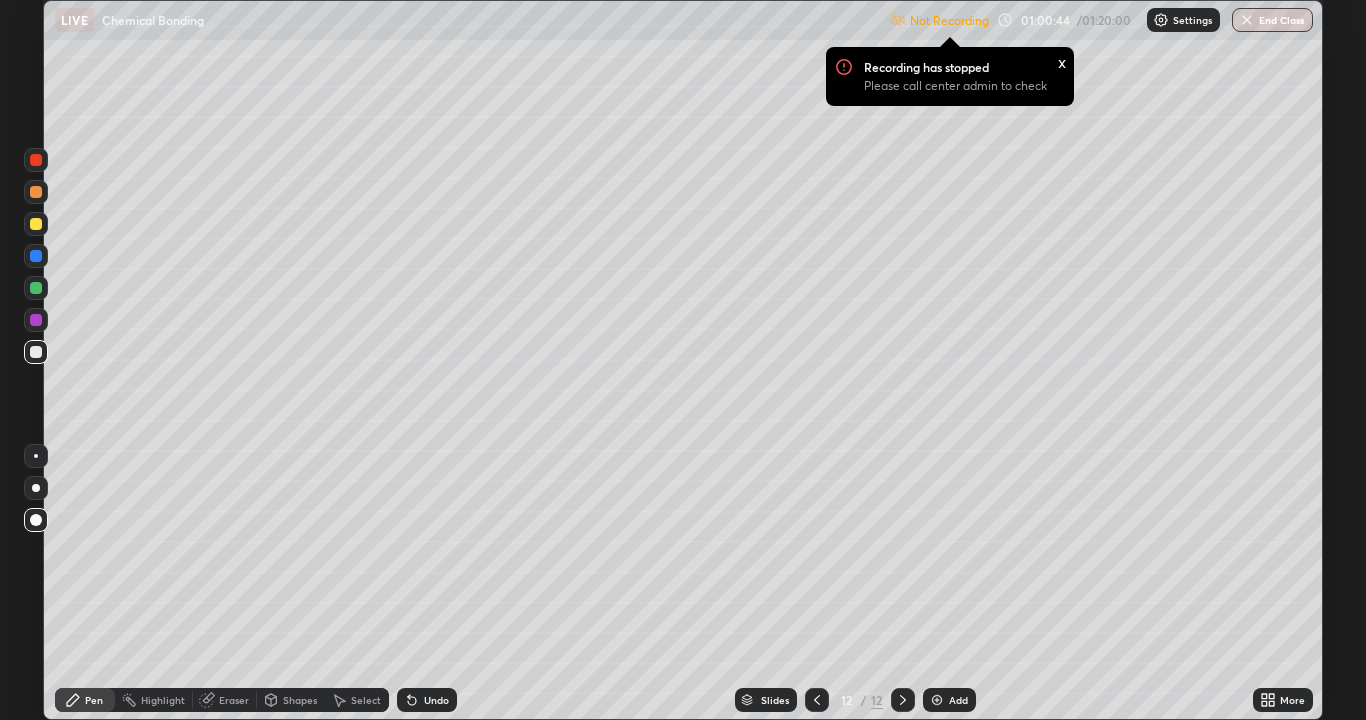 click at bounding box center (937, 700) 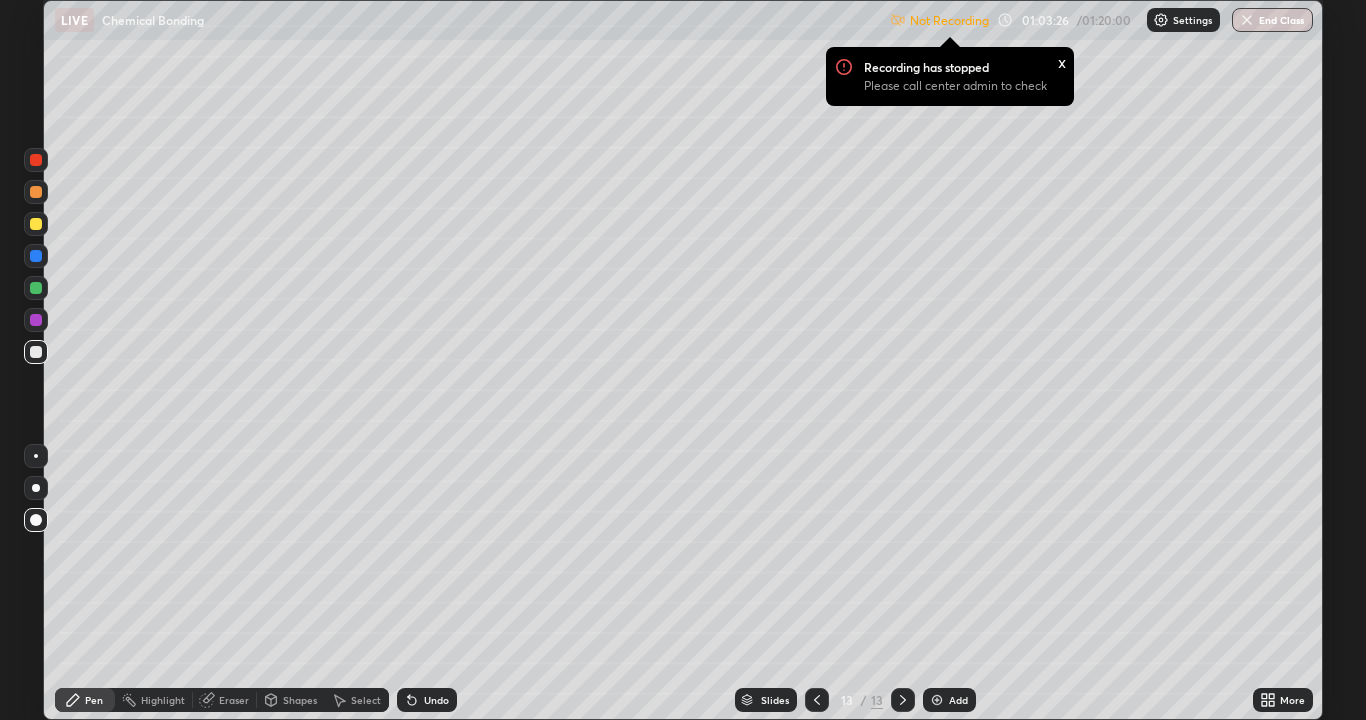 click at bounding box center [36, 320] 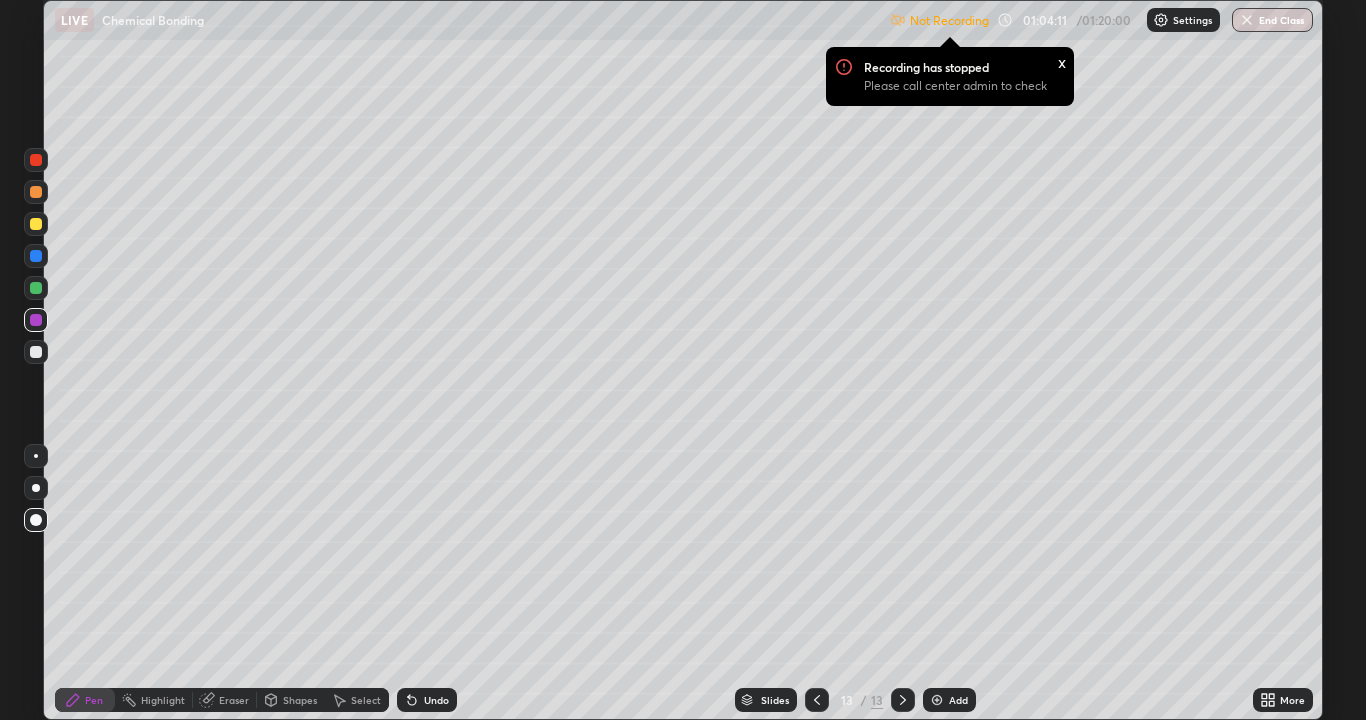 click at bounding box center (937, 700) 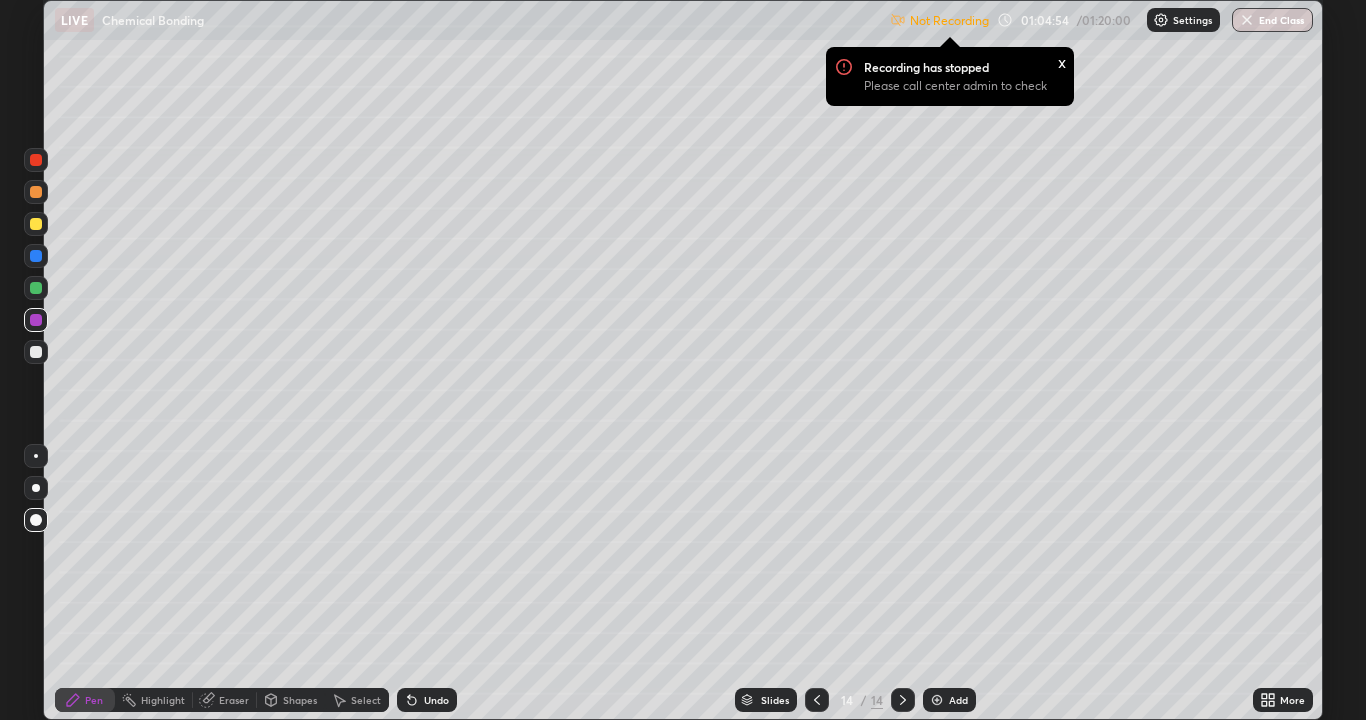 click at bounding box center [937, 700] 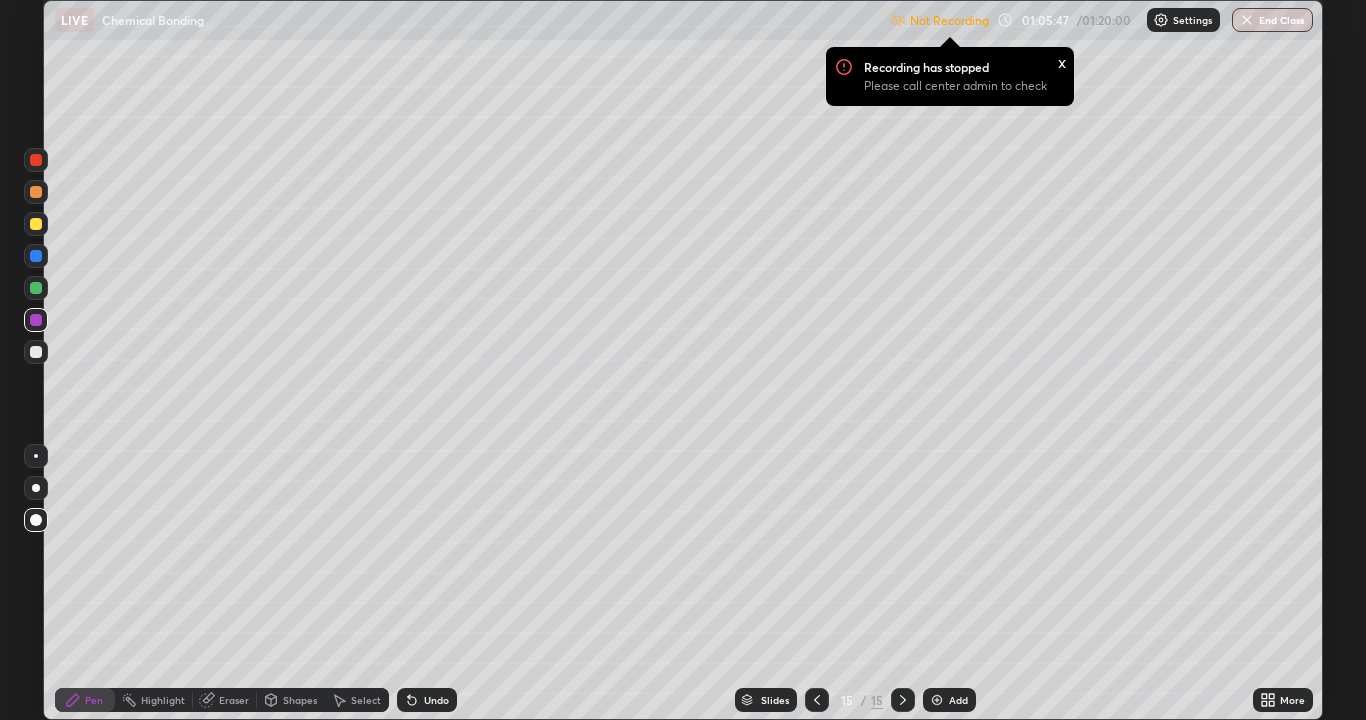 click 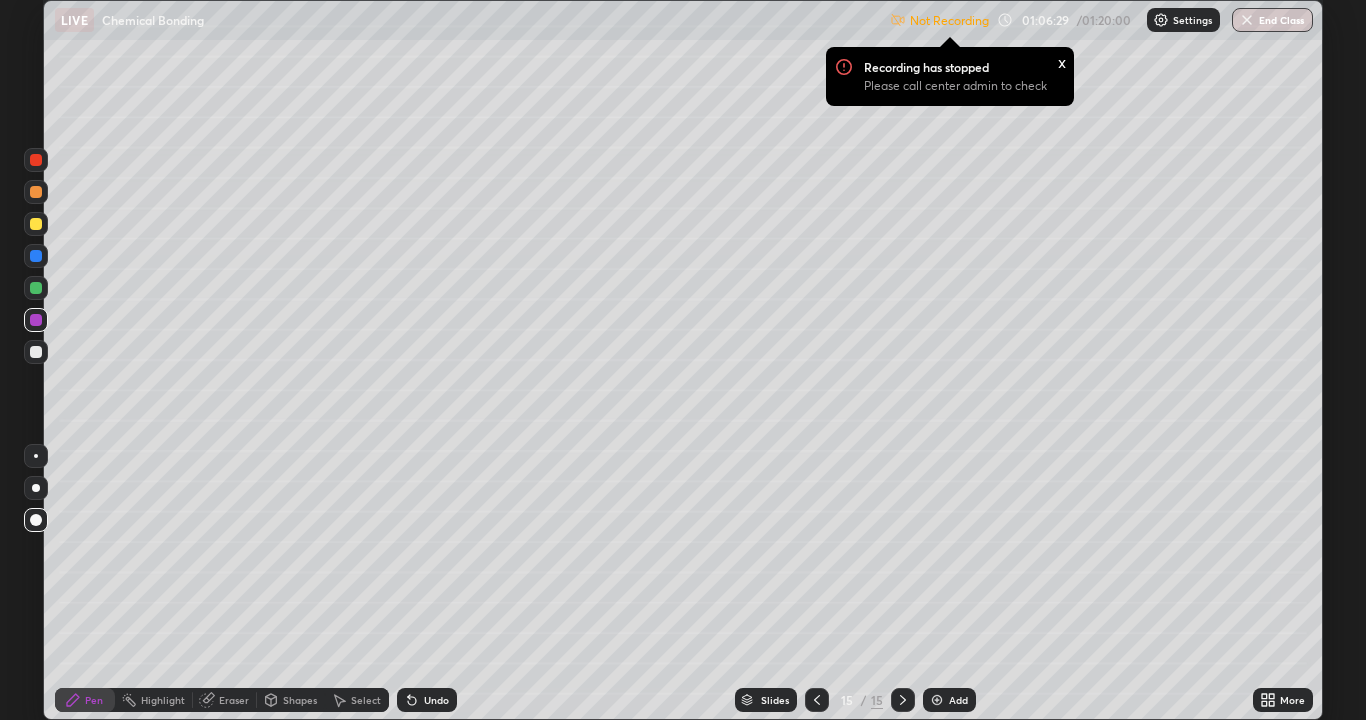 click at bounding box center [937, 700] 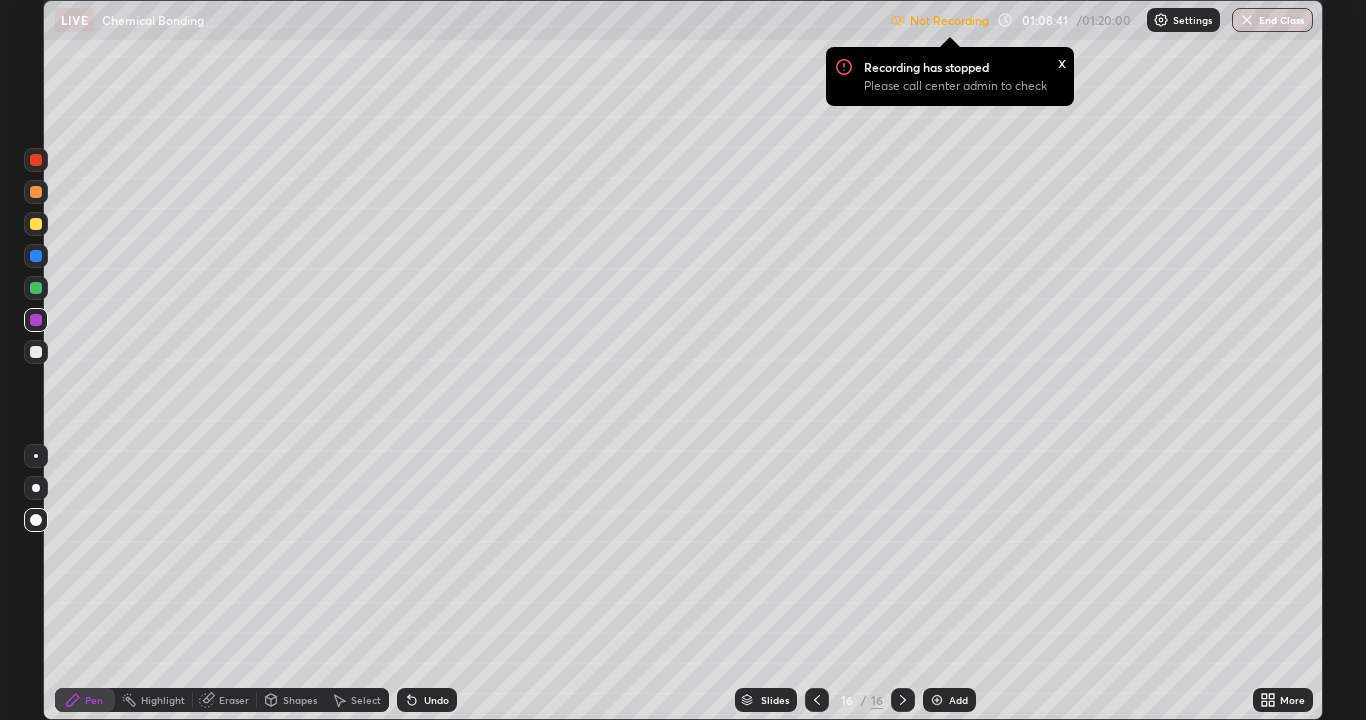 click on "x" at bounding box center (1062, 61) 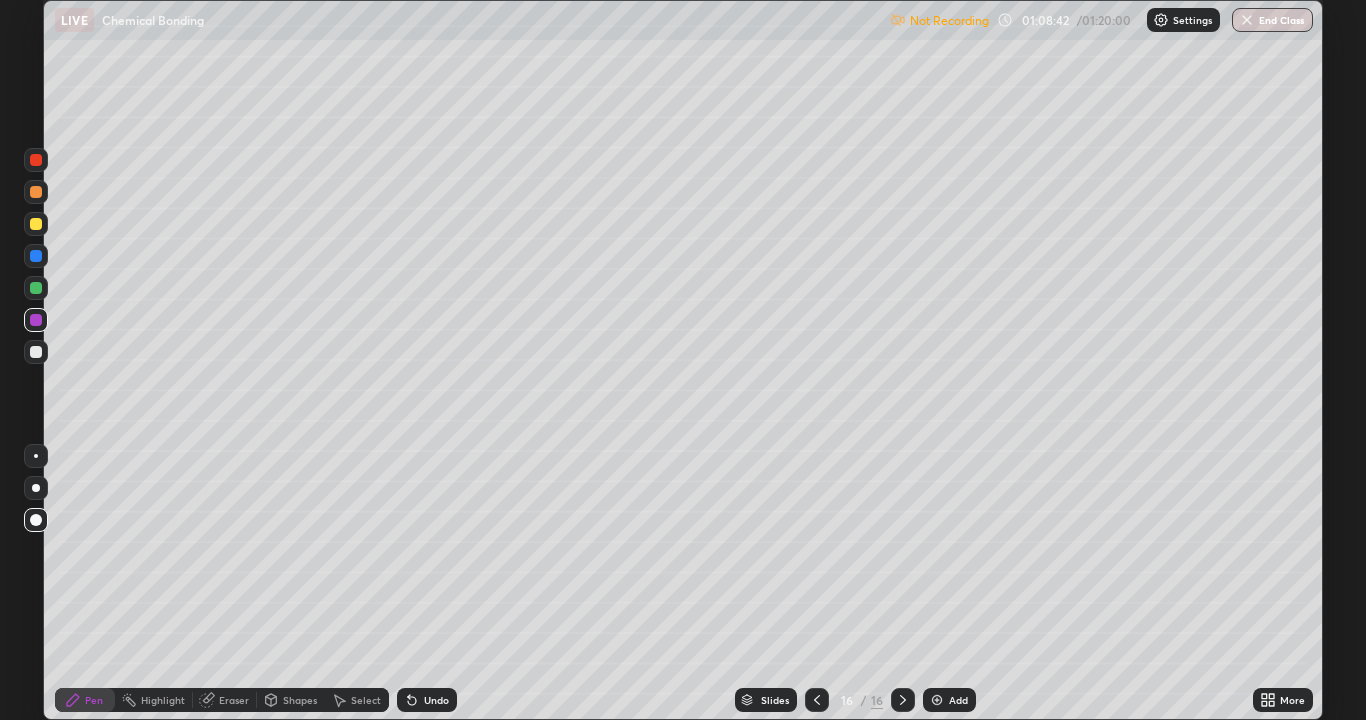 click on "End Class" at bounding box center [1272, 20] 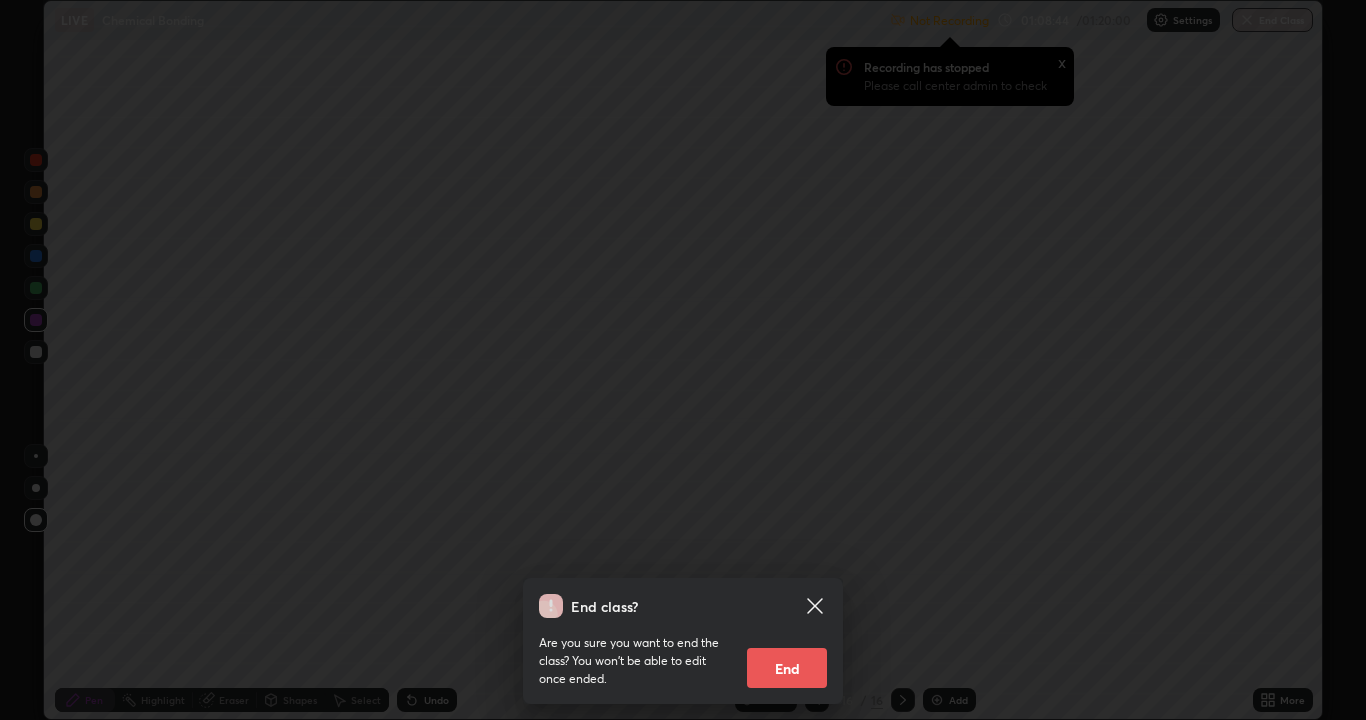 click on "End" at bounding box center [787, 668] 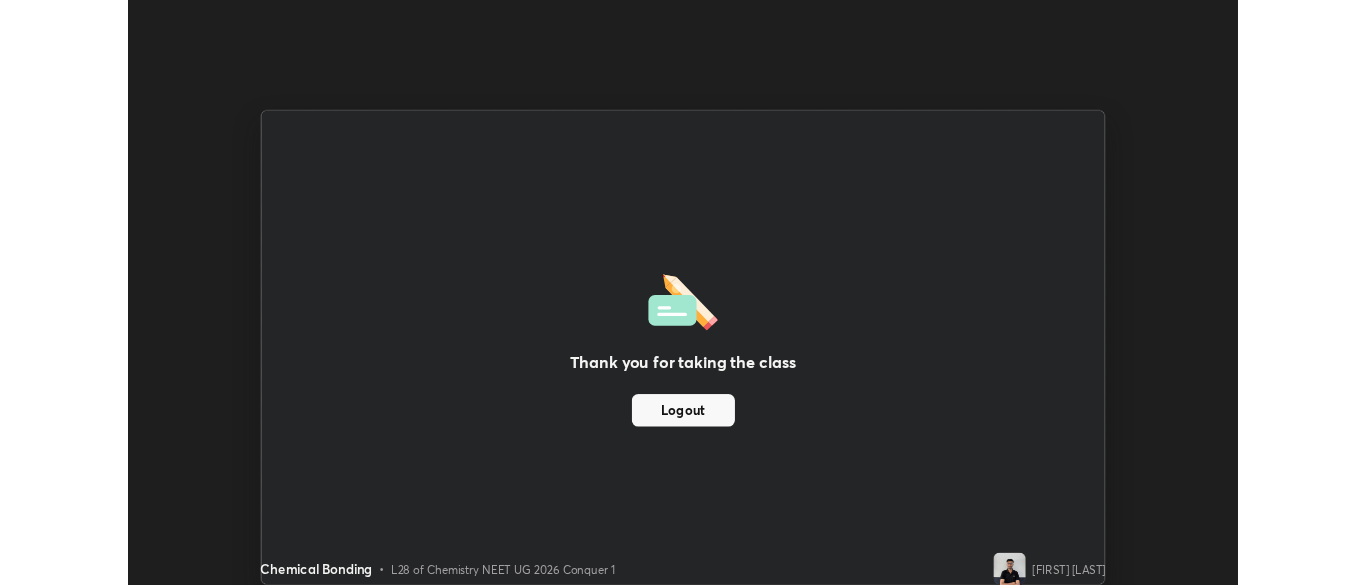 scroll, scrollTop: 585, scrollLeft: 1366, axis: both 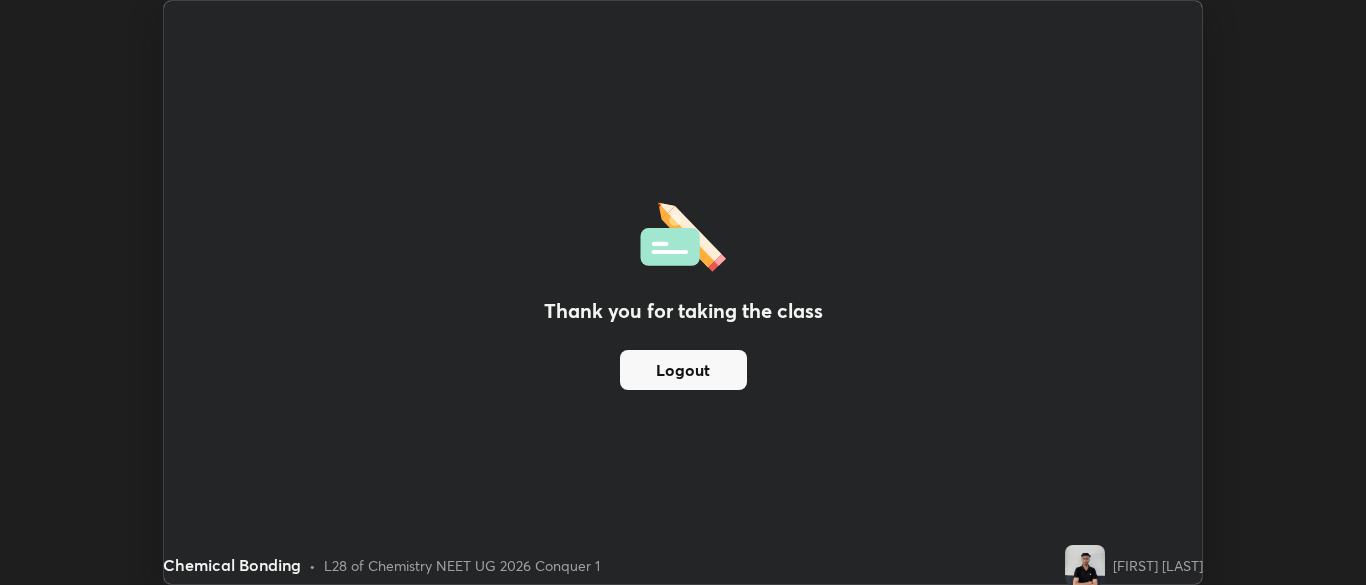 click on "Thank you for taking the class Logout" at bounding box center [683, 292] 